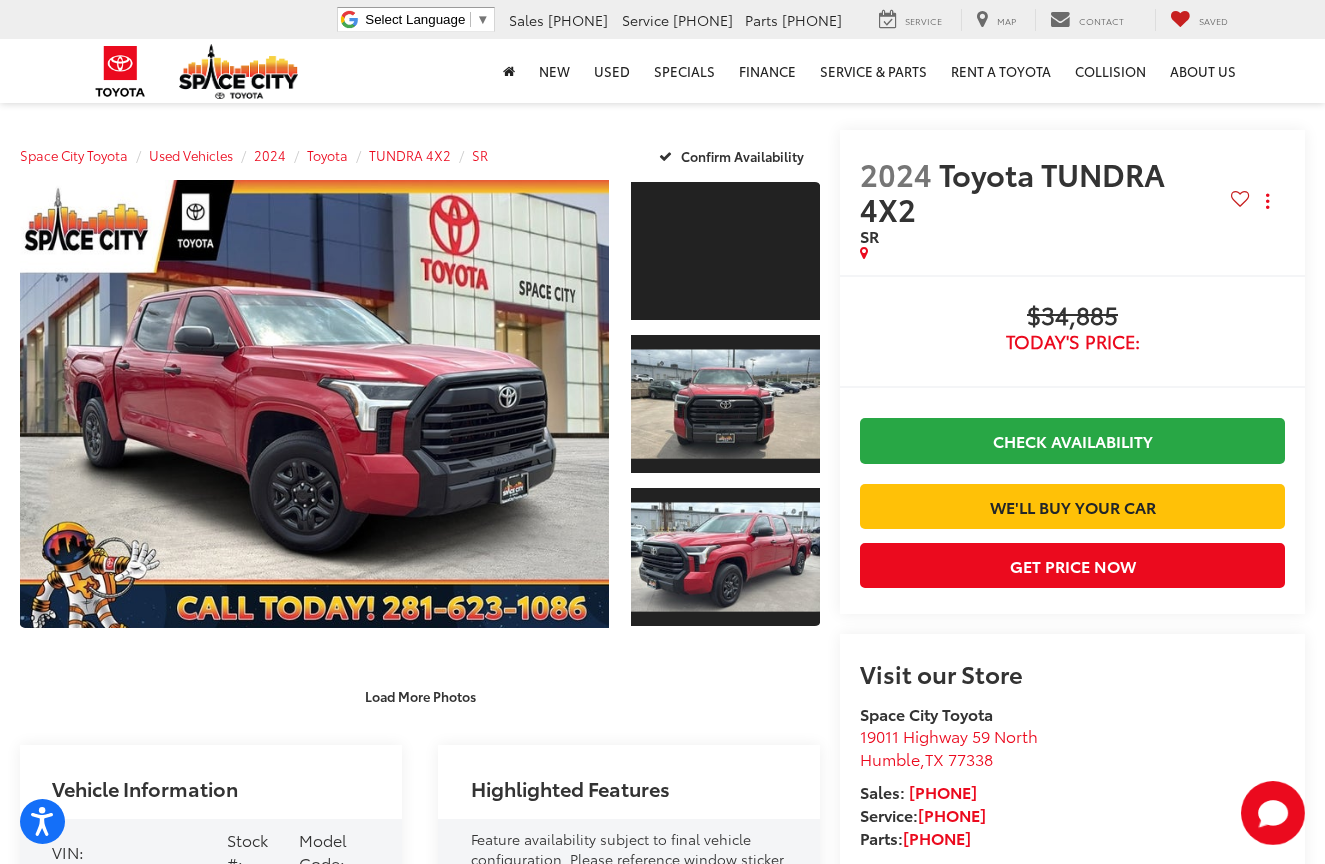 scroll, scrollTop: 0, scrollLeft: 0, axis: both 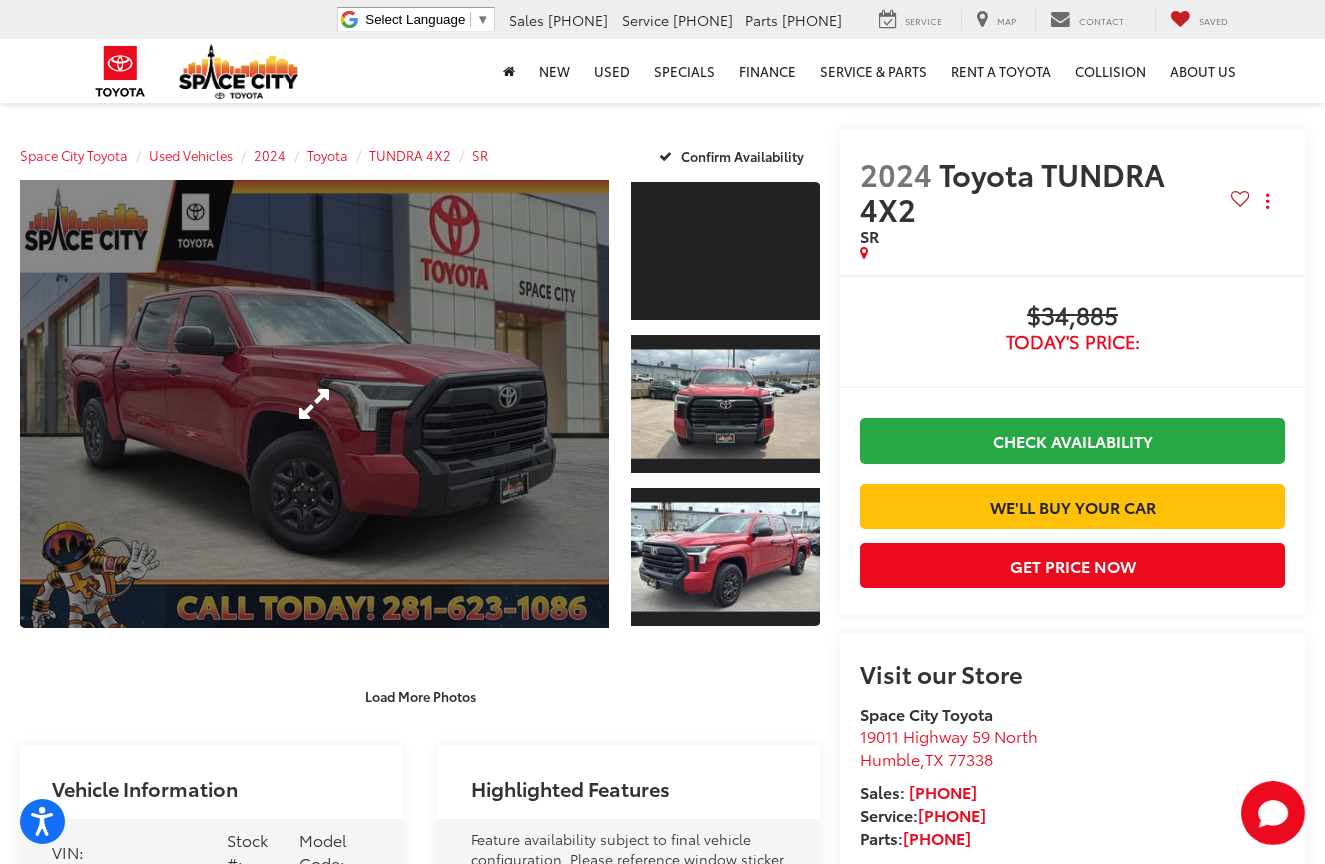 click at bounding box center (314, 404) 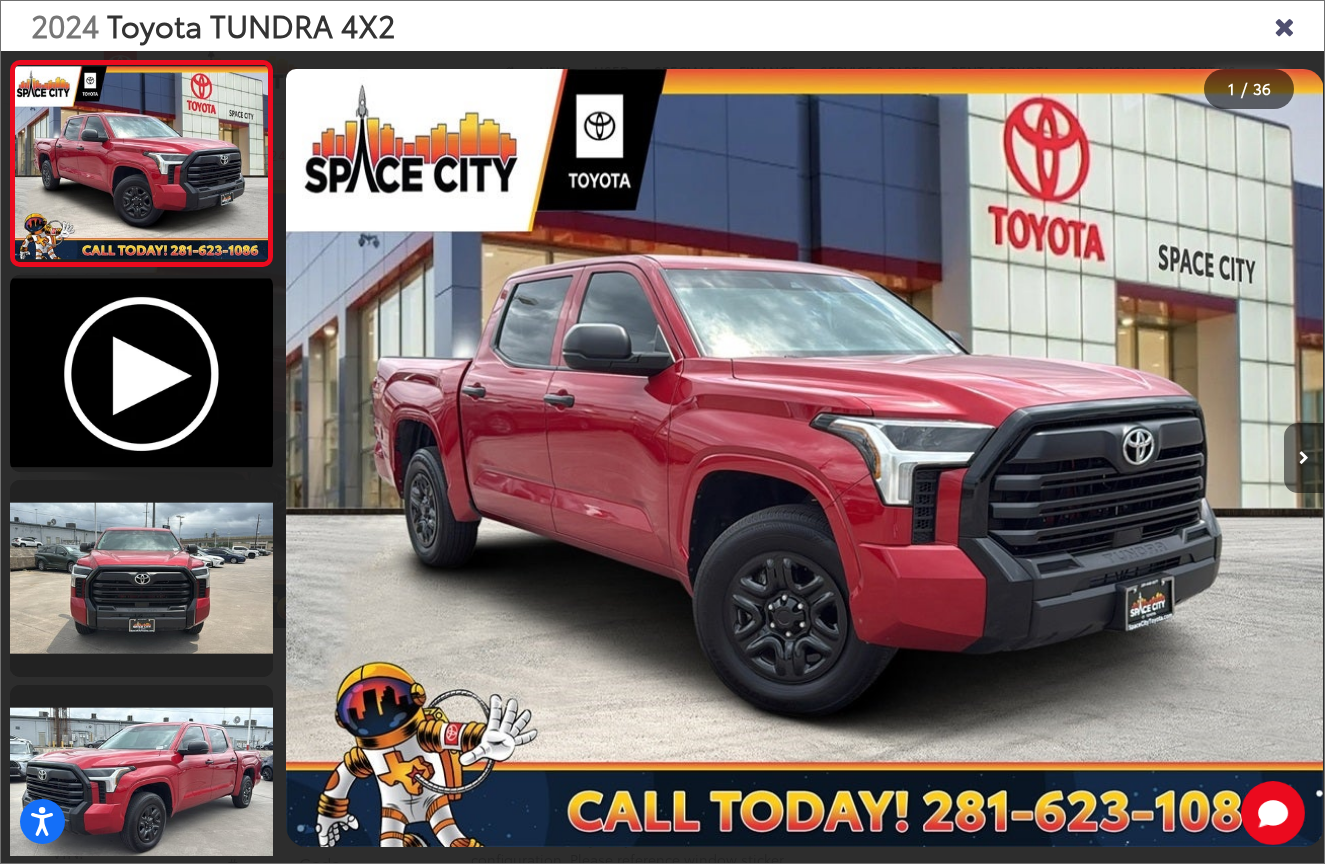 click at bounding box center (1304, 458) 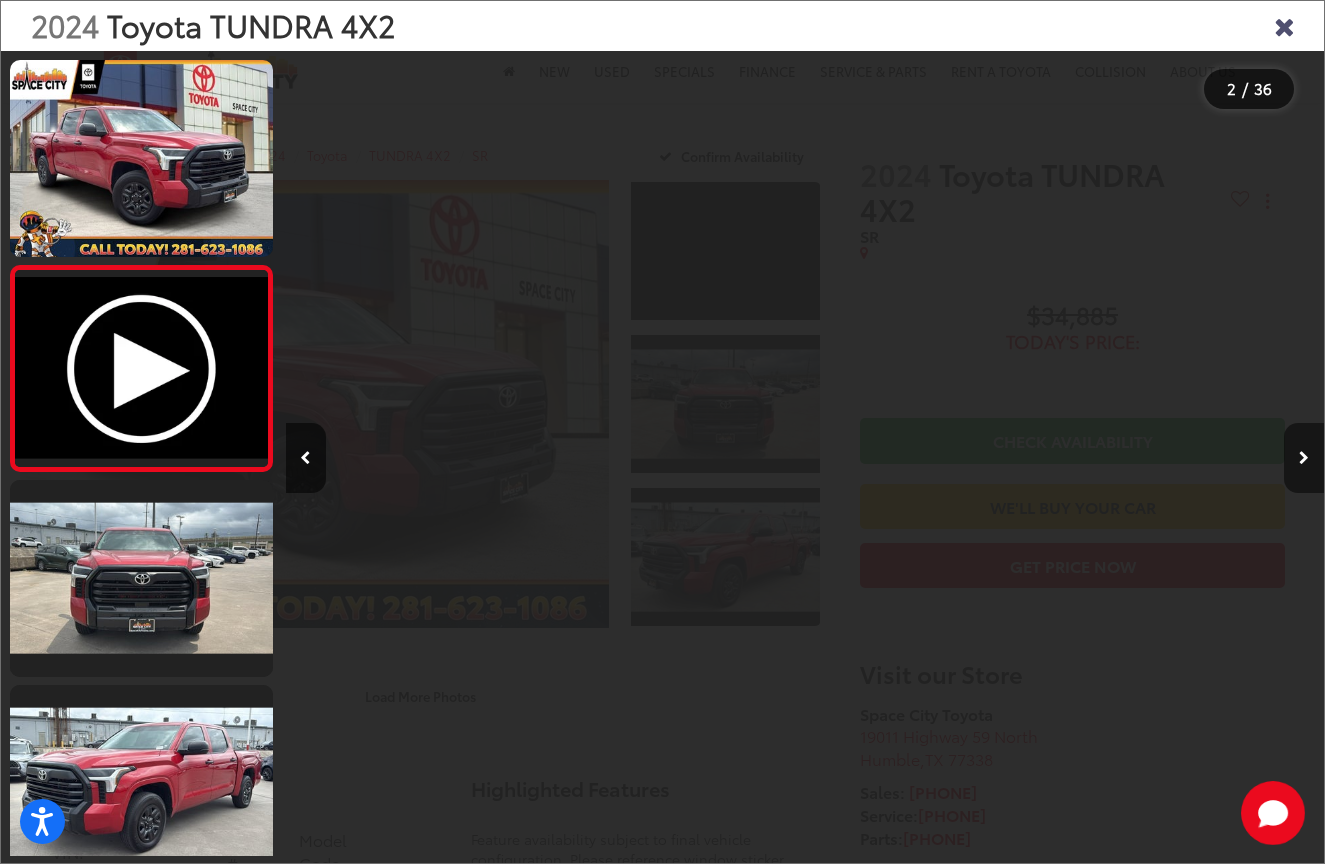 click at bounding box center [1304, 458] 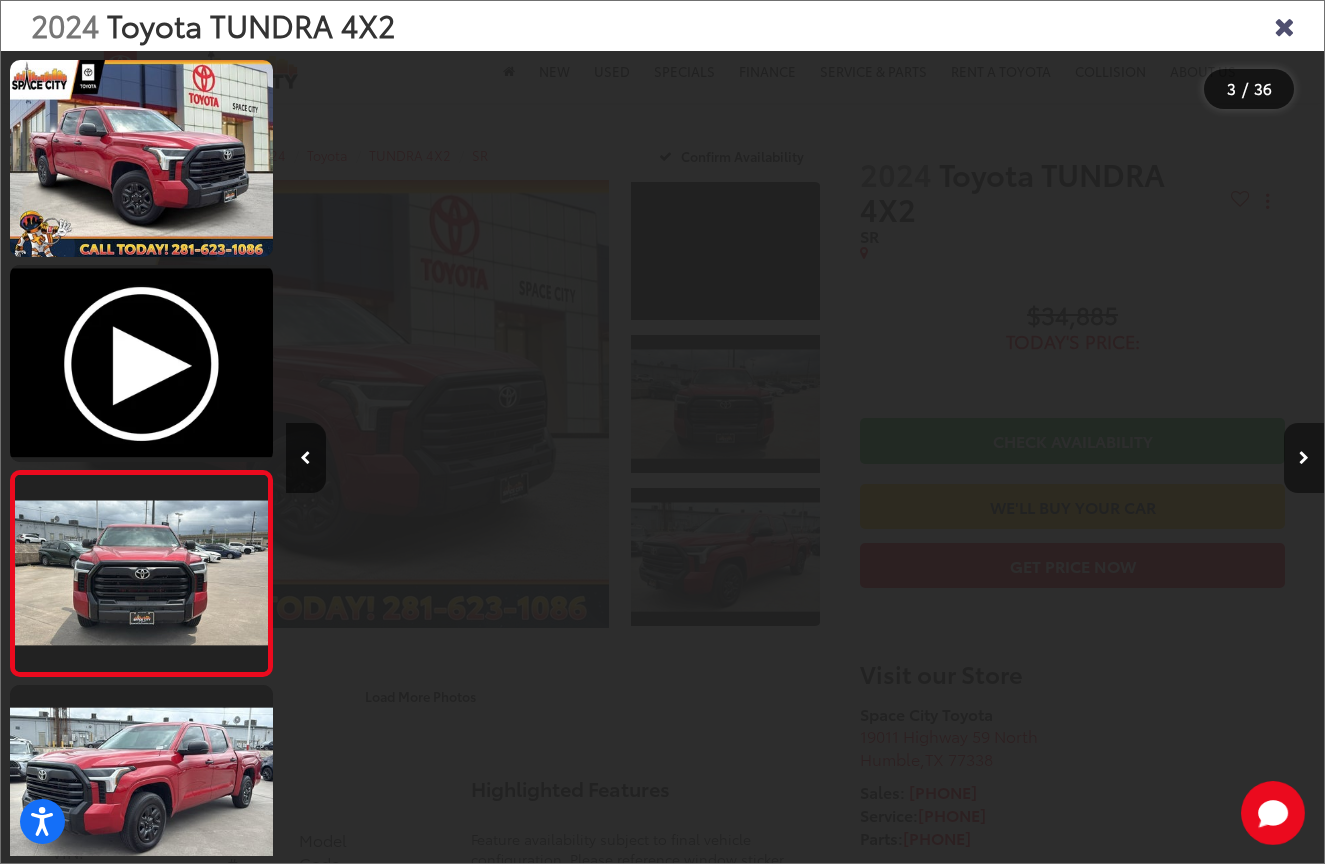 scroll, scrollTop: 0, scrollLeft: 2076, axis: horizontal 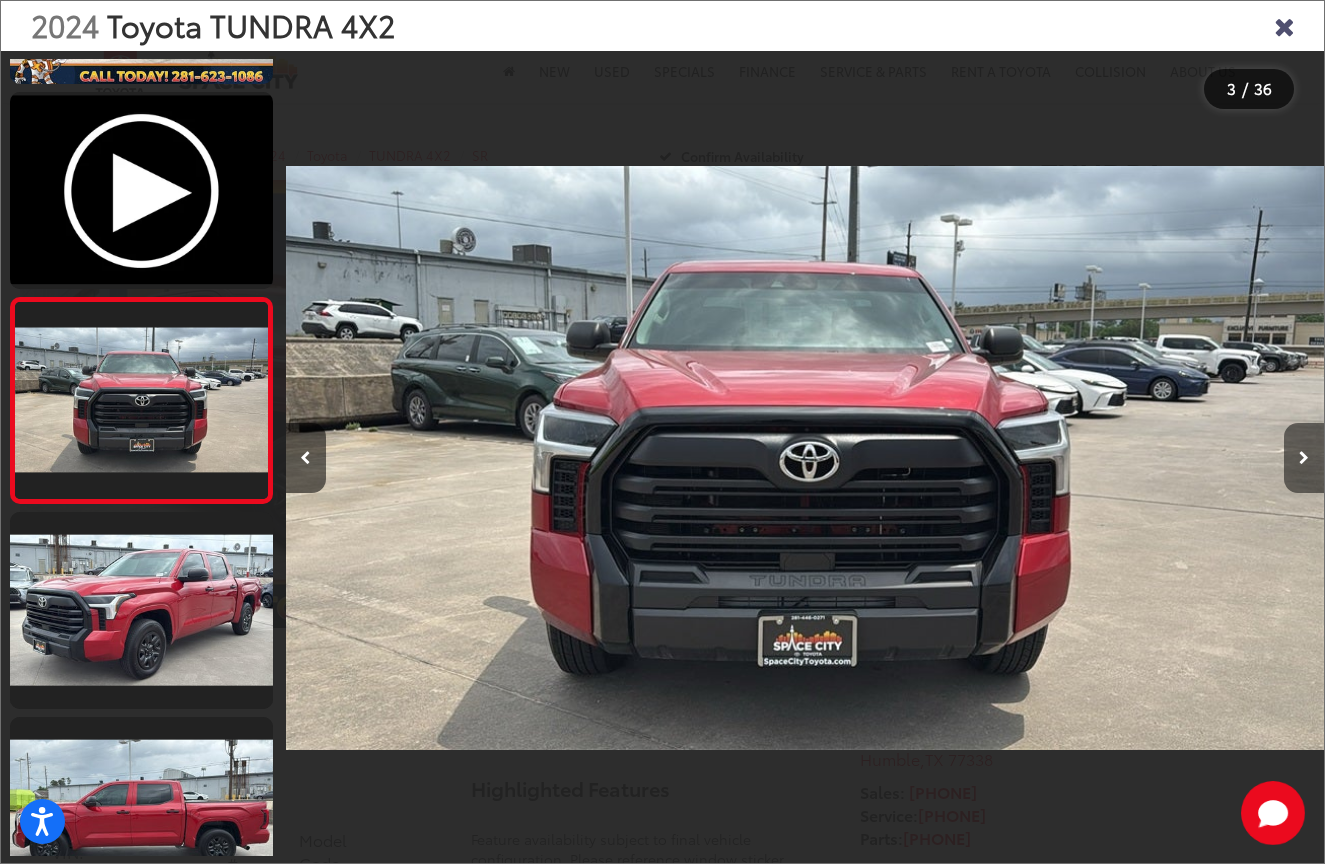 click at bounding box center (1304, 458) 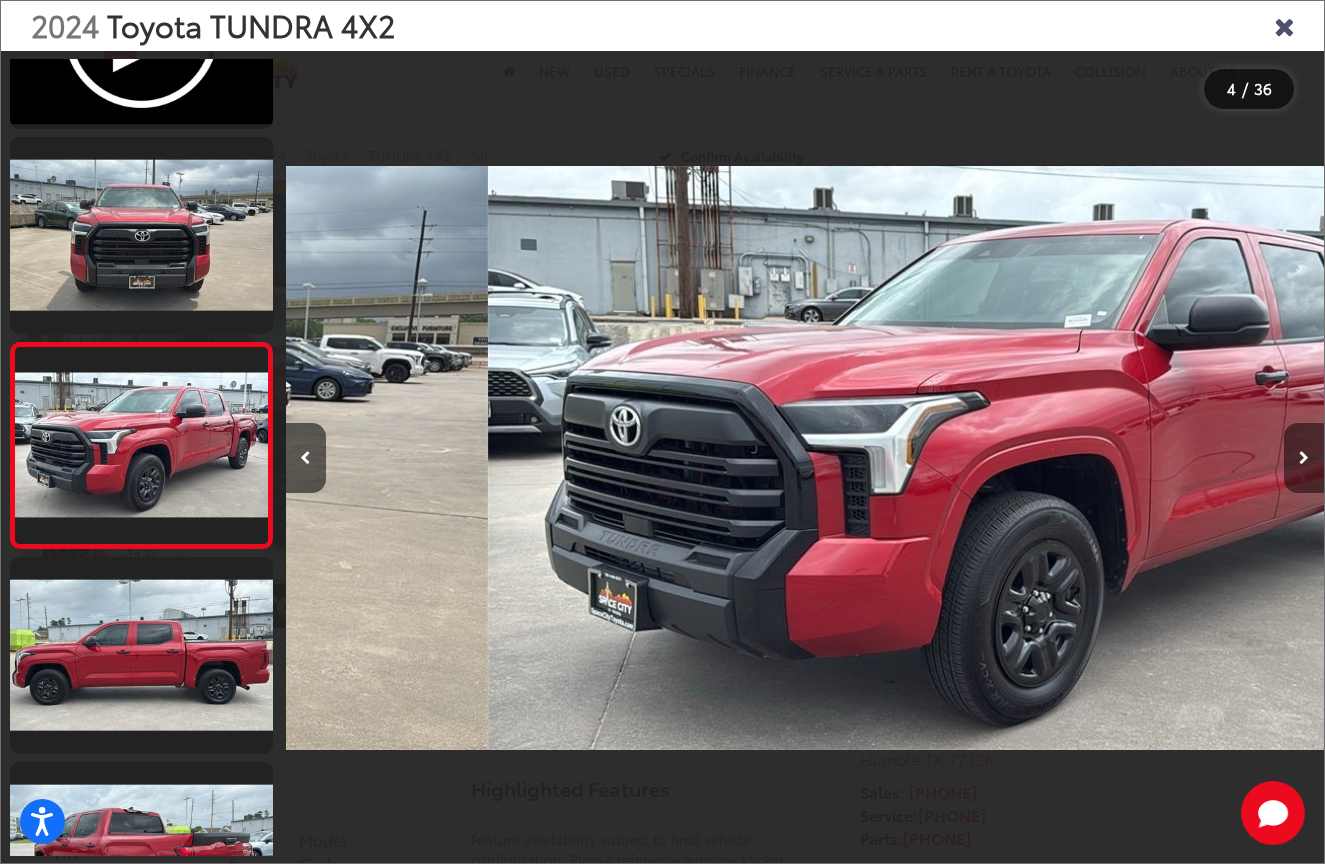 scroll, scrollTop: 0, scrollLeft: 3115, axis: horizontal 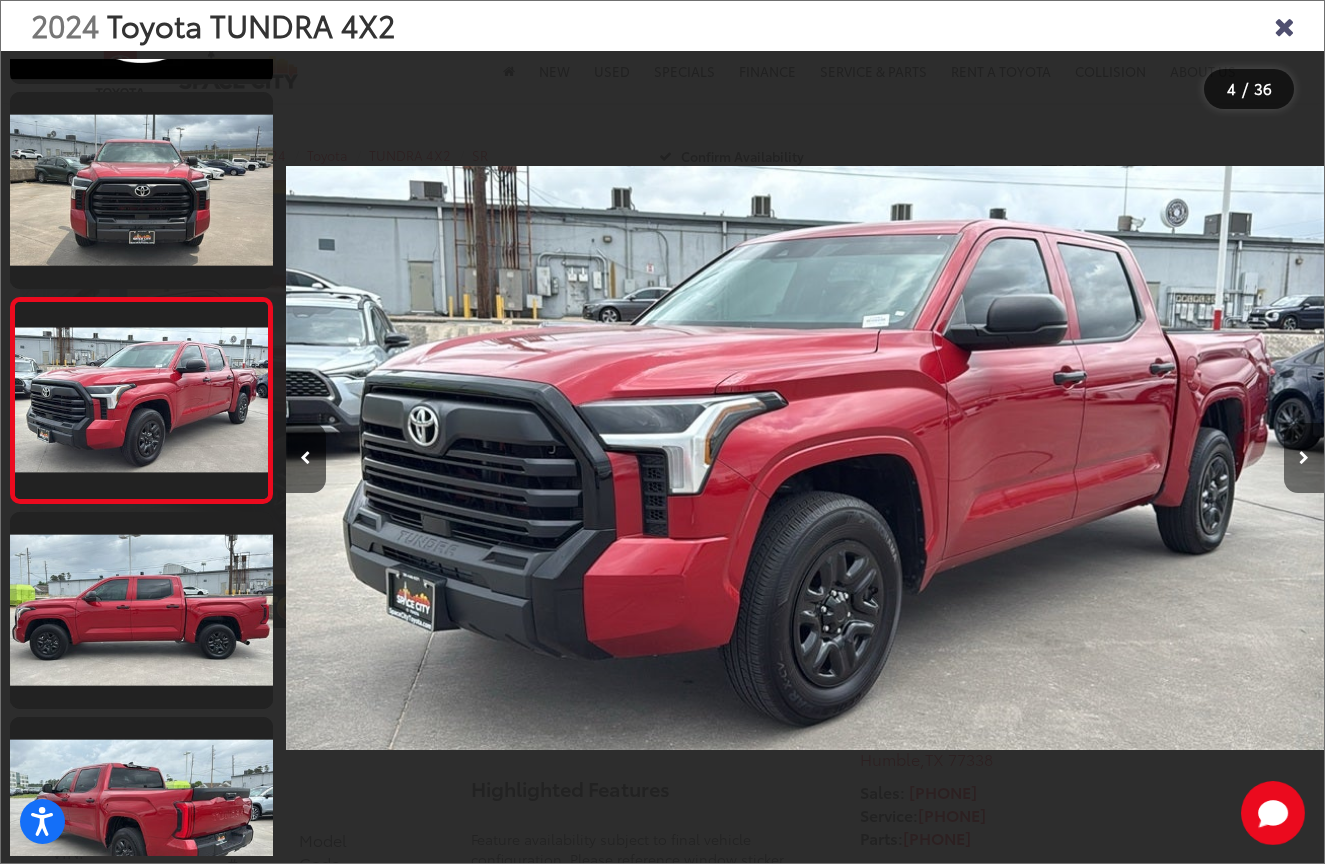 click at bounding box center [1304, 458] 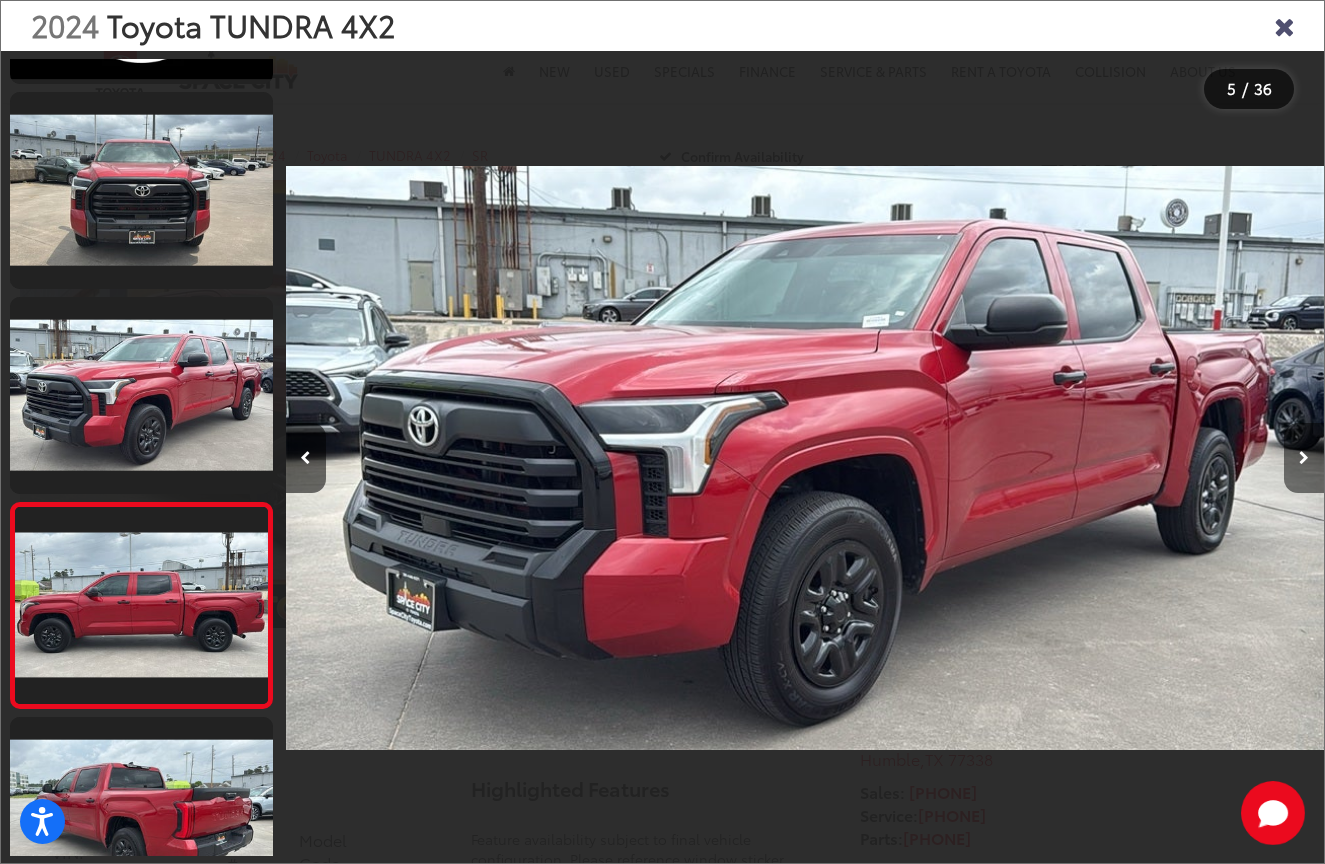 scroll, scrollTop: 0, scrollLeft: 4154, axis: horizontal 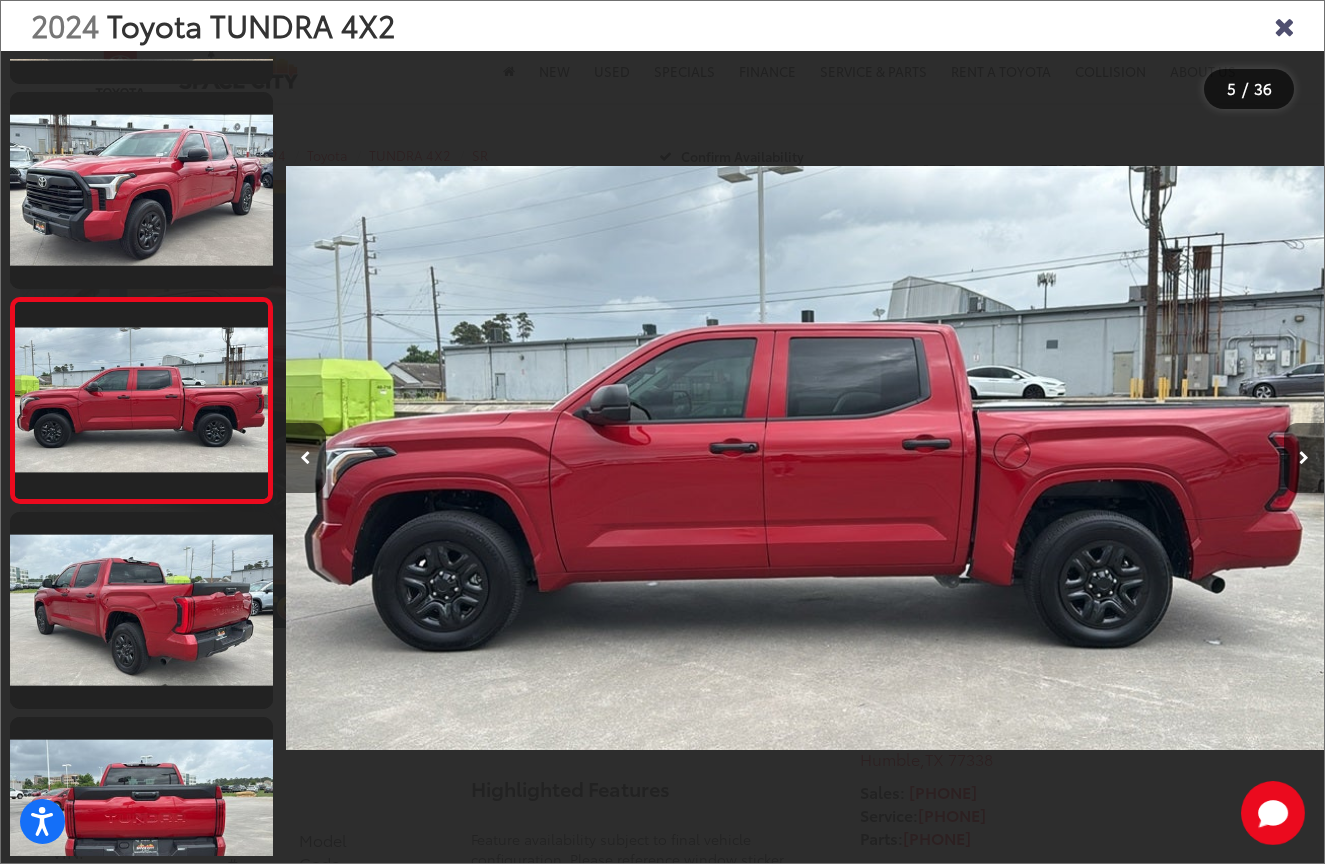 click at bounding box center [1304, 458] 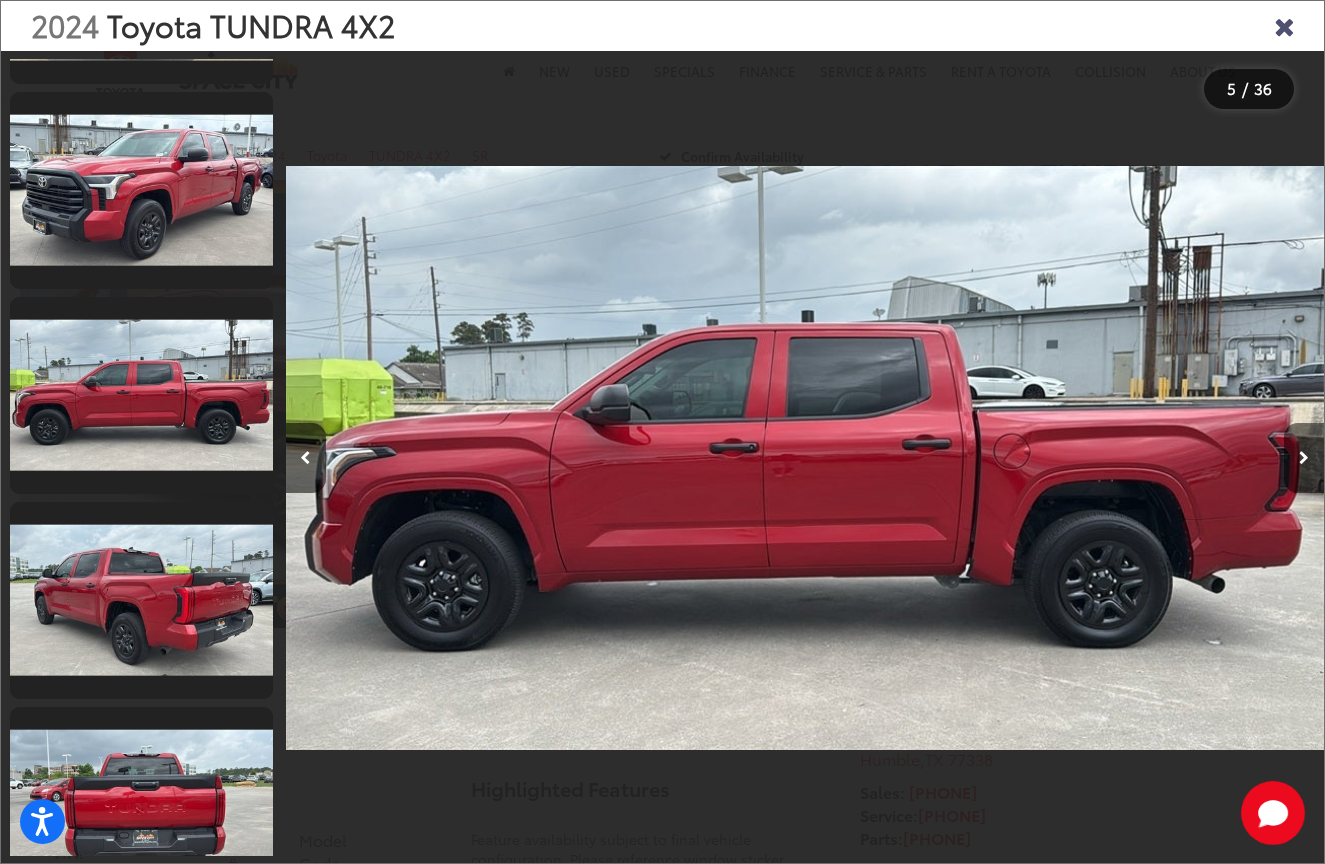scroll, scrollTop: 0, scrollLeft: 5192, axis: horizontal 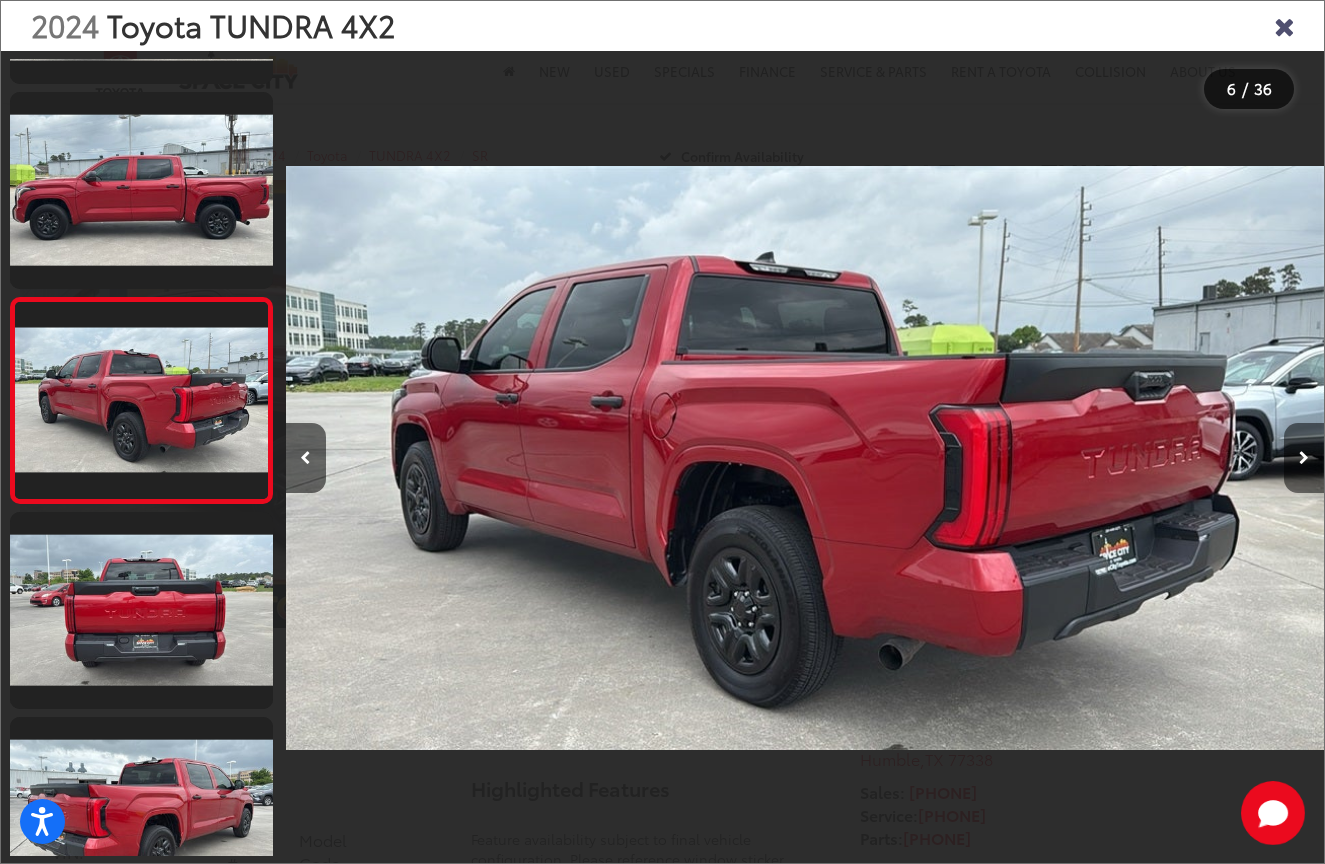 click at bounding box center (1304, 458) 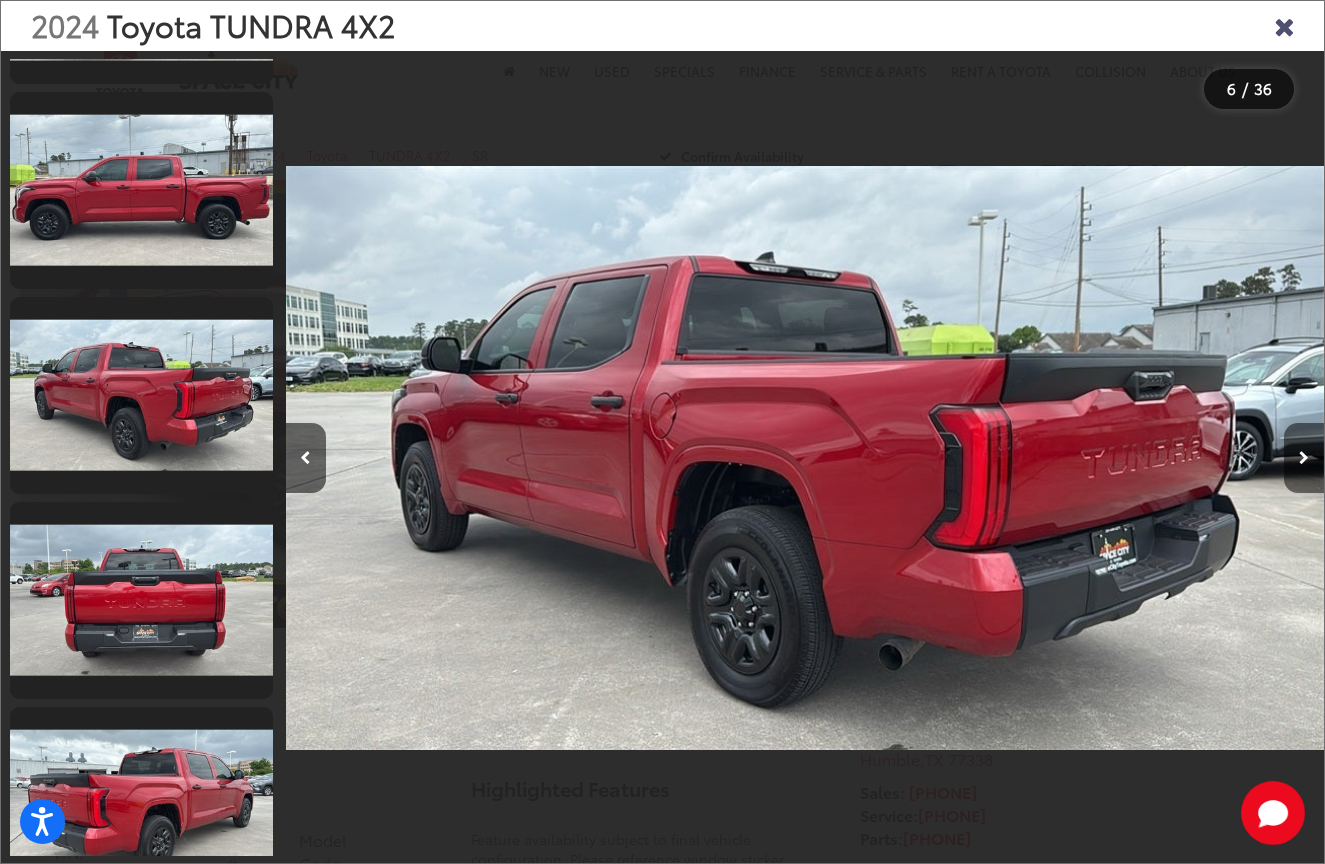 scroll, scrollTop: 0, scrollLeft: 6230, axis: horizontal 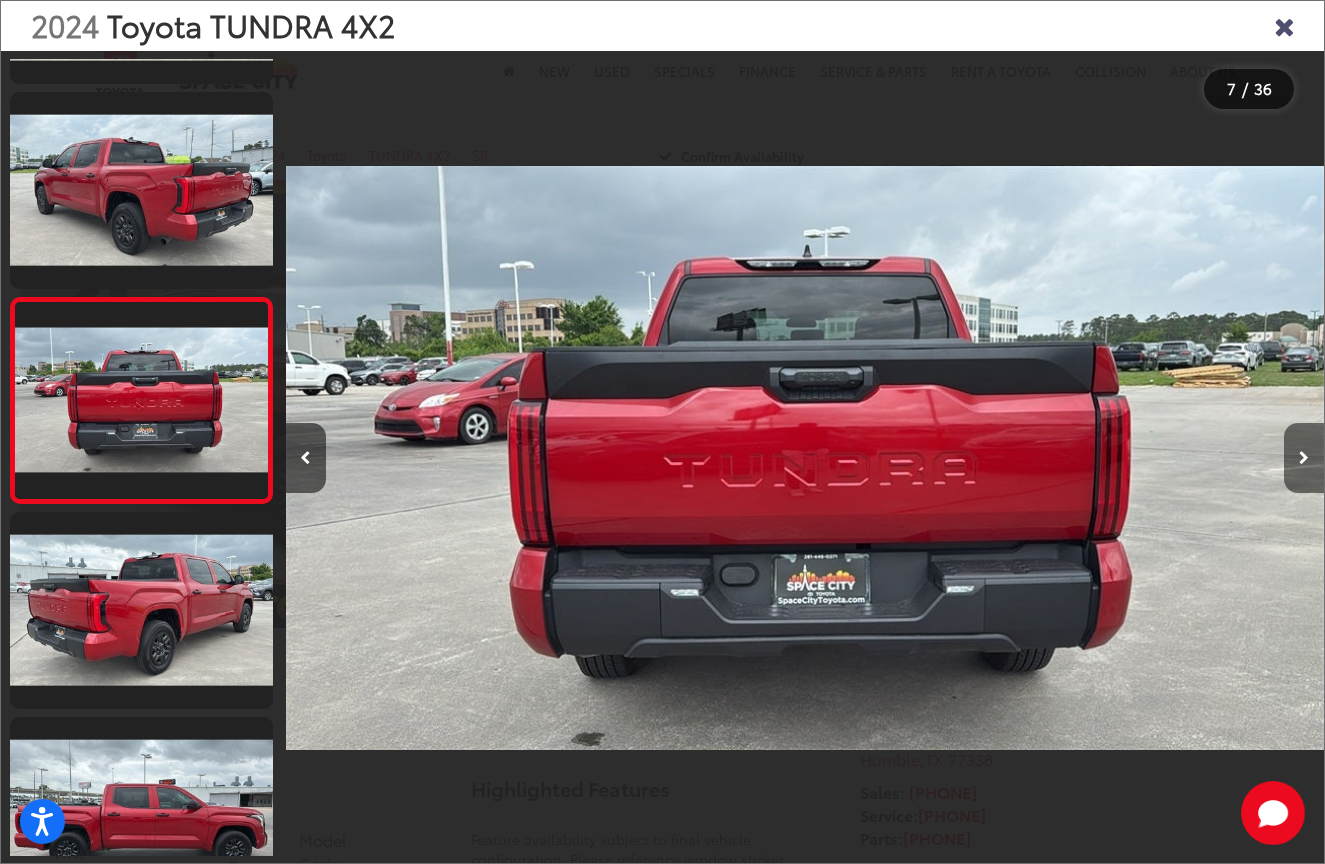 click at bounding box center [1304, 458] 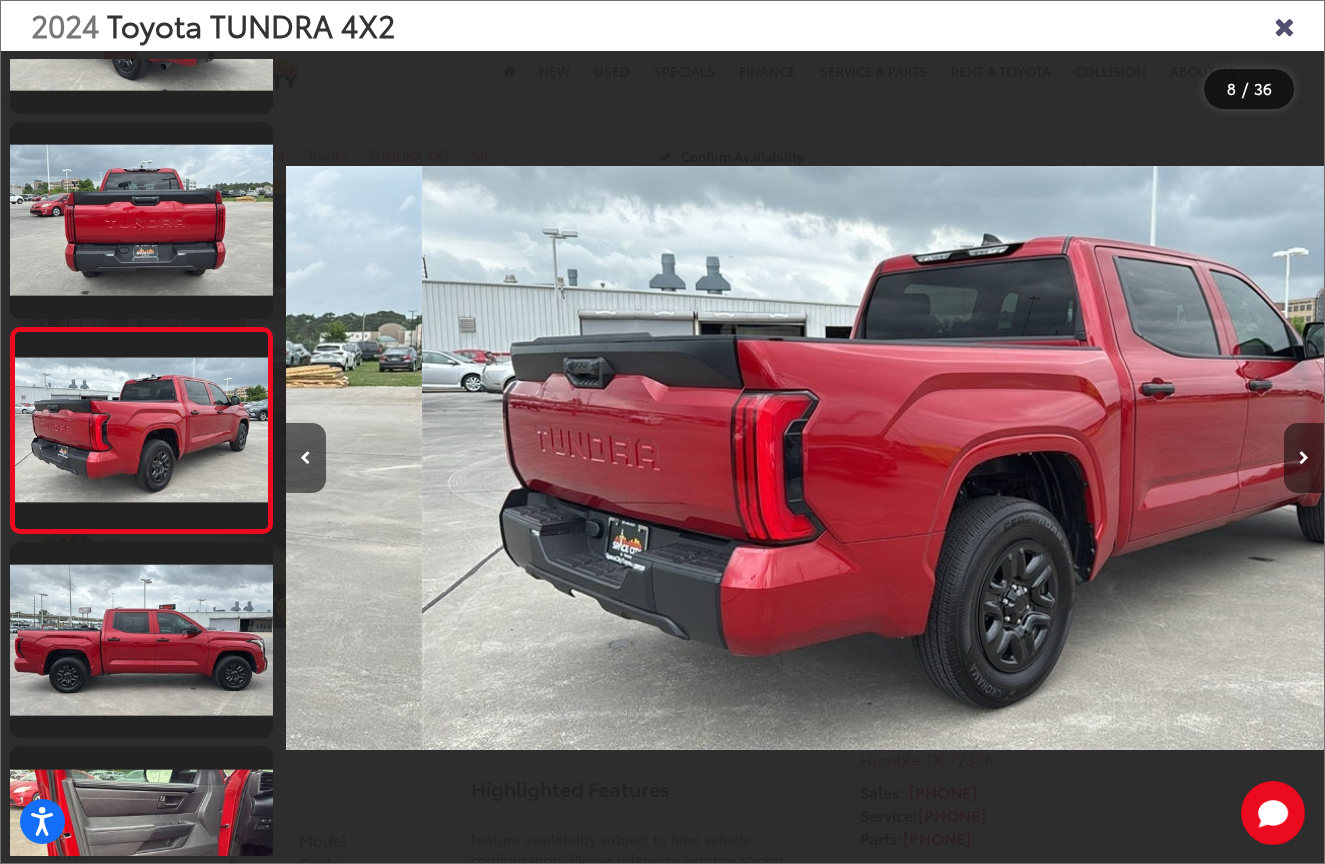 scroll, scrollTop: 0, scrollLeft: 7269, axis: horizontal 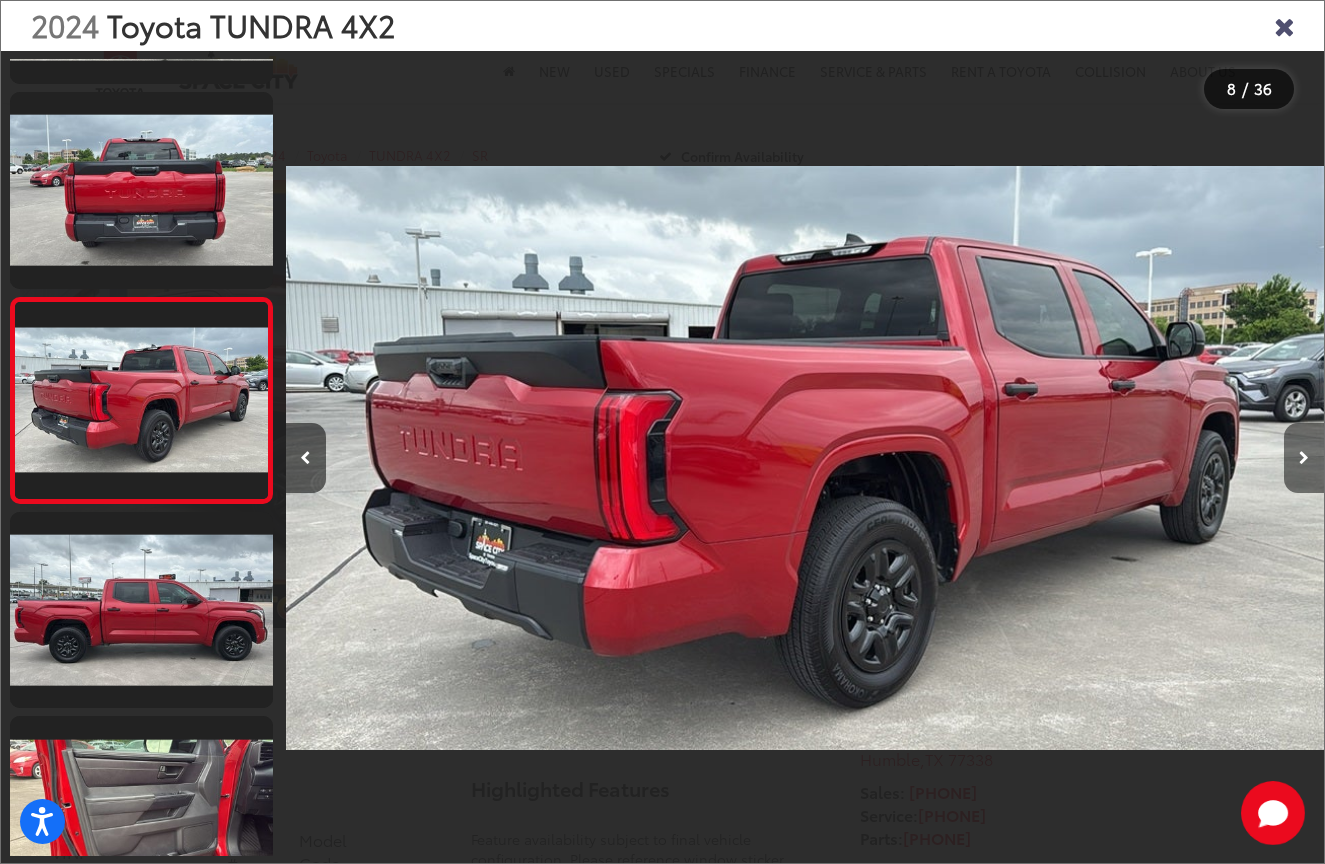 click at bounding box center (1304, 458) 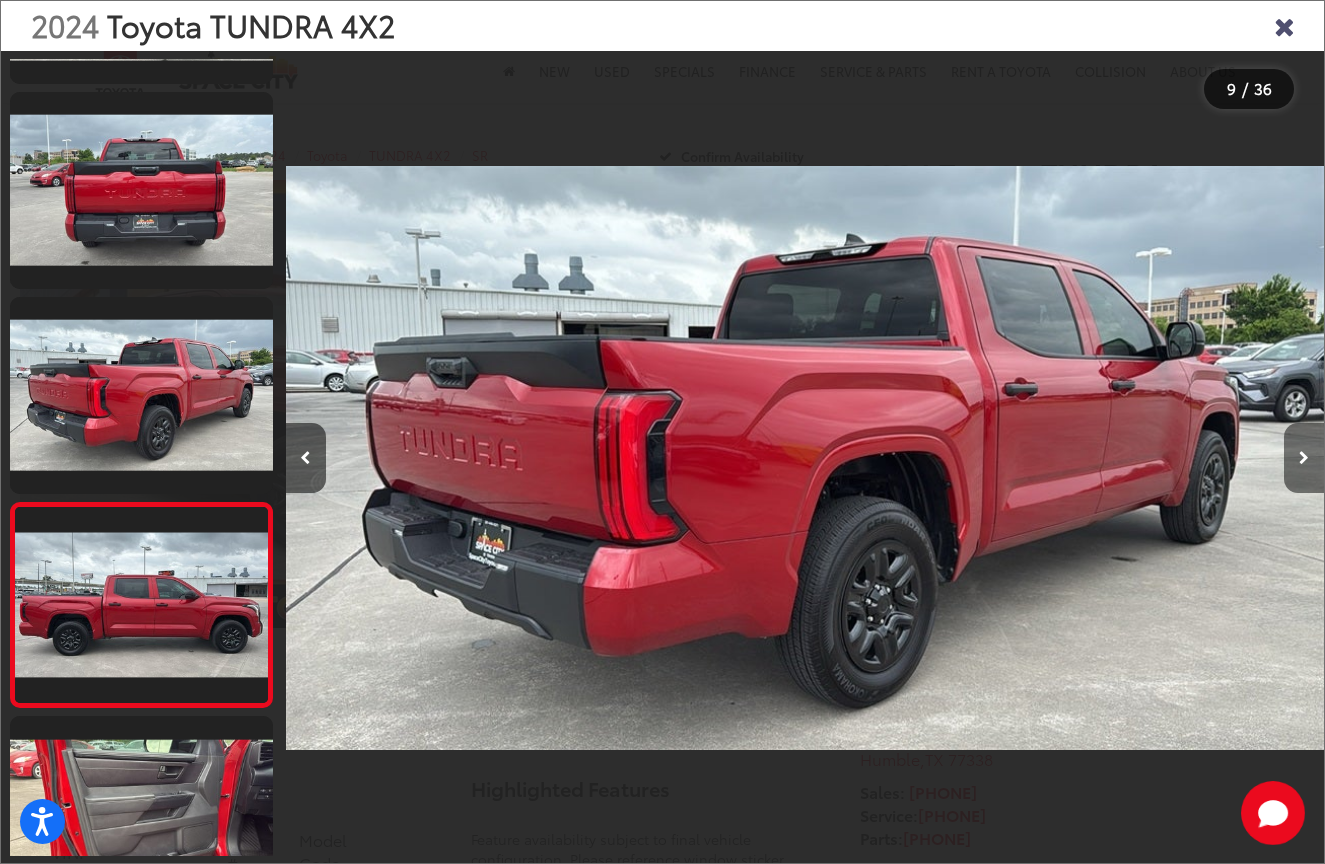 scroll, scrollTop: 0, scrollLeft: 8307, axis: horizontal 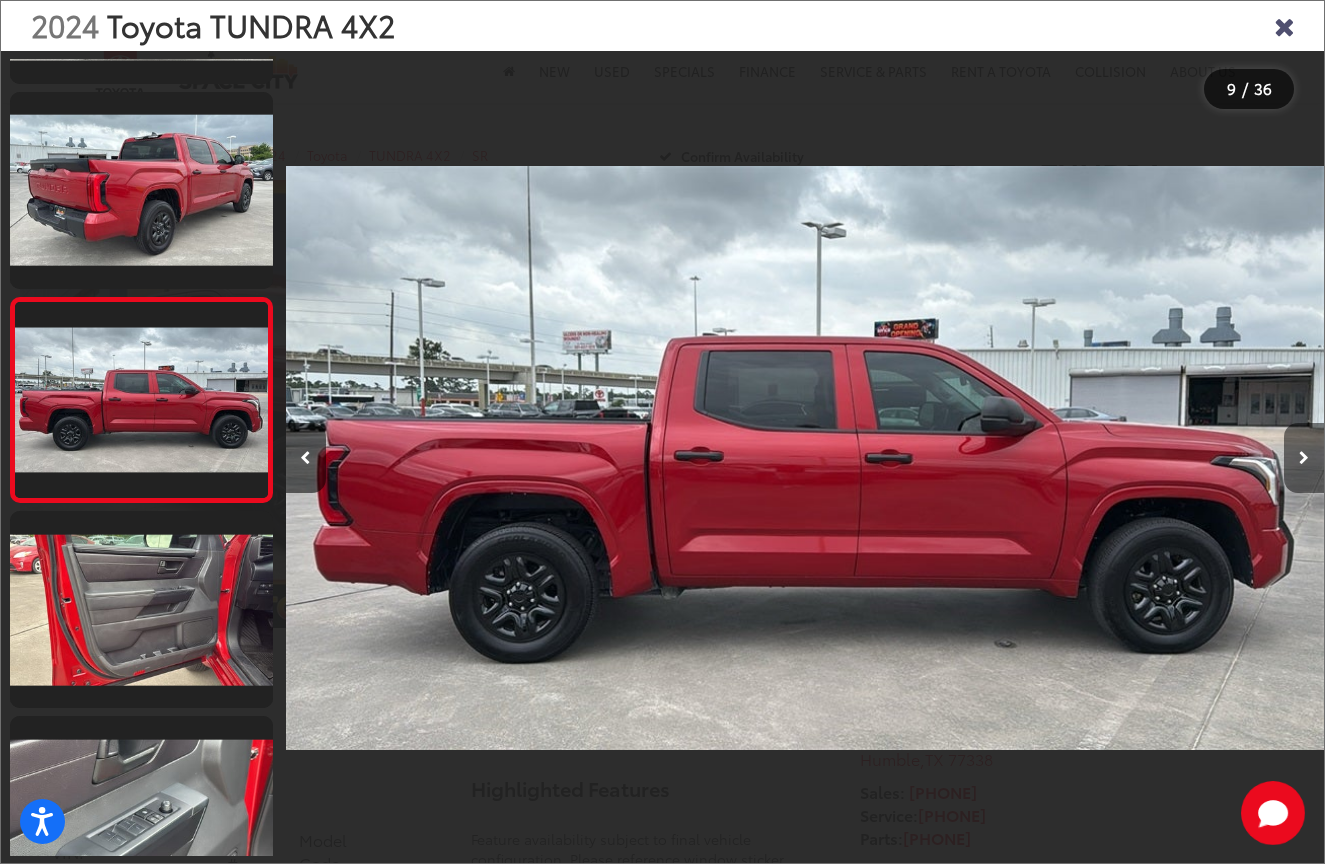 click at bounding box center [1304, 458] 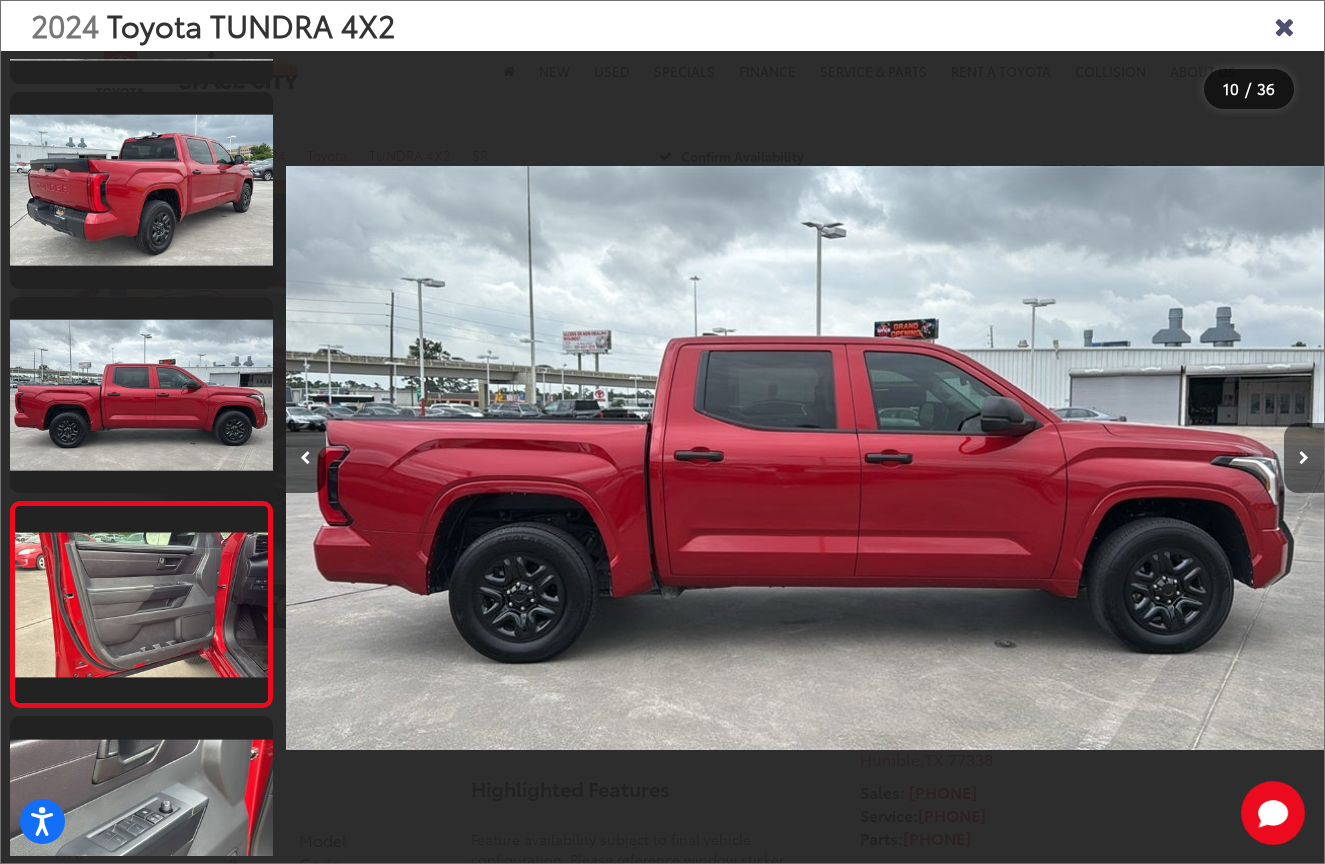 scroll, scrollTop: 0, scrollLeft: 9346, axis: horizontal 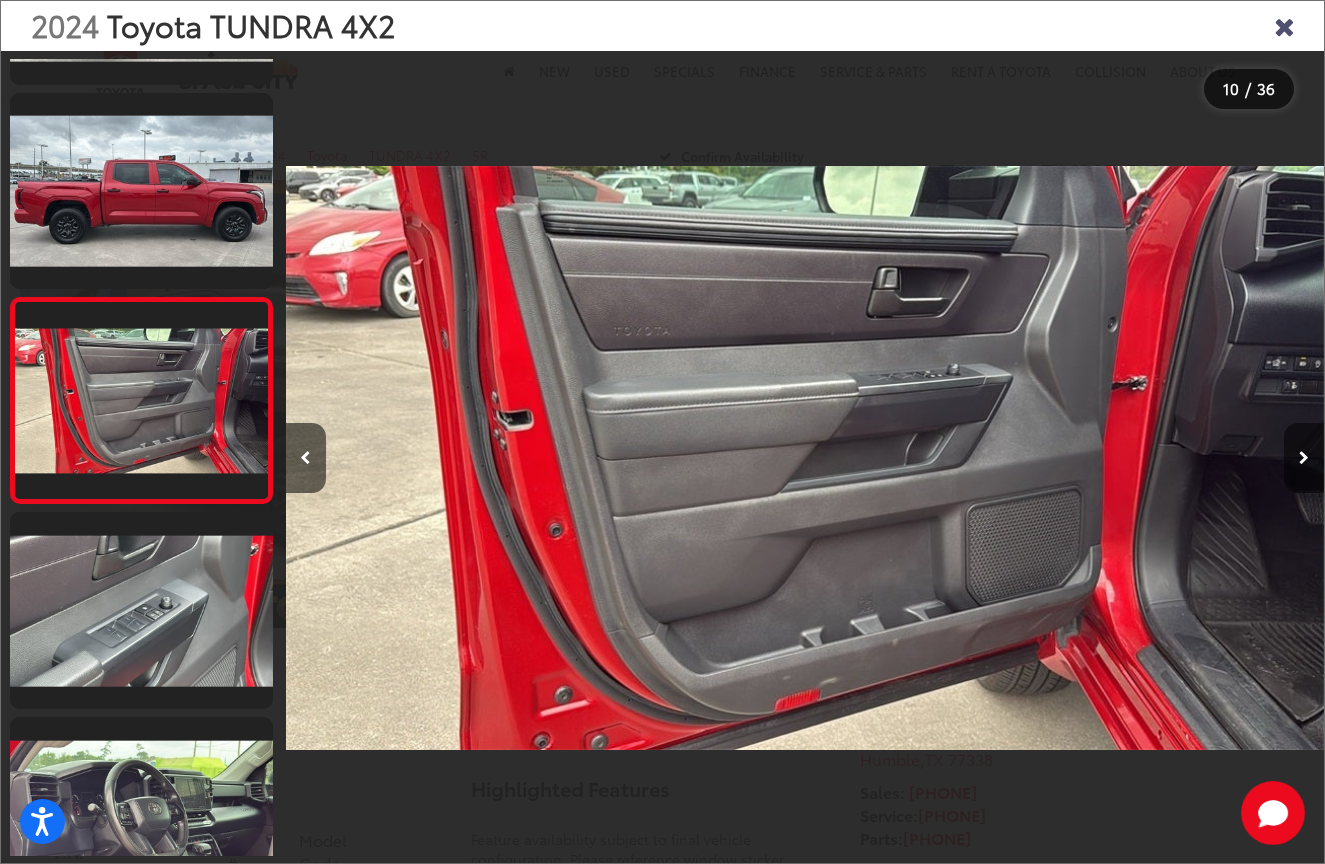 click at bounding box center (1304, 458) 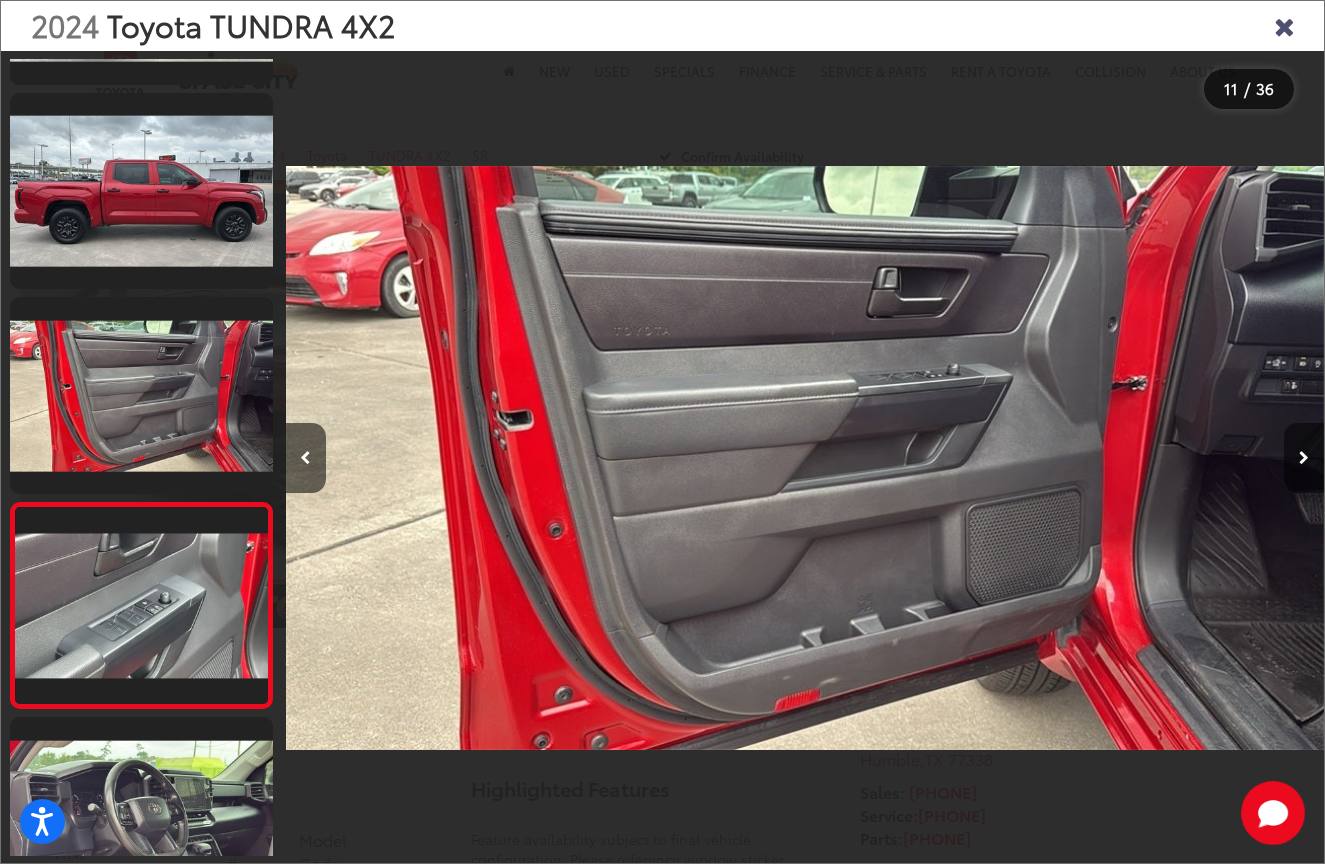 scroll, scrollTop: 0, scrollLeft: 10384, axis: horizontal 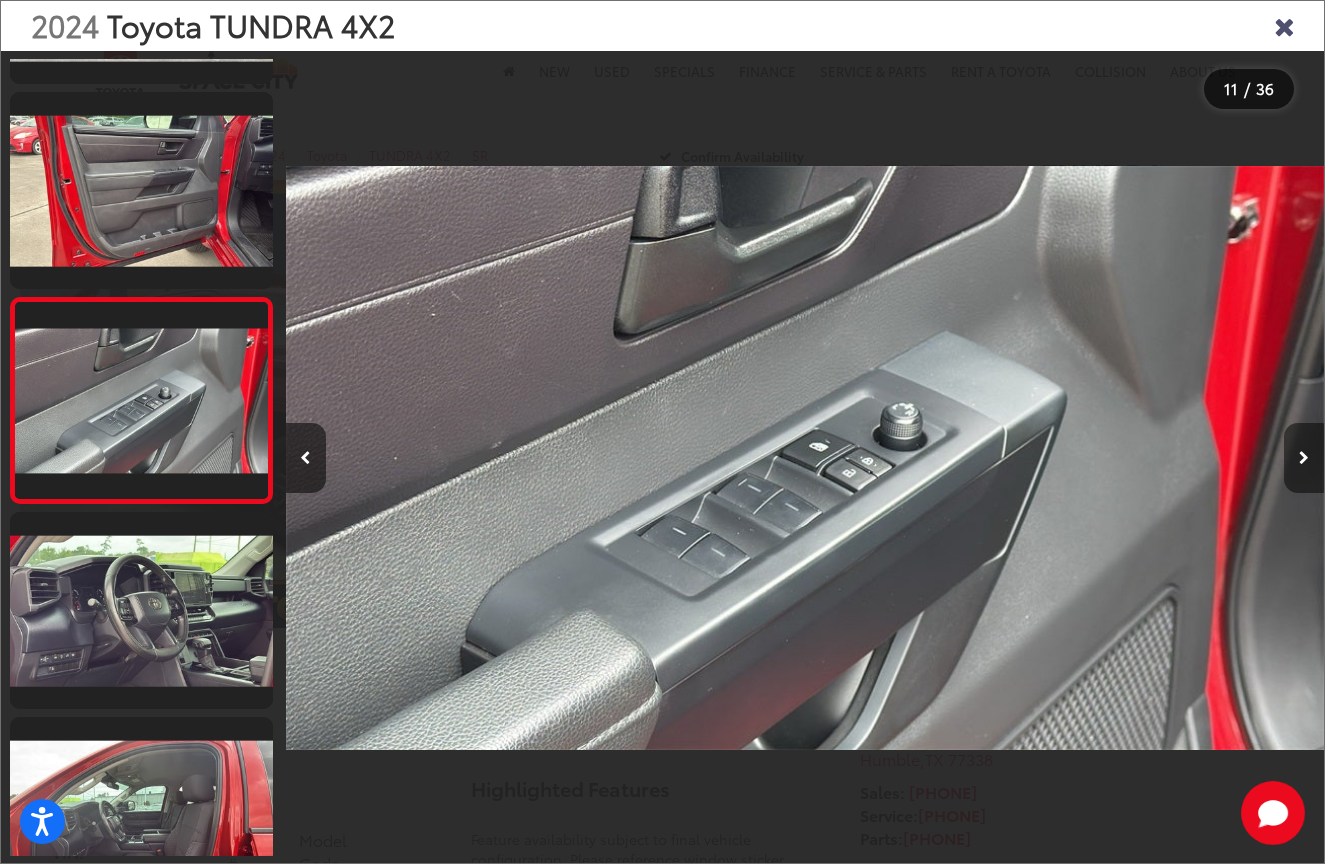 click at bounding box center [1304, 458] 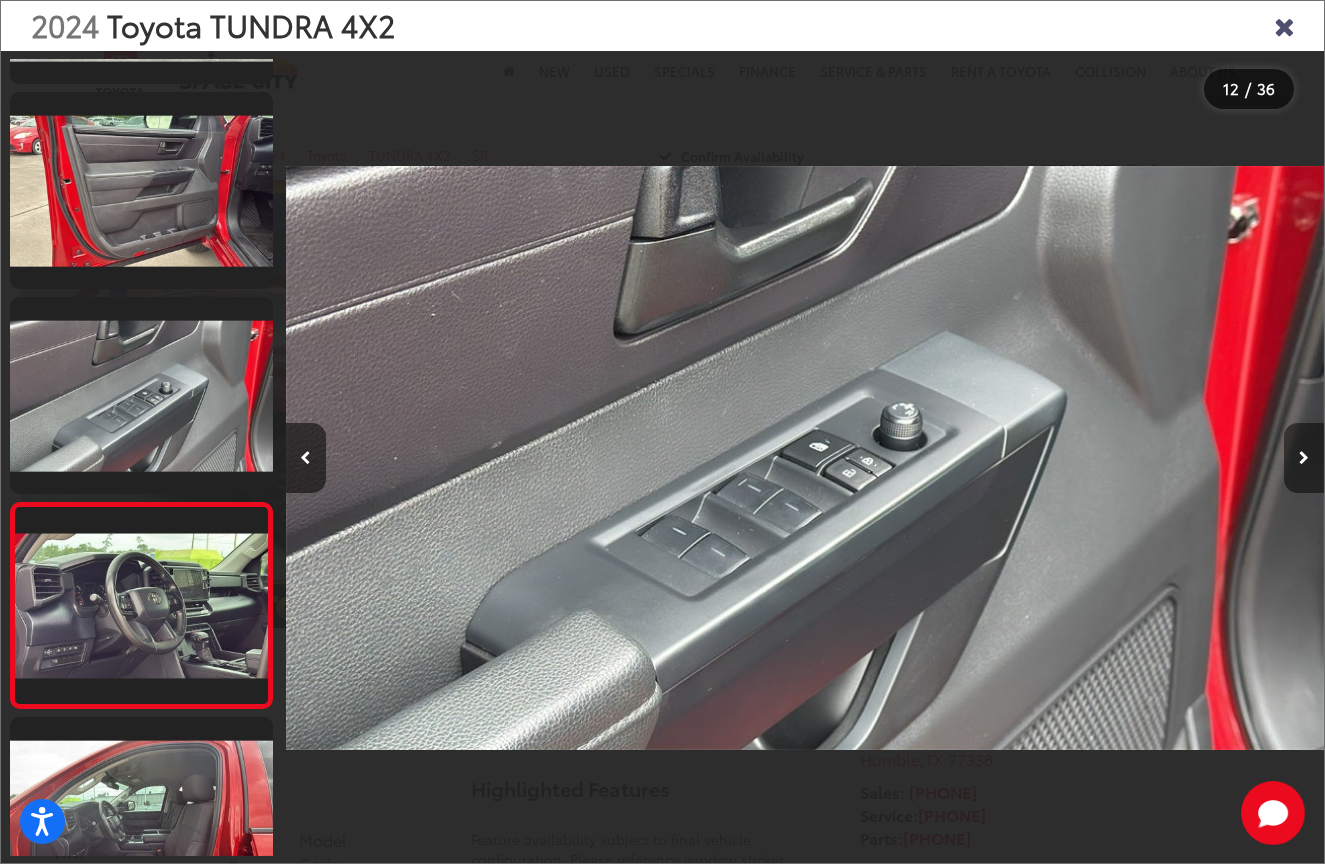scroll, scrollTop: 0, scrollLeft: 11420, axis: horizontal 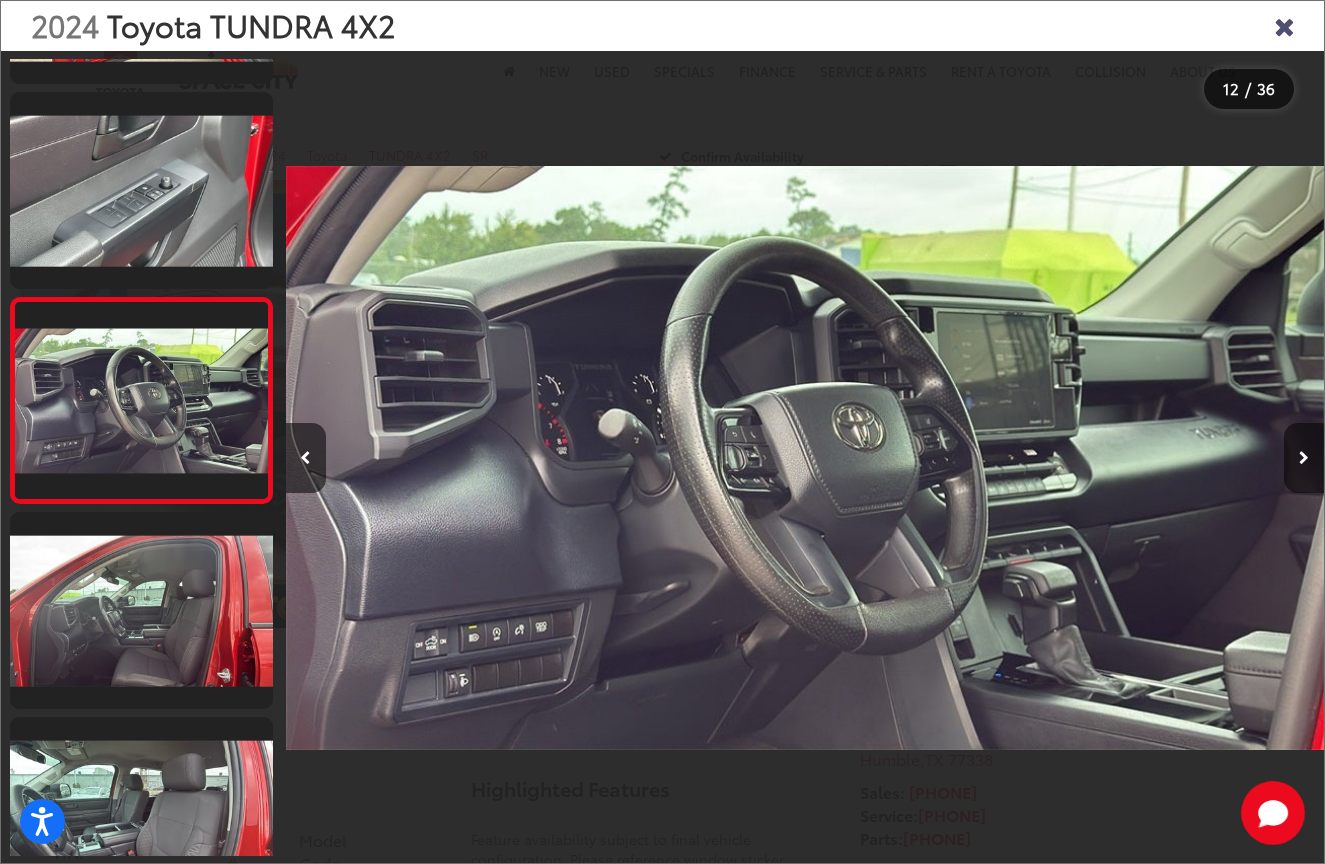 click at bounding box center (1304, 458) 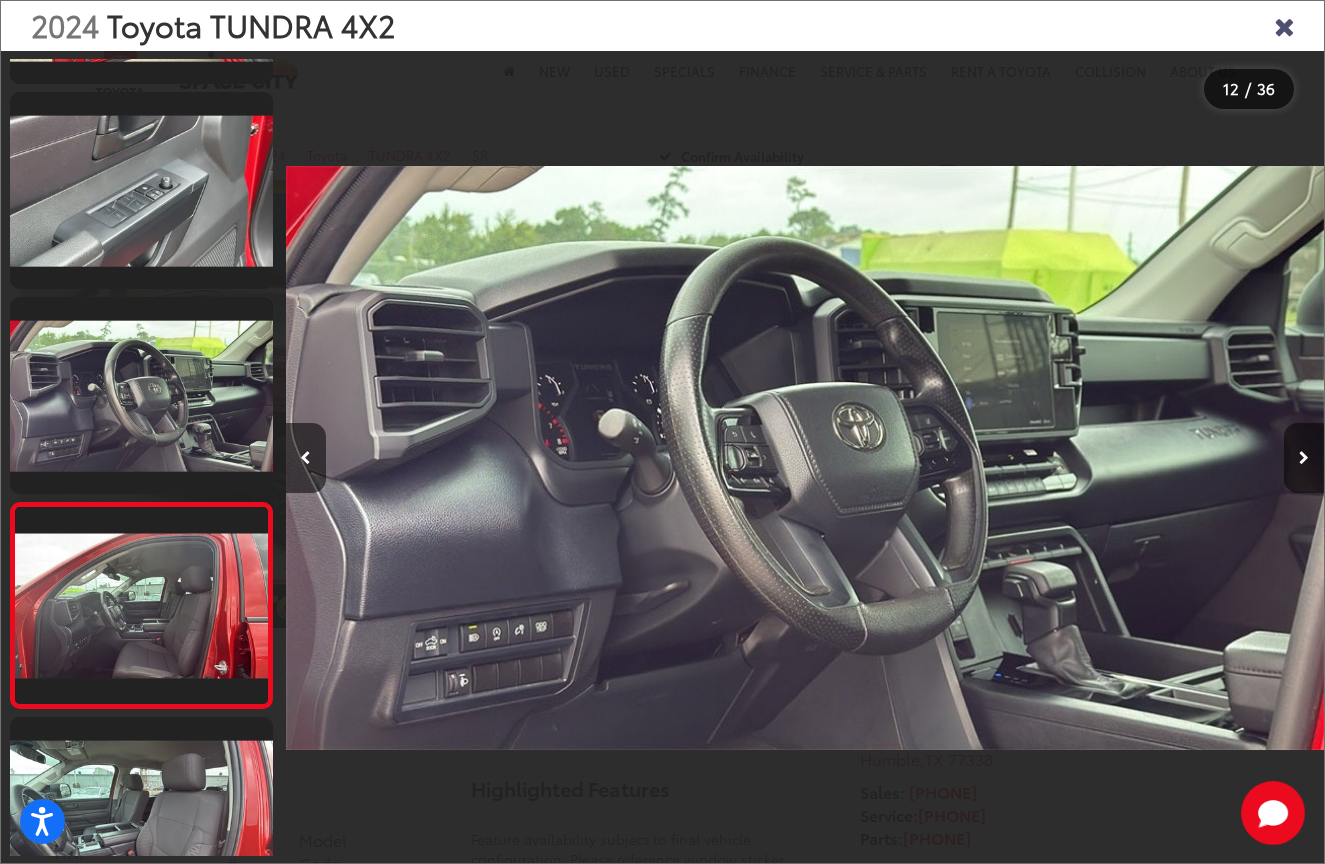 scroll, scrollTop: 0, scrollLeft: 12575, axis: horizontal 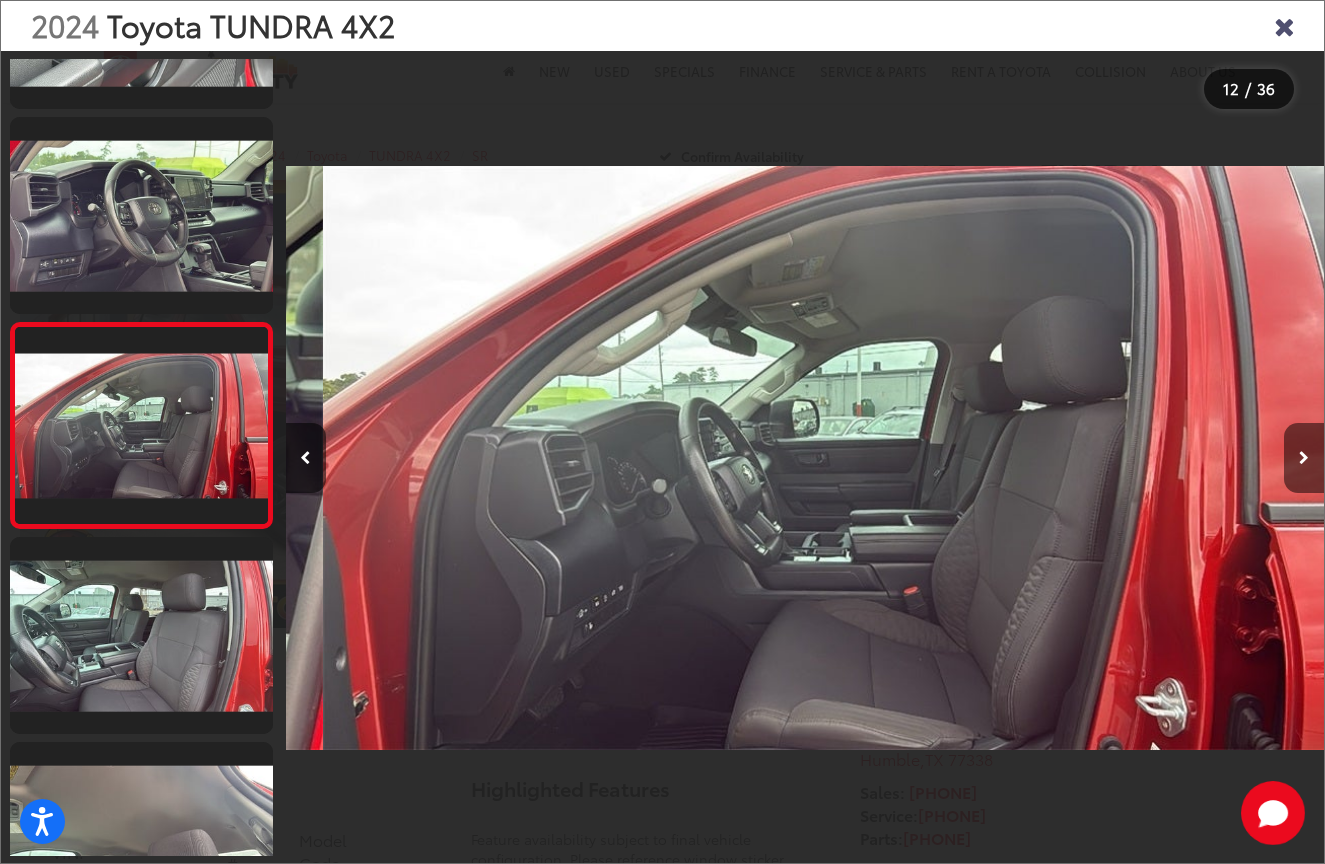 click at bounding box center (1304, 458) 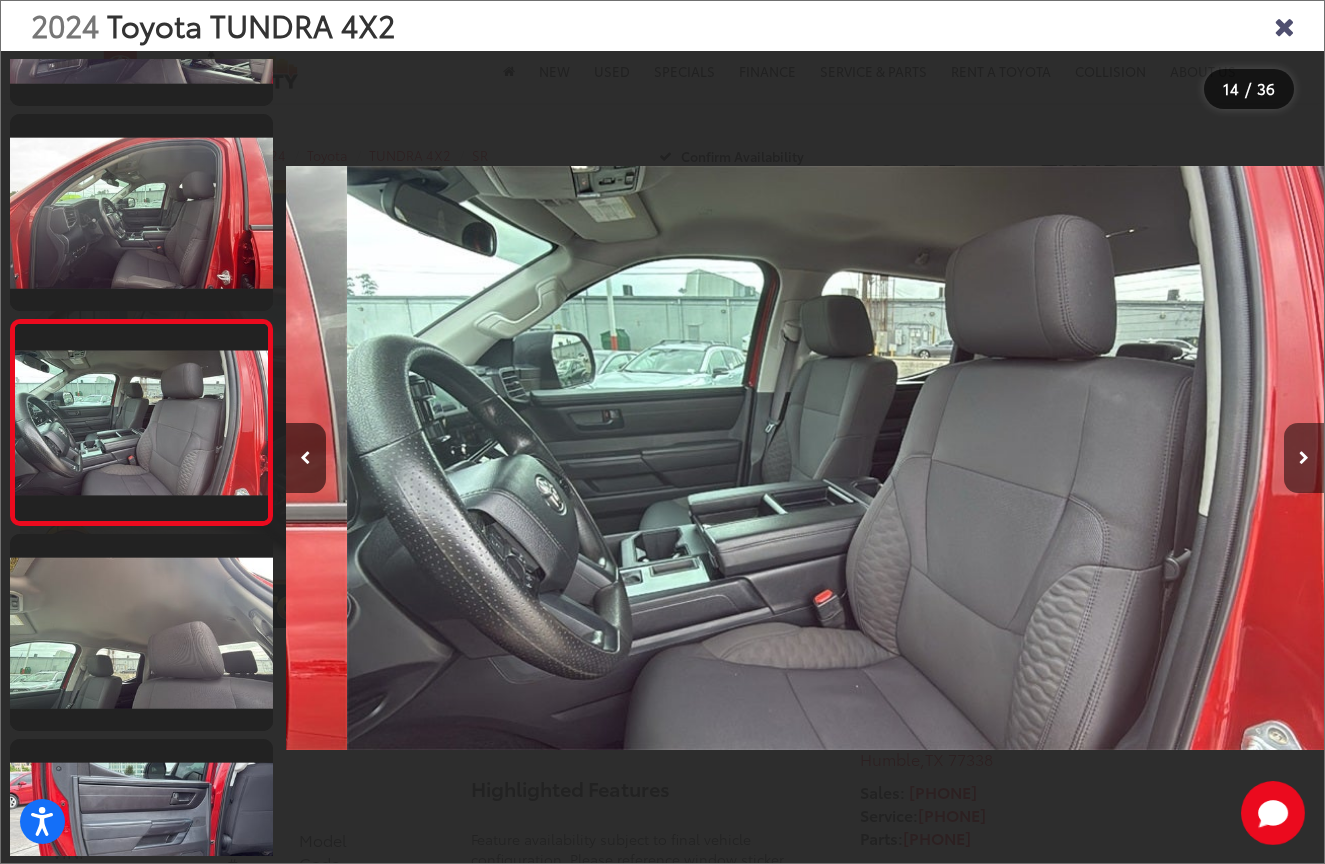 click at bounding box center (1304, 458) 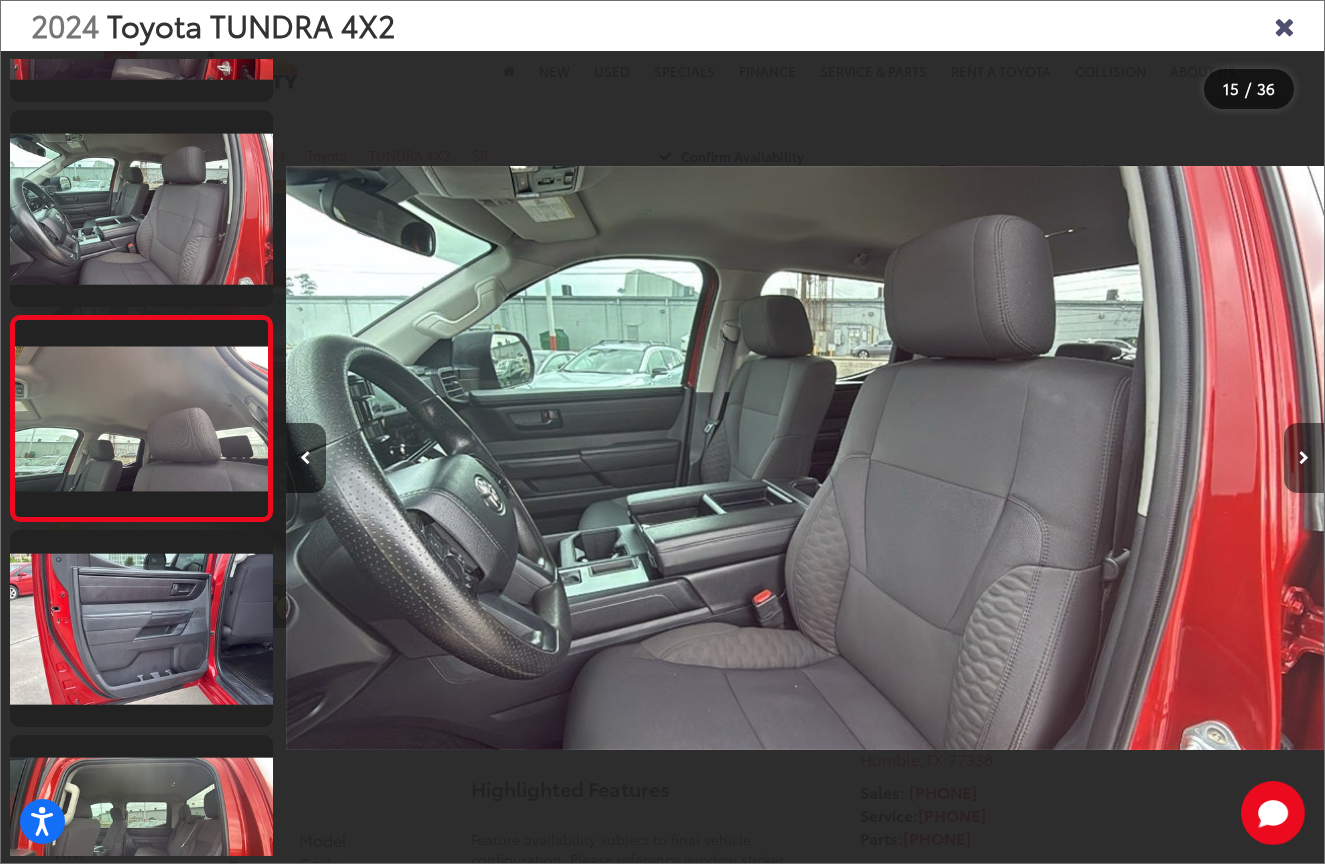 click at bounding box center (1304, 458) 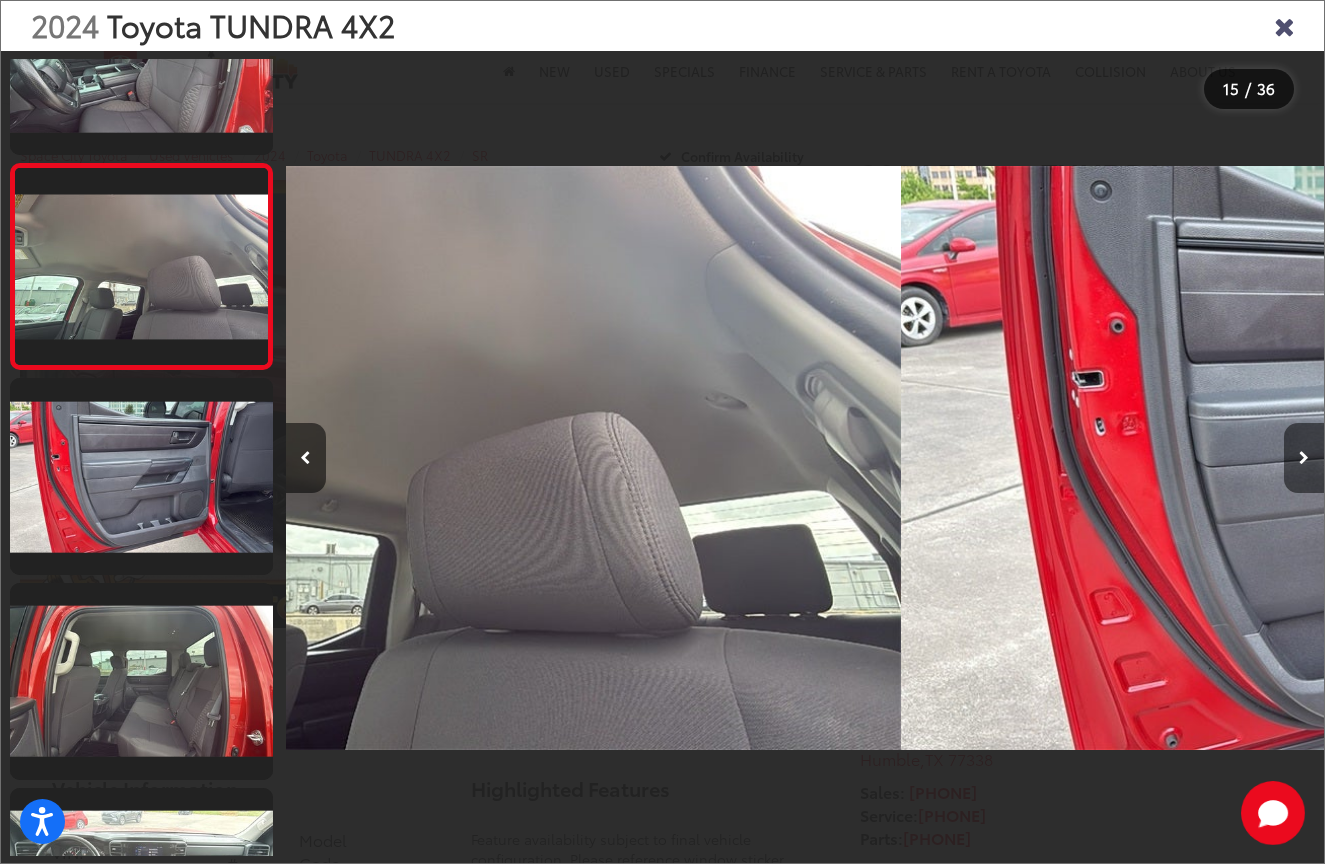 click at bounding box center (1304, 458) 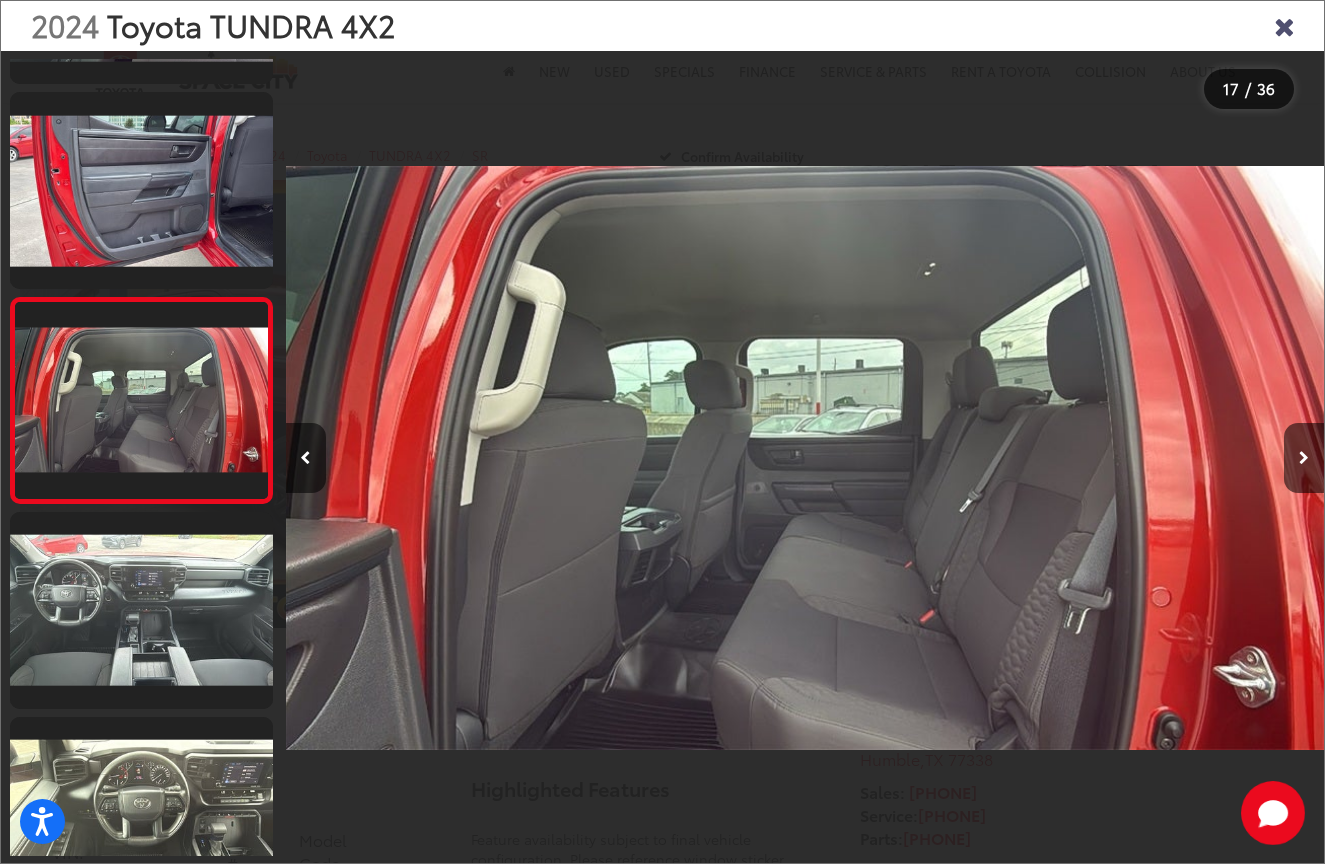 click at bounding box center (1284, 25) 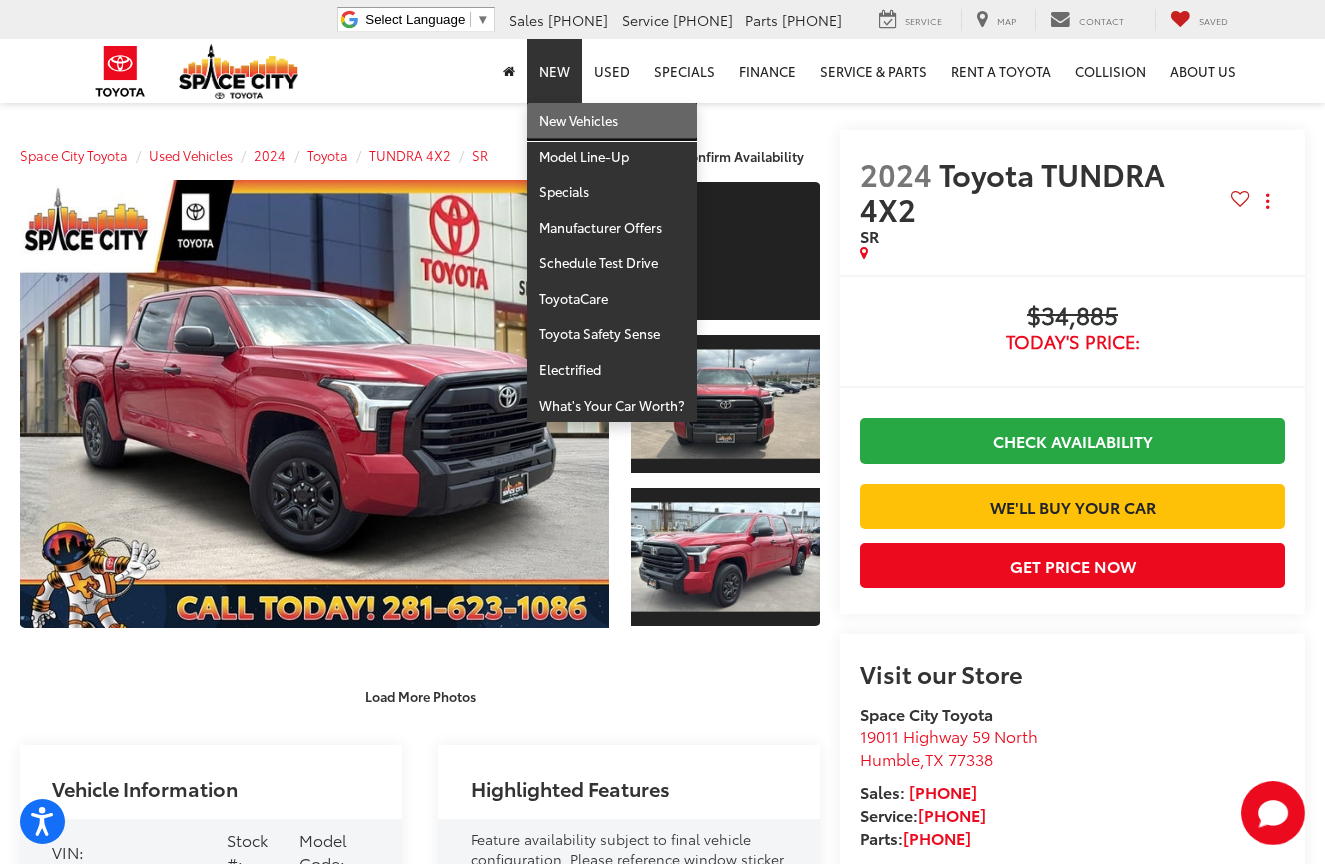 click on "New Vehicles" at bounding box center (612, 121) 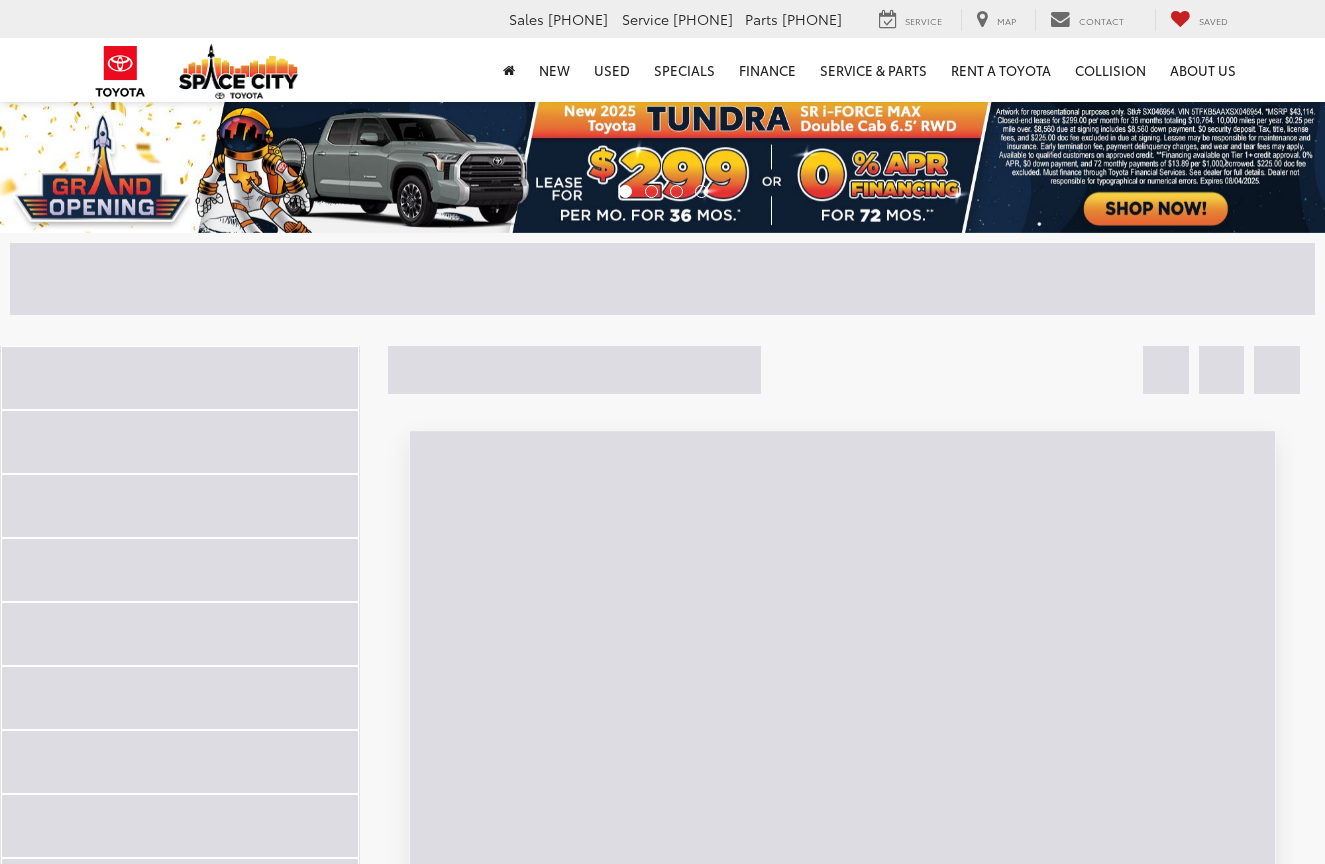 scroll, scrollTop: 0, scrollLeft: 0, axis: both 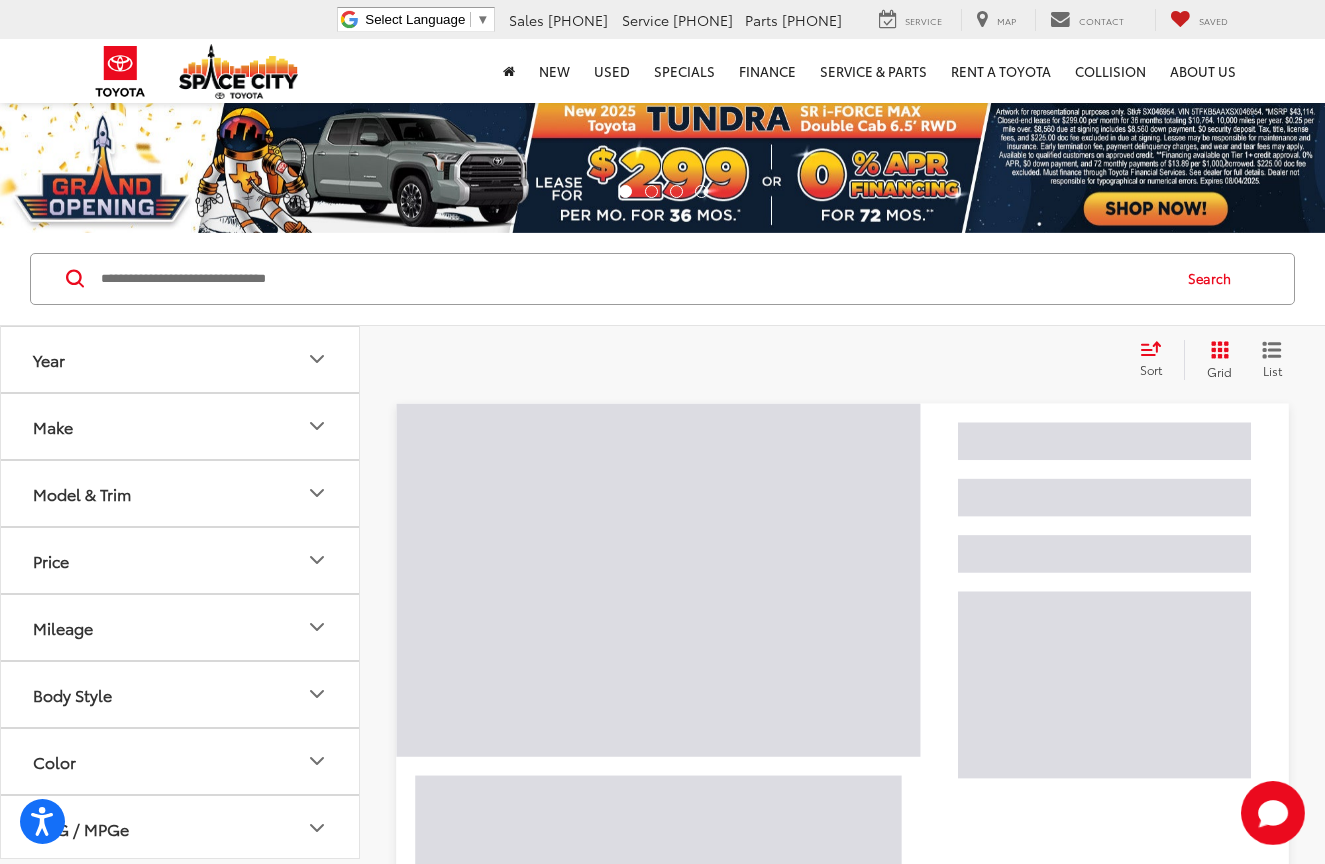 click on "Model & Trim" at bounding box center [181, 493] 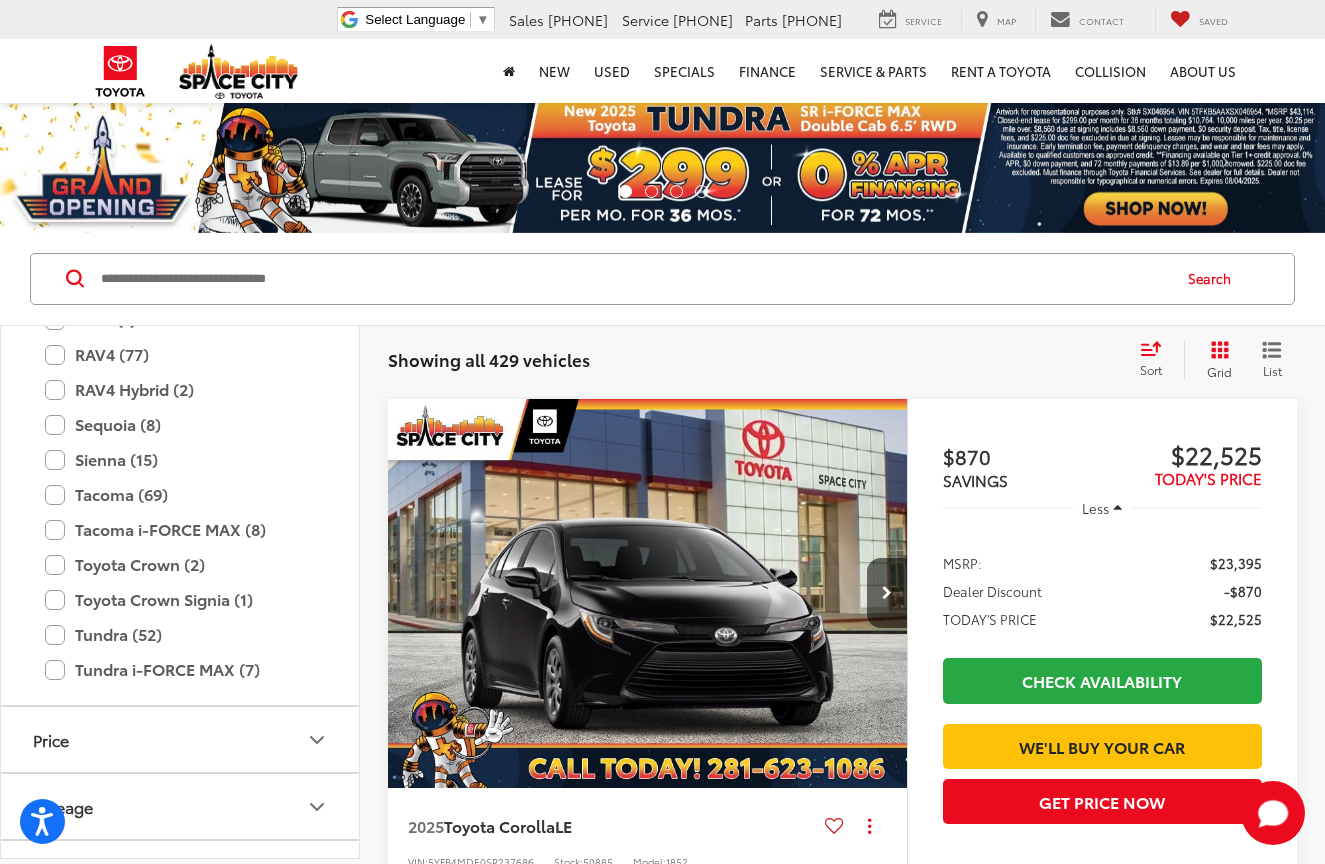 scroll, scrollTop: 815, scrollLeft: 0, axis: vertical 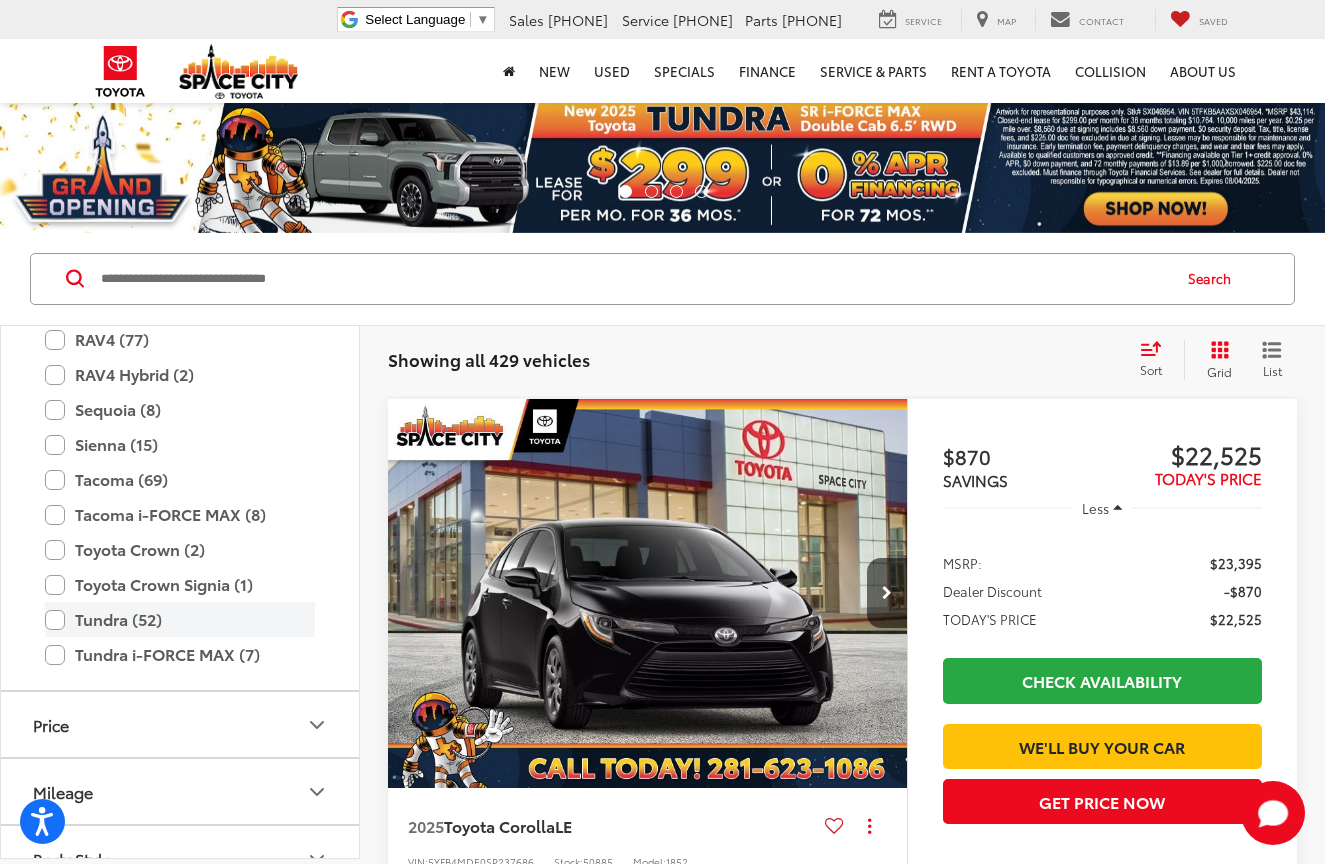 click on "Tundra (52)" at bounding box center (180, 619) 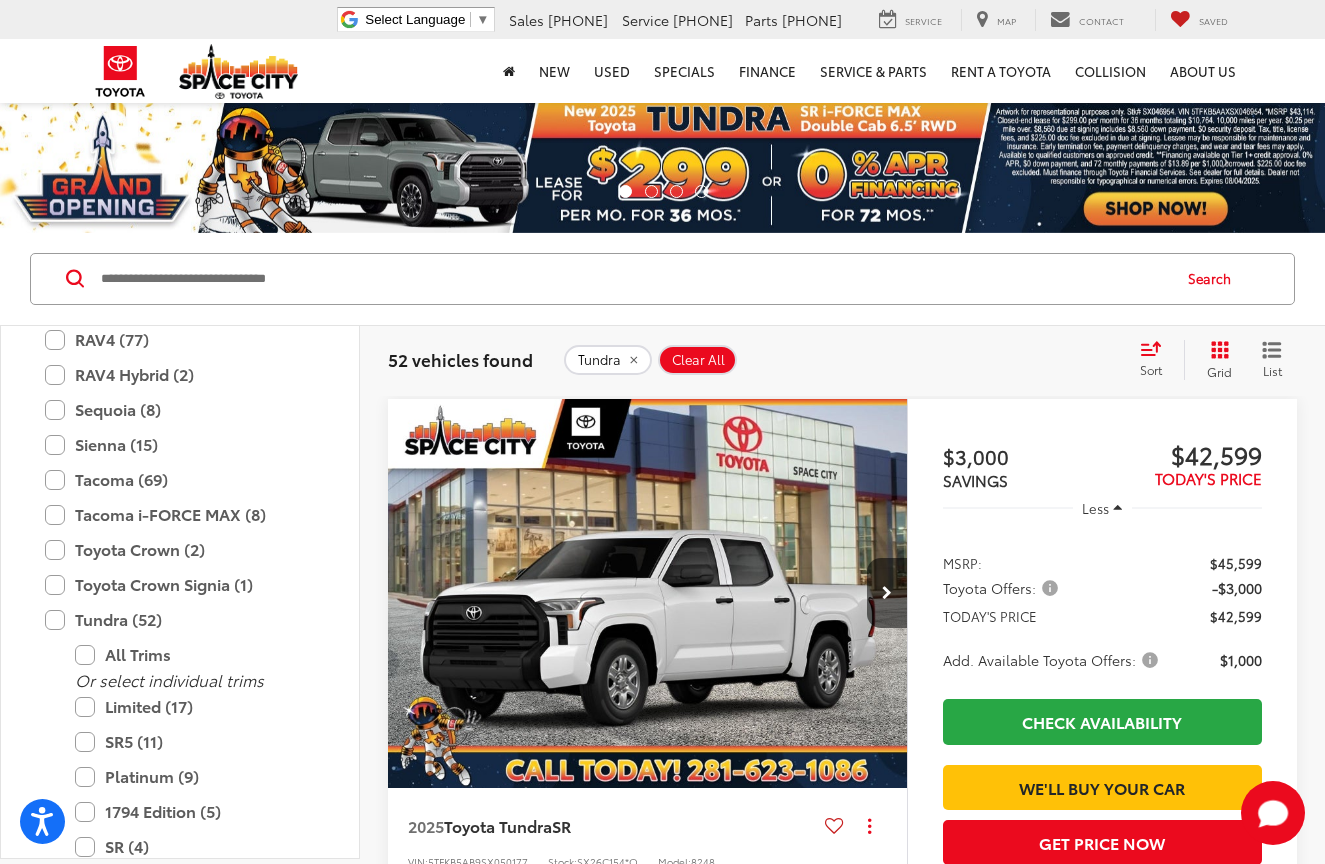 scroll, scrollTop: 0, scrollLeft: 0, axis: both 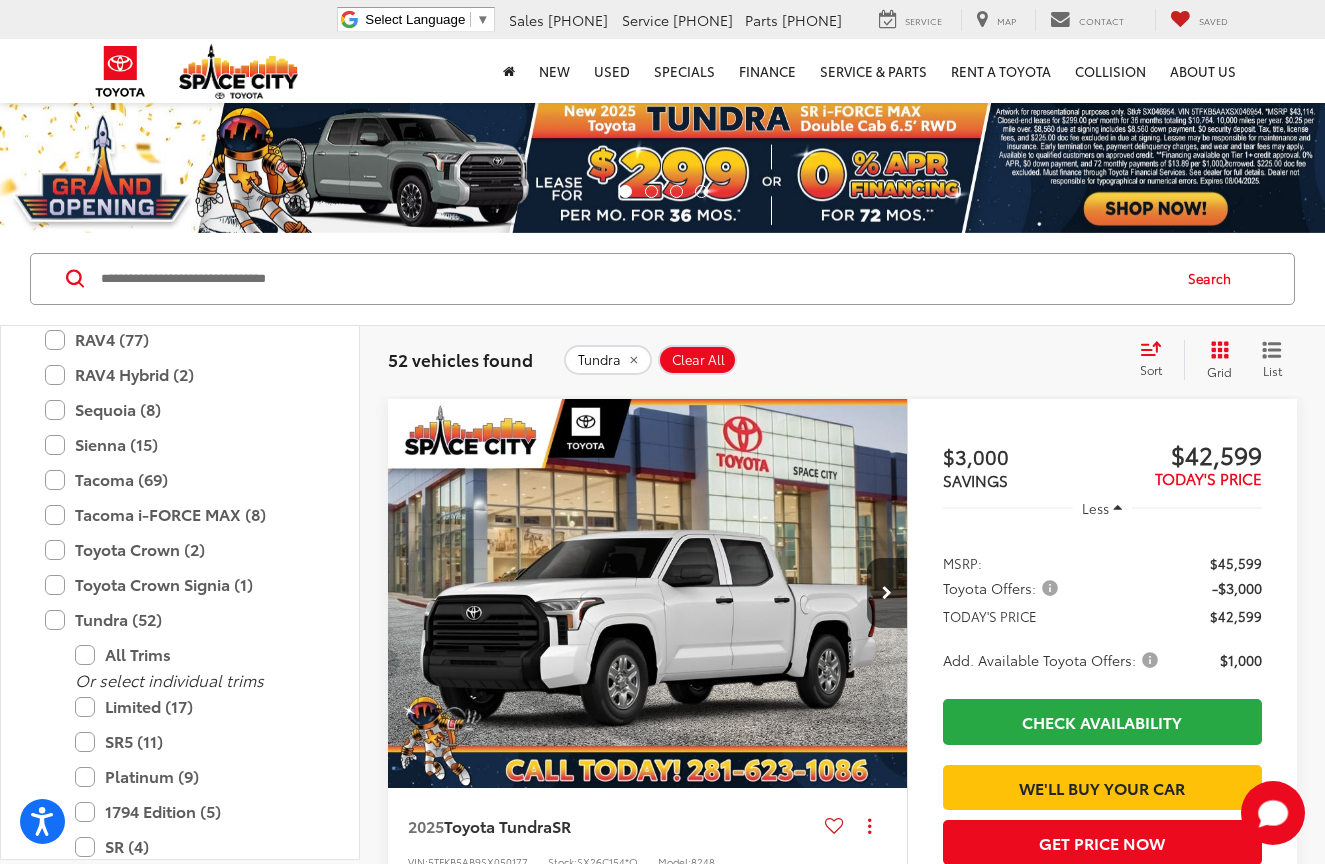 click 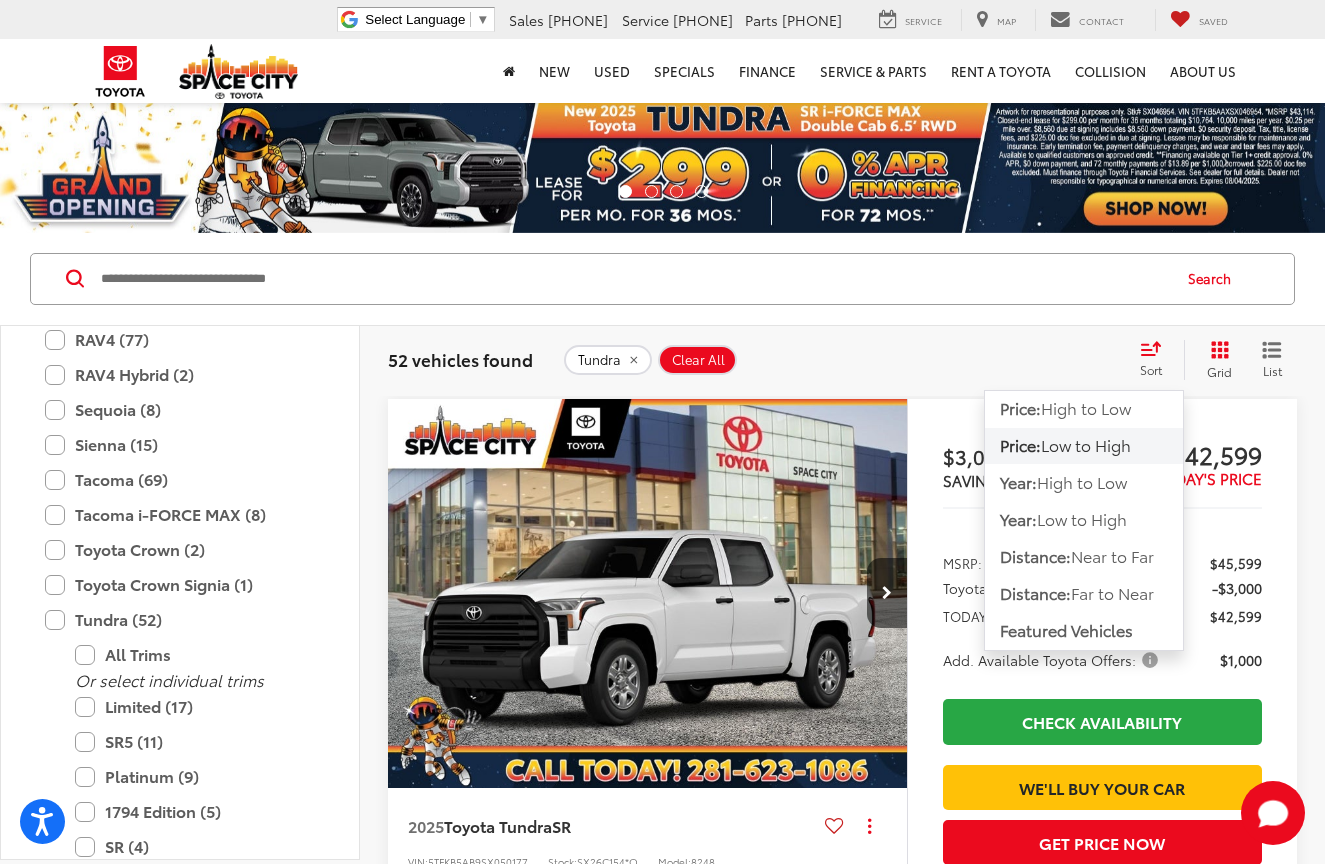 click on "Low to High" at bounding box center (1086, 444) 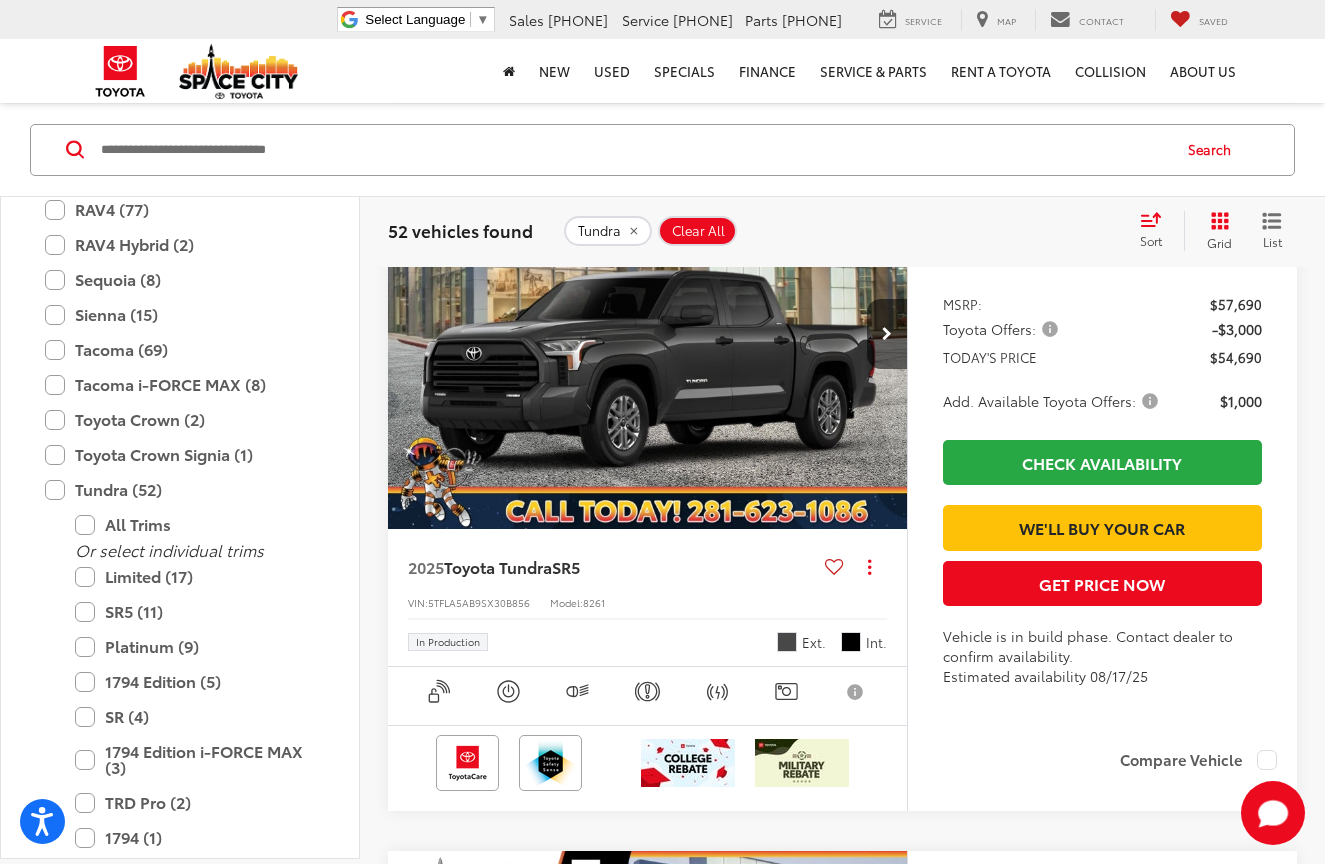 scroll, scrollTop: 4368, scrollLeft: 0, axis: vertical 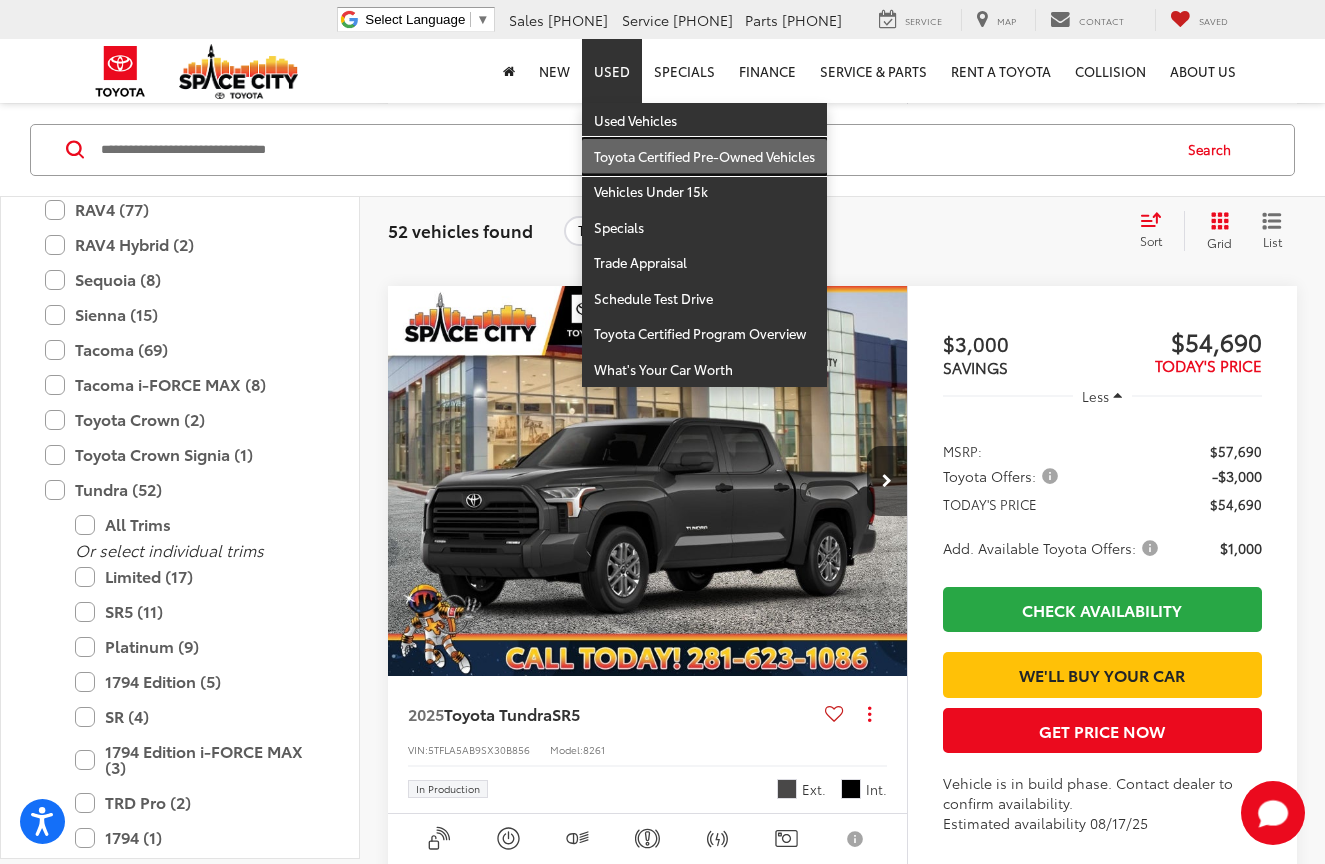 click on "Toyota Certified Pre-Owned Vehicles" at bounding box center [704, 157] 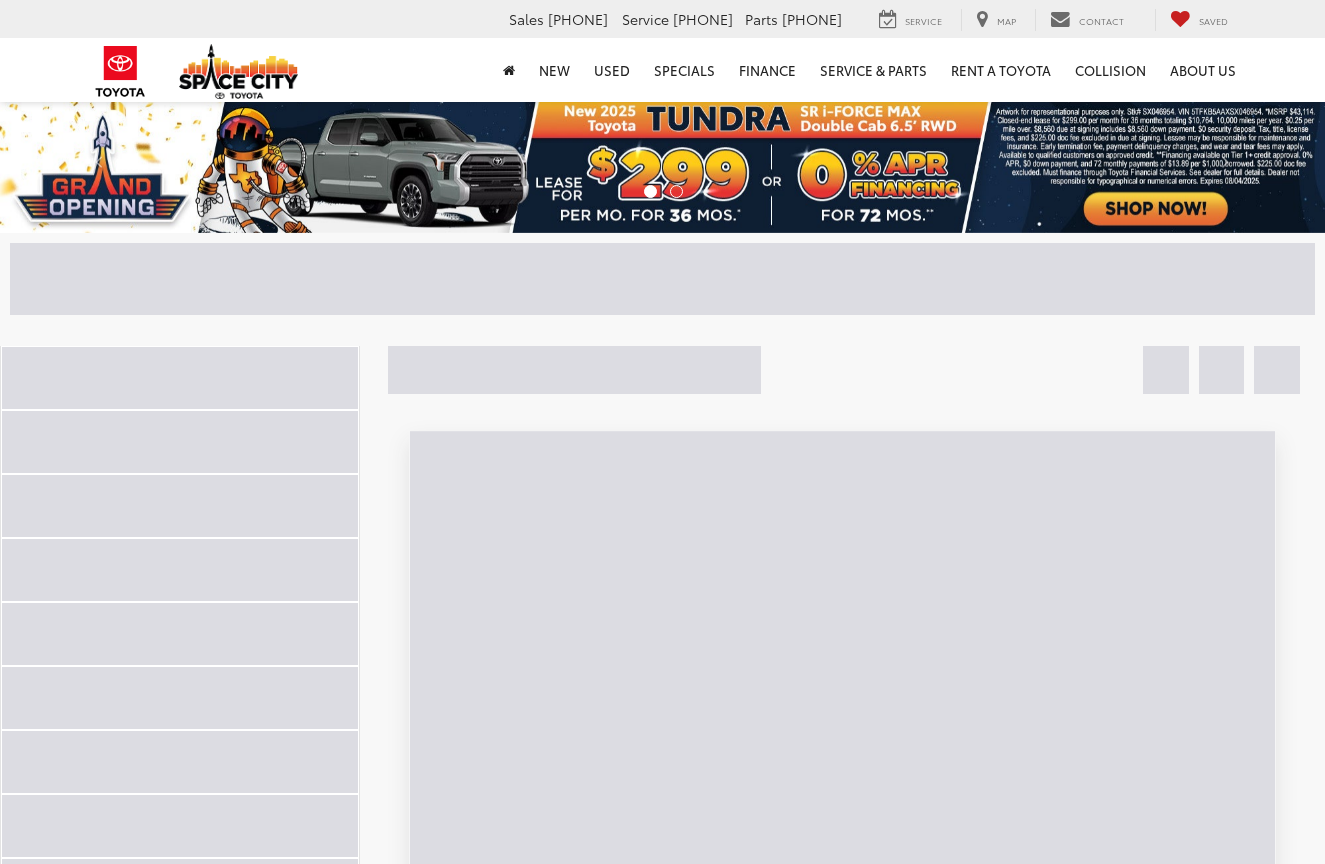 scroll, scrollTop: 0, scrollLeft: 0, axis: both 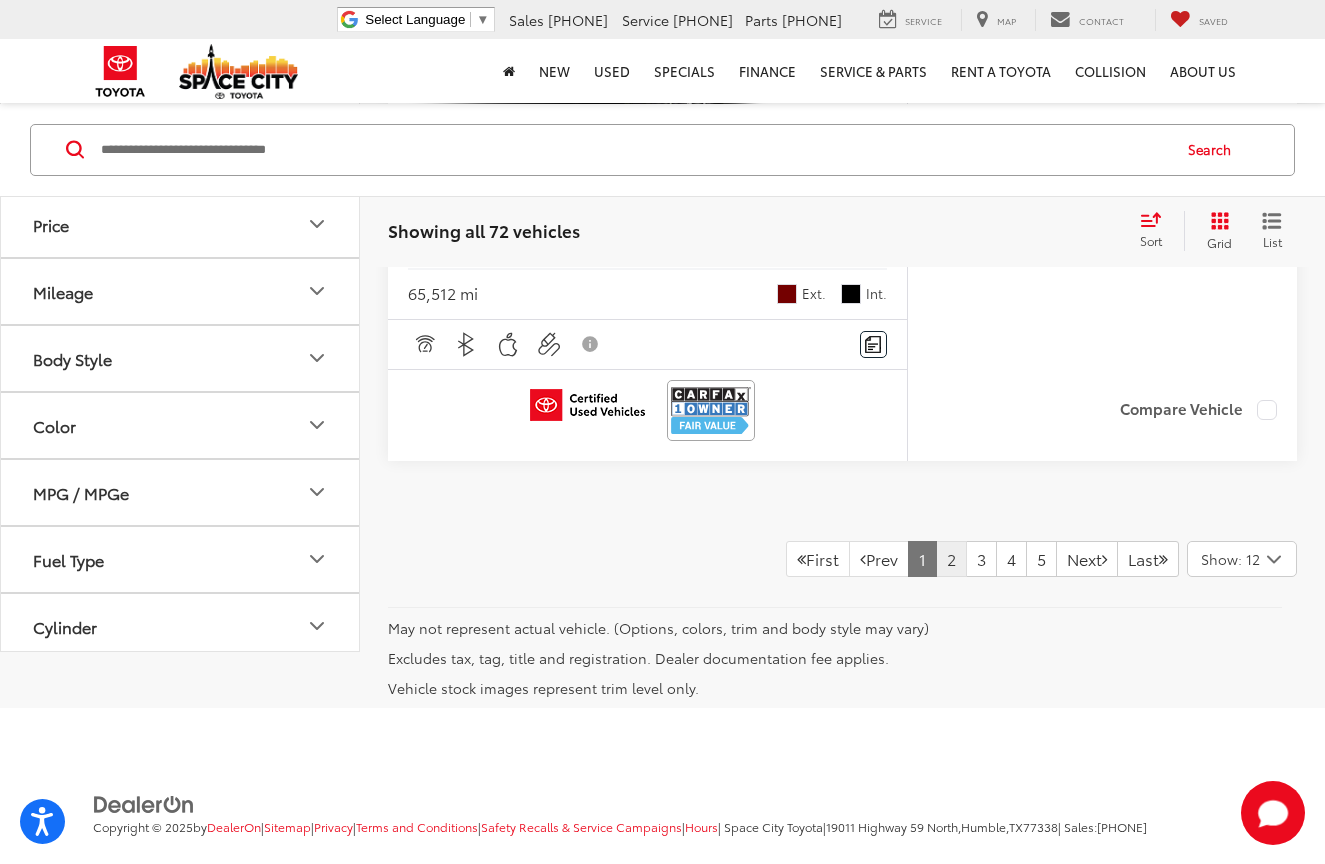 click on "2" at bounding box center (951, 559) 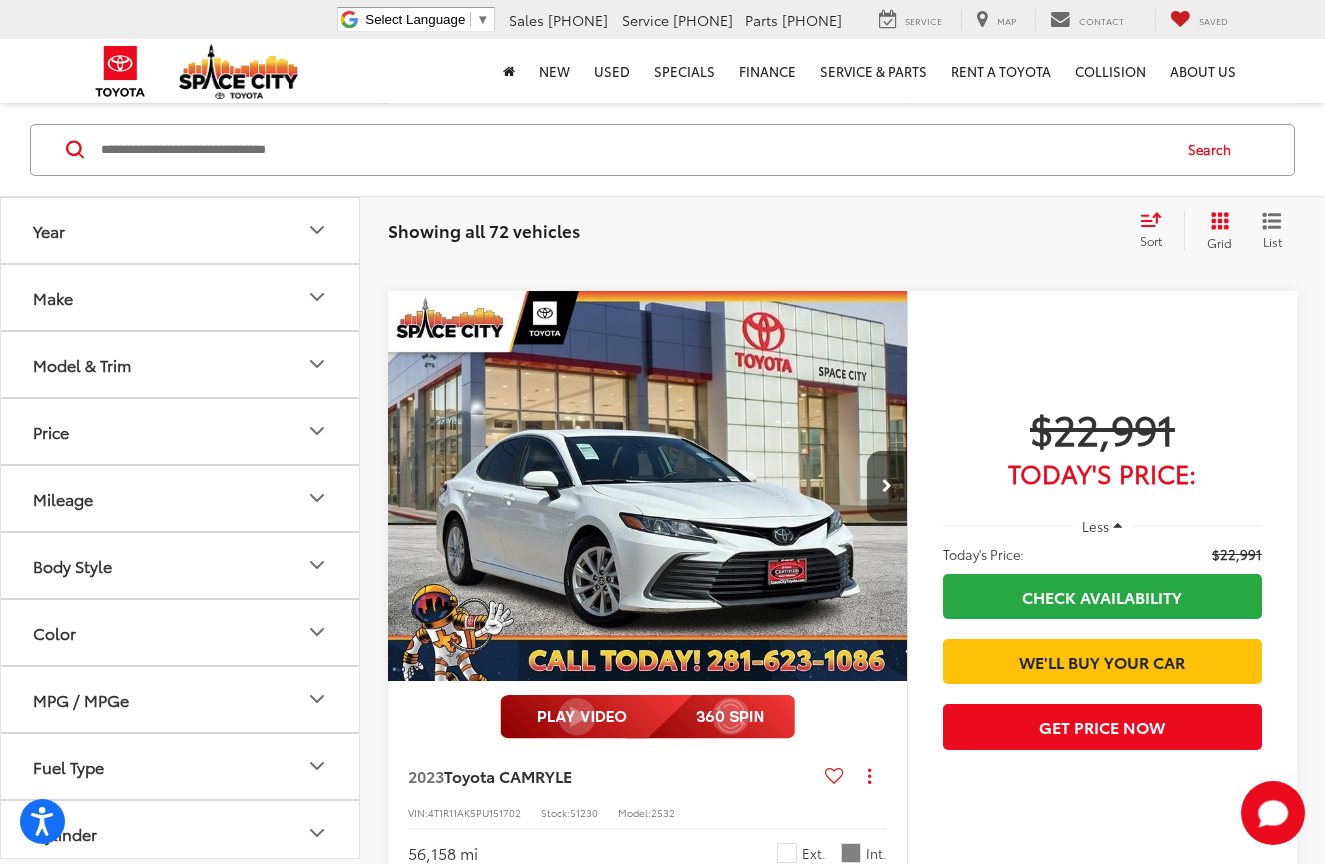 scroll, scrollTop: 3110, scrollLeft: 0, axis: vertical 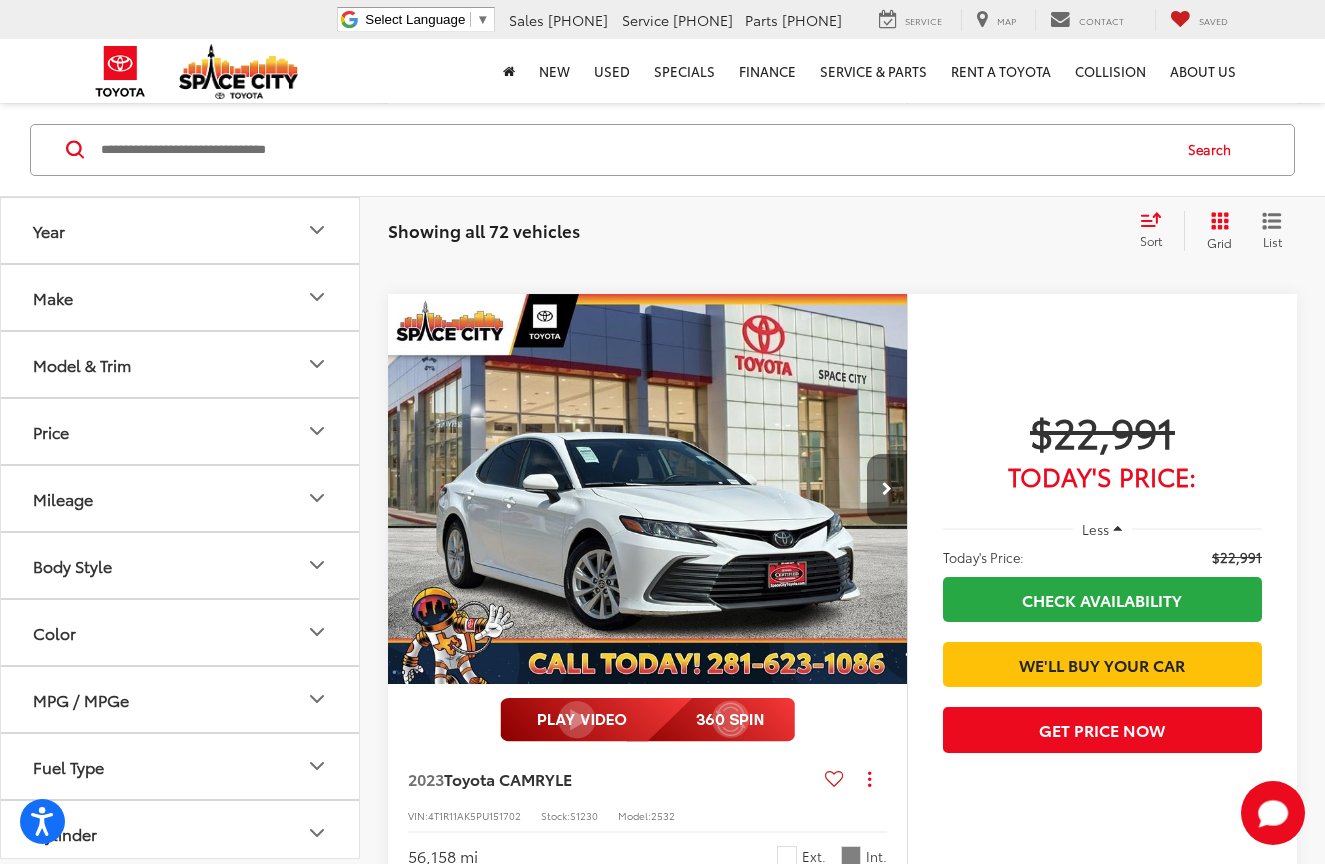 click at bounding box center [887, 489] 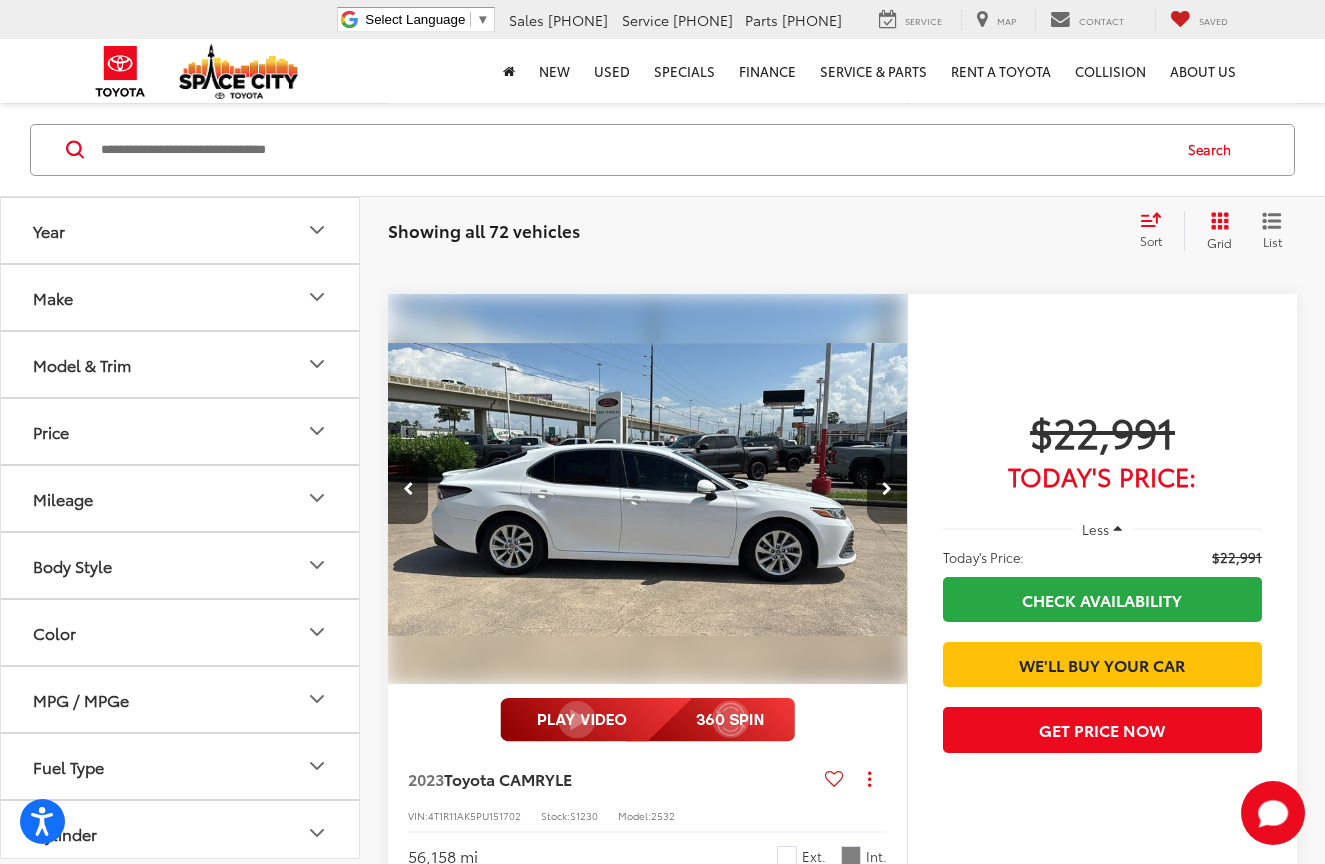 click at bounding box center (887, 489) 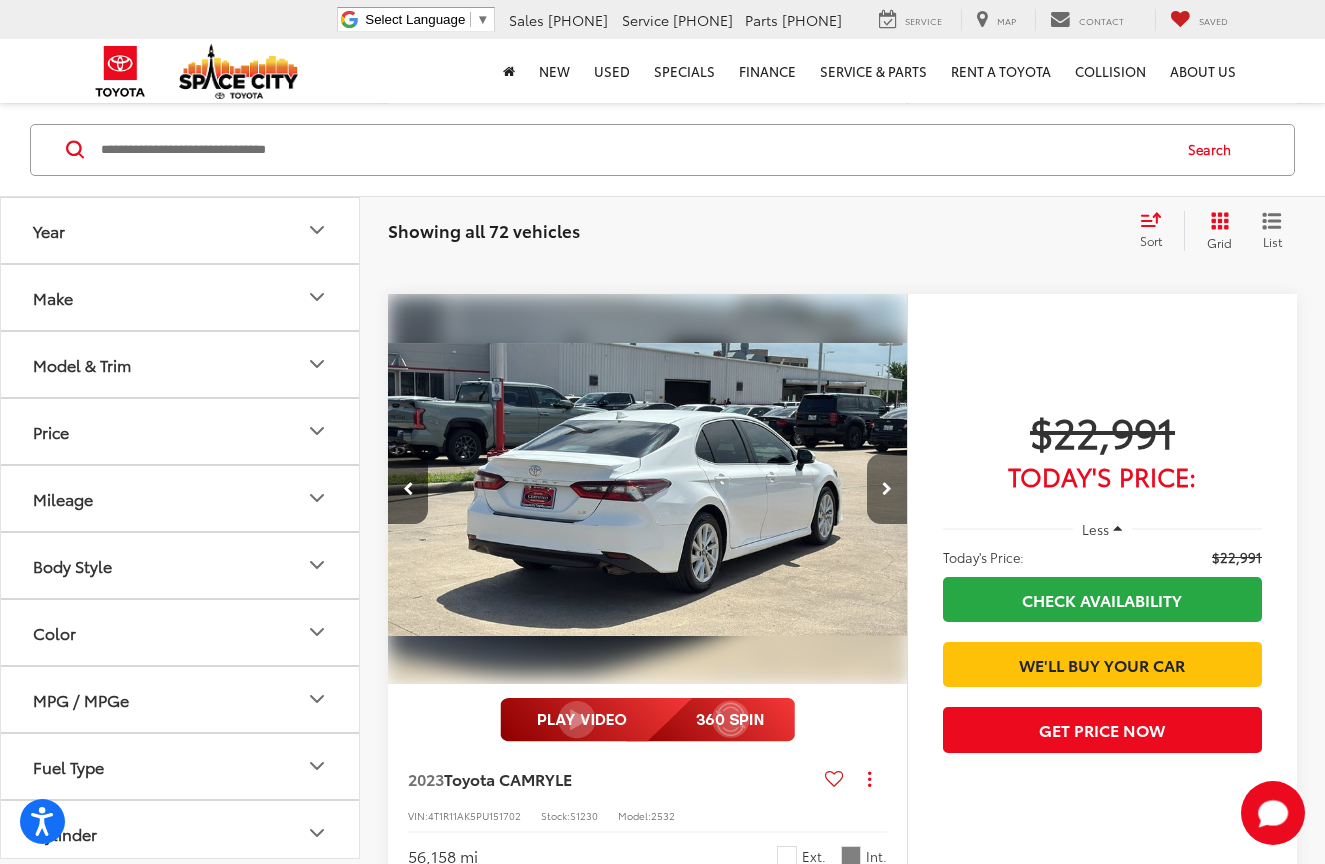 click at bounding box center (887, 489) 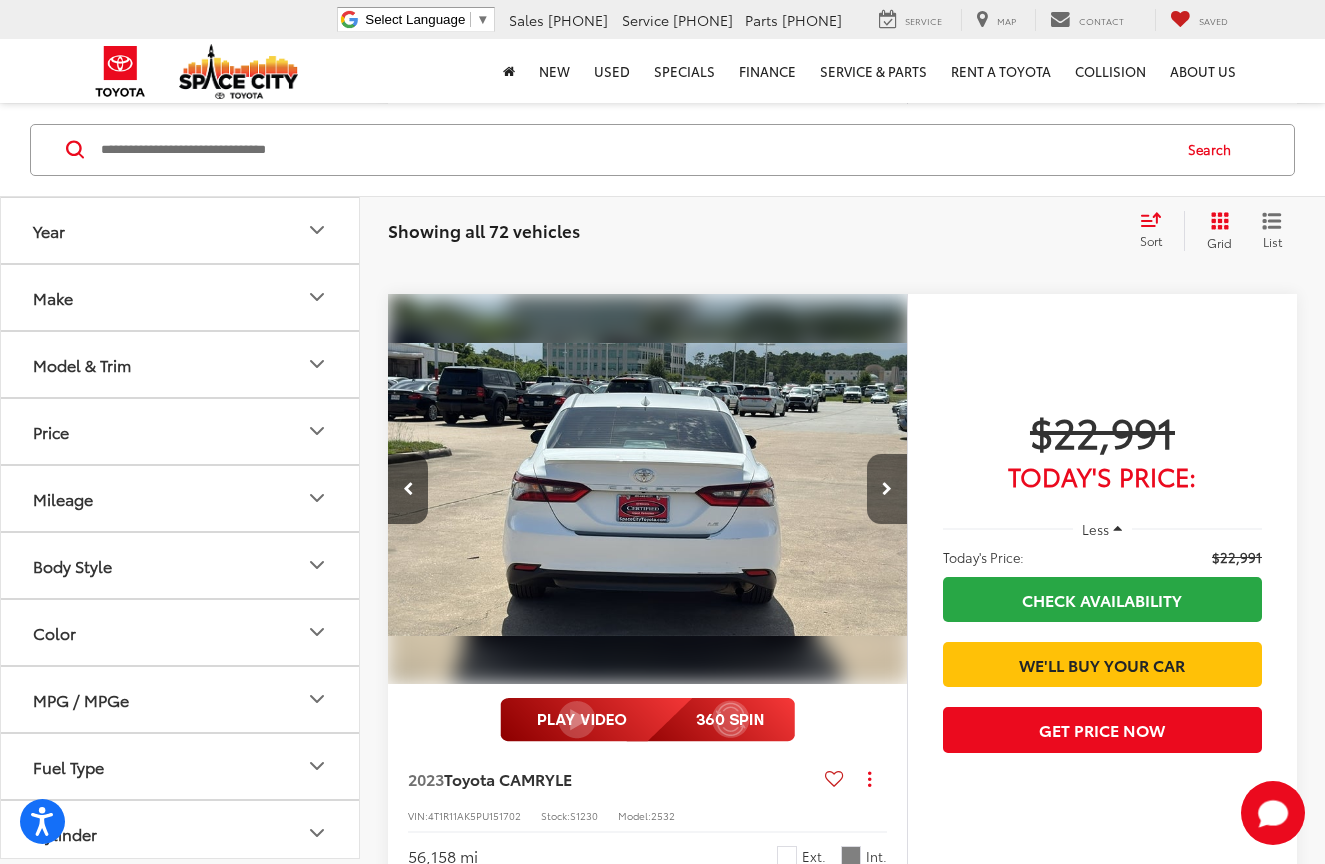 click at bounding box center (887, 489) 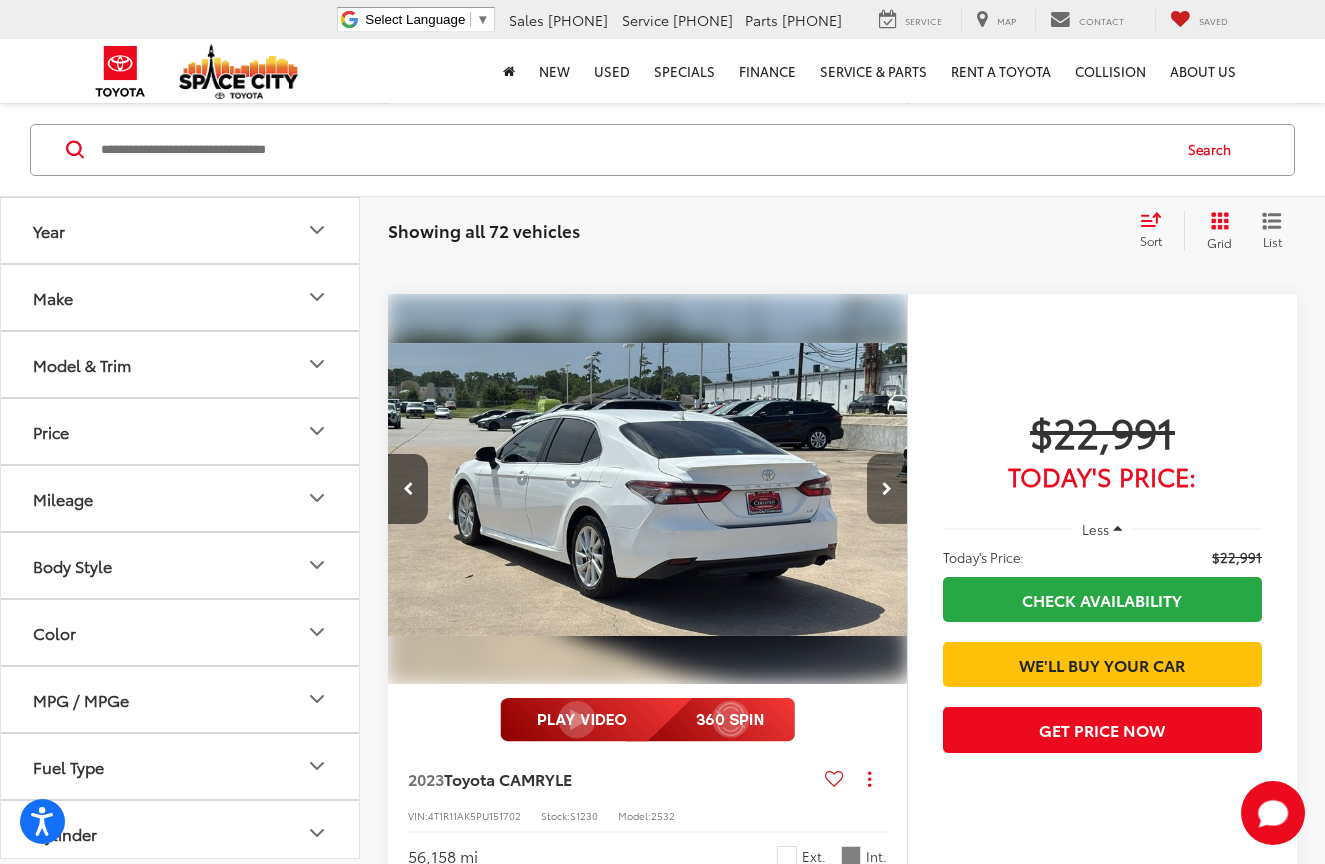 click at bounding box center (887, 489) 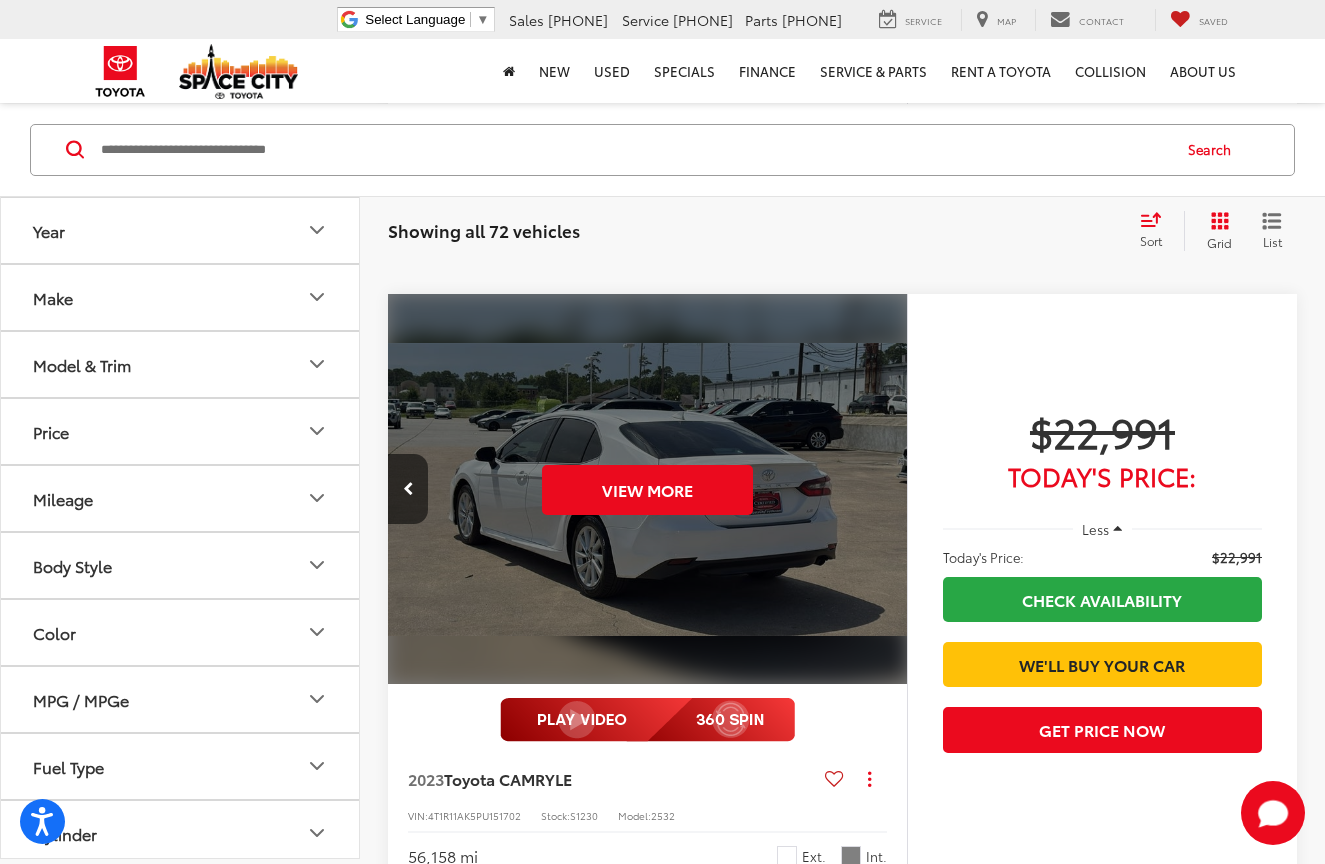 click on "View More" at bounding box center (648, 489) 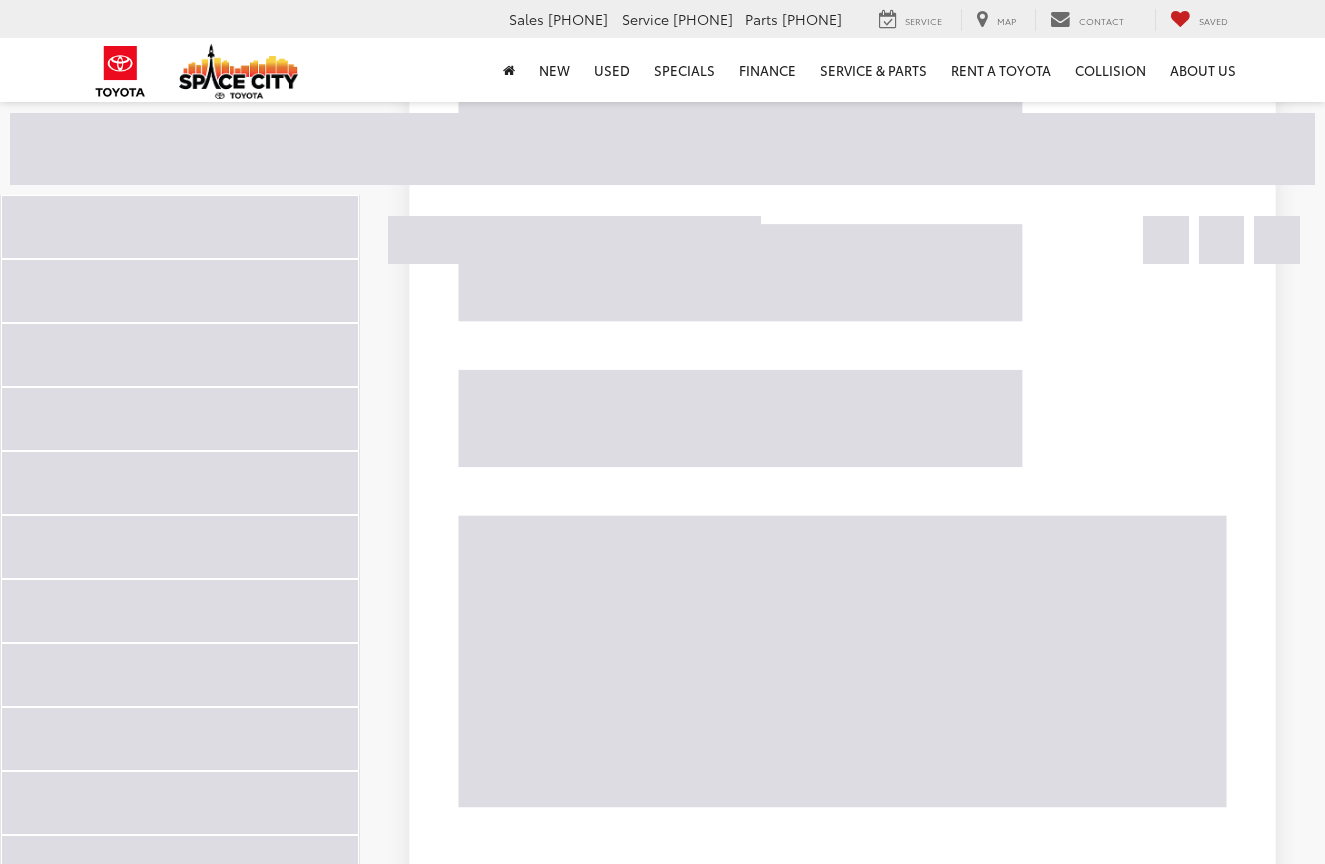 scroll, scrollTop: 3110, scrollLeft: 0, axis: vertical 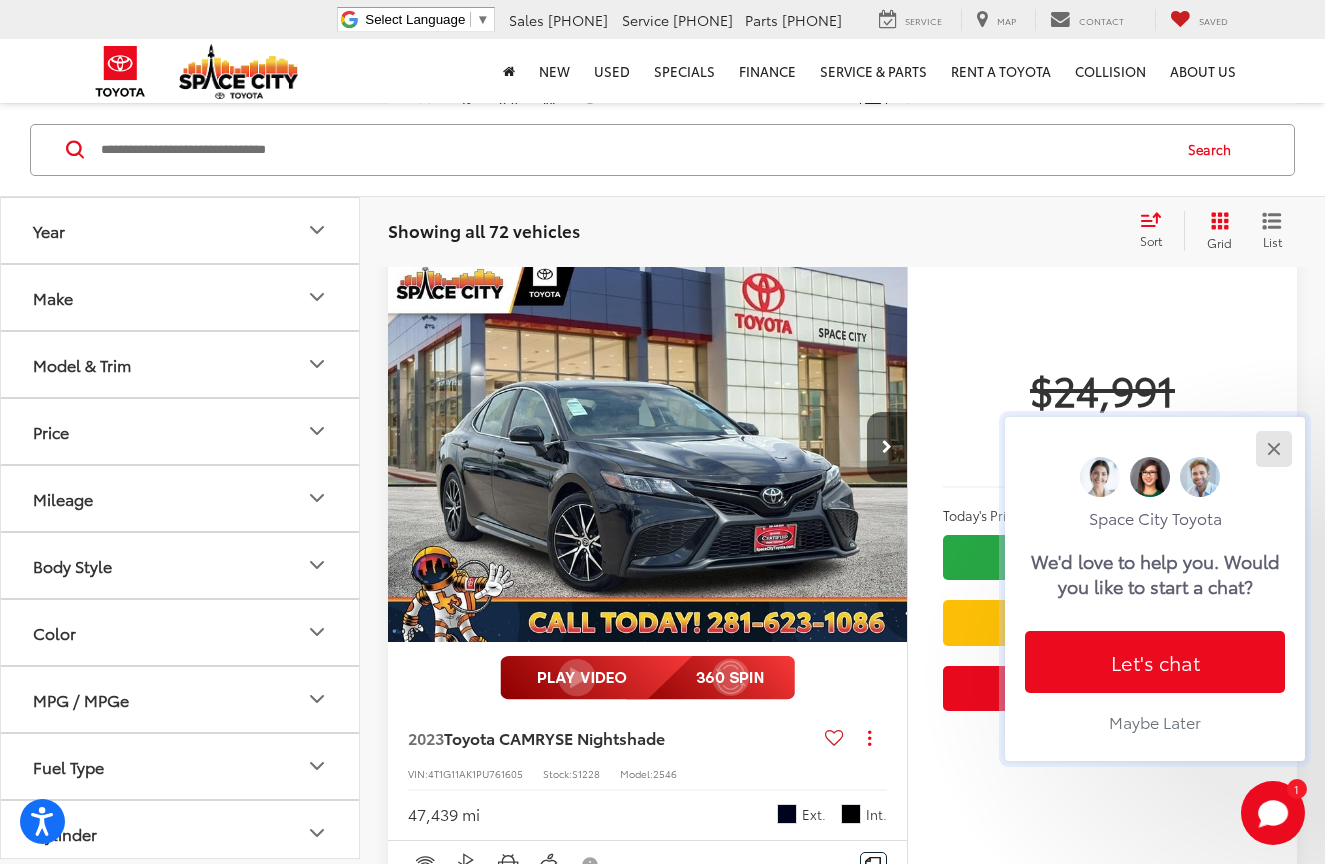 click at bounding box center [1273, 448] 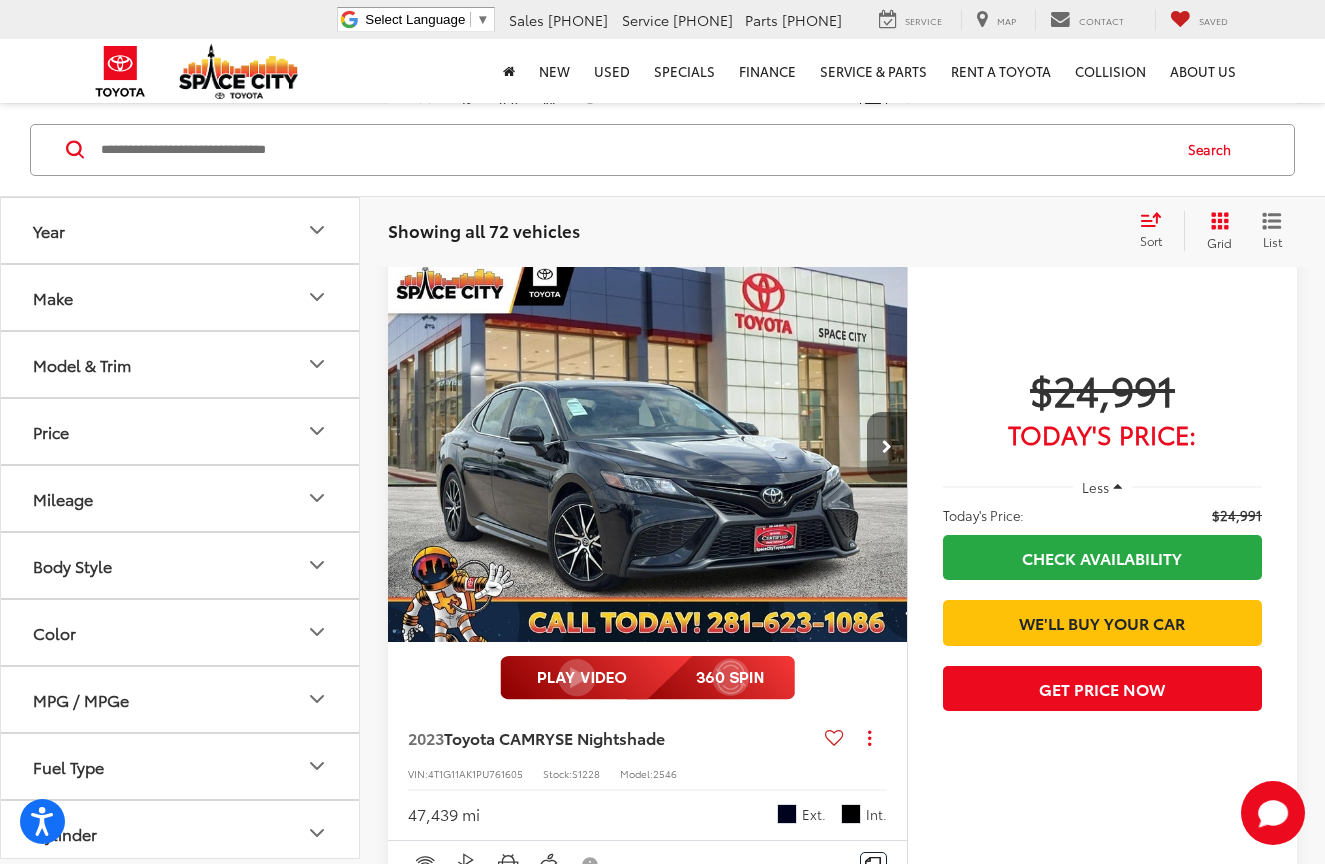 click at bounding box center [887, 447] 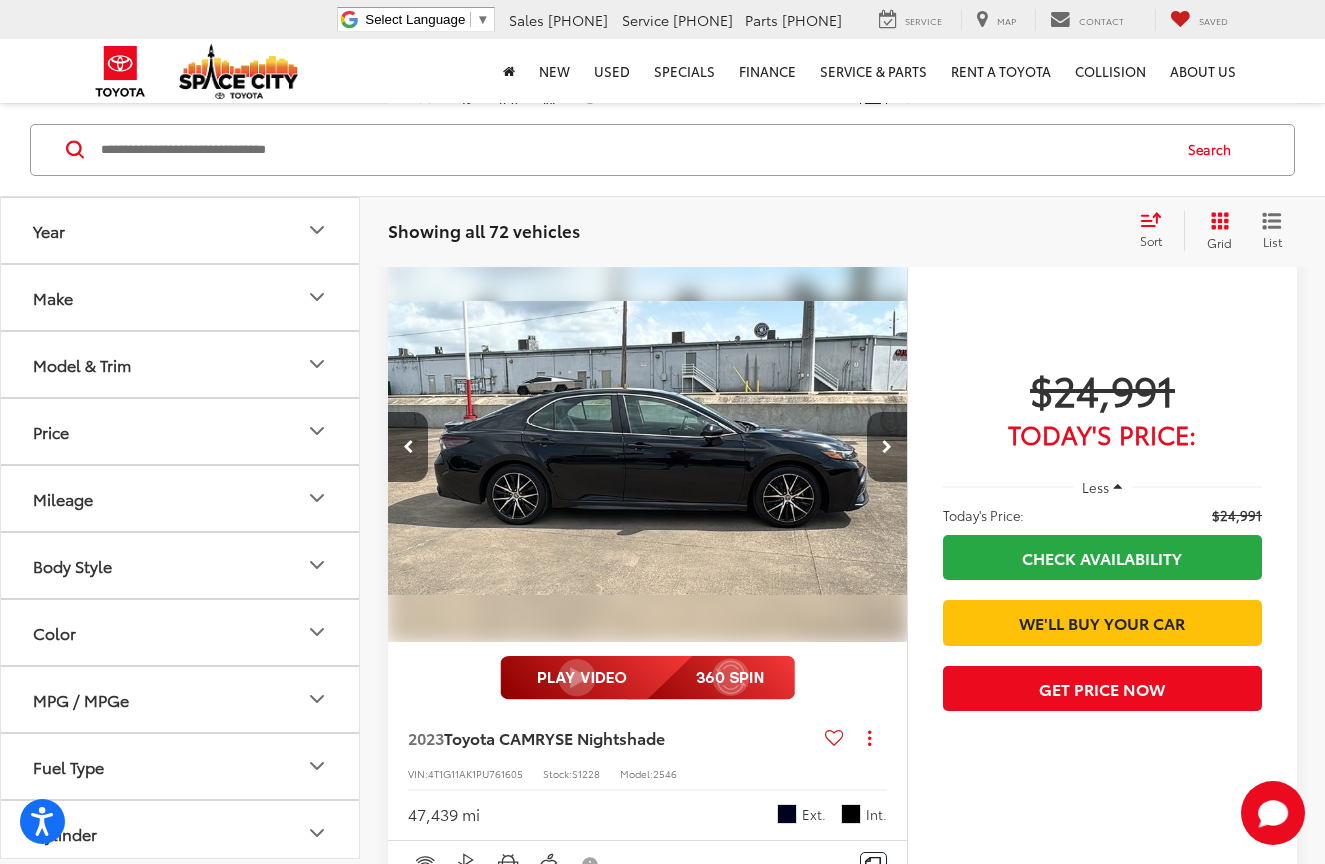 click at bounding box center [887, 447] 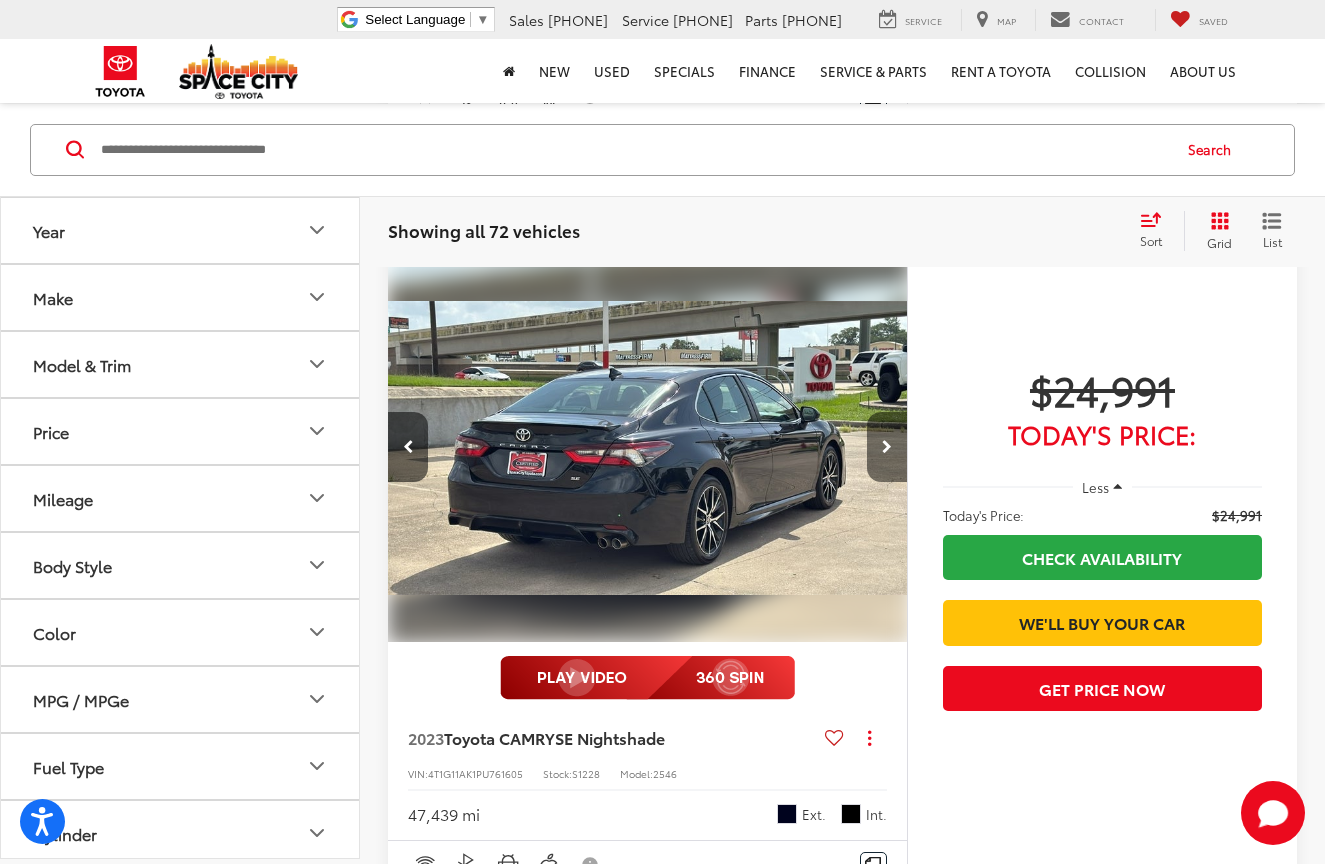 scroll, scrollTop: 0, scrollLeft: 1044, axis: horizontal 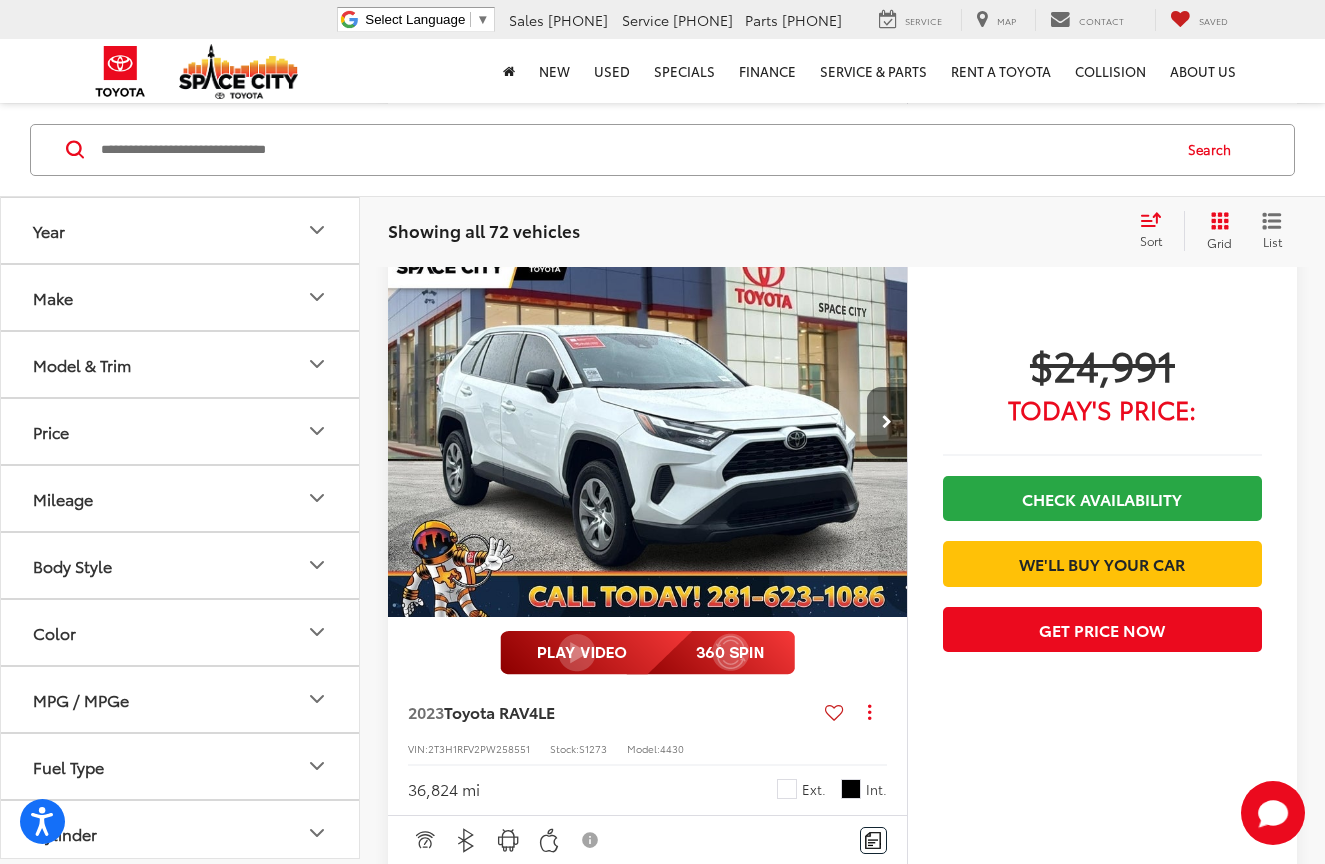 click at bounding box center (887, 422) 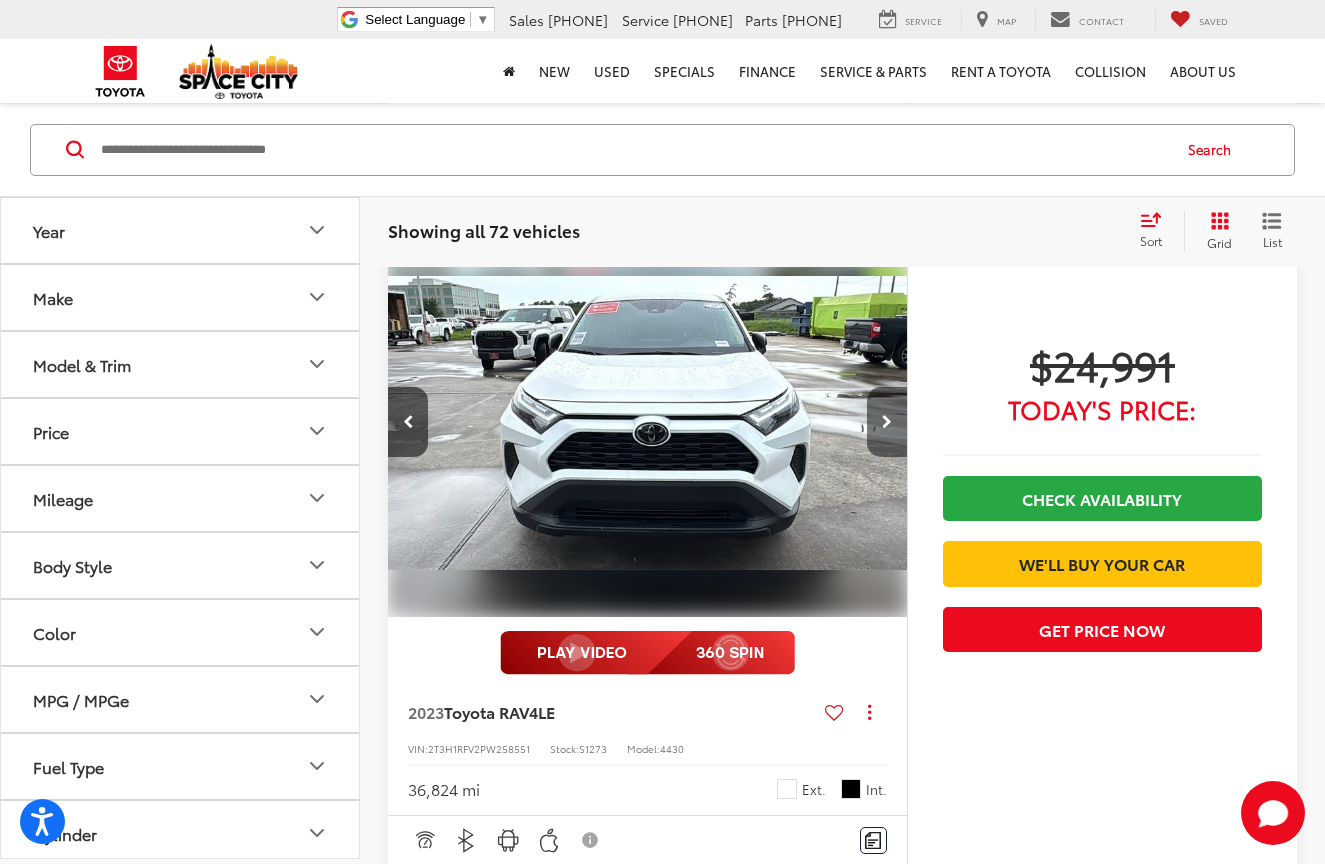click at bounding box center (887, 422) 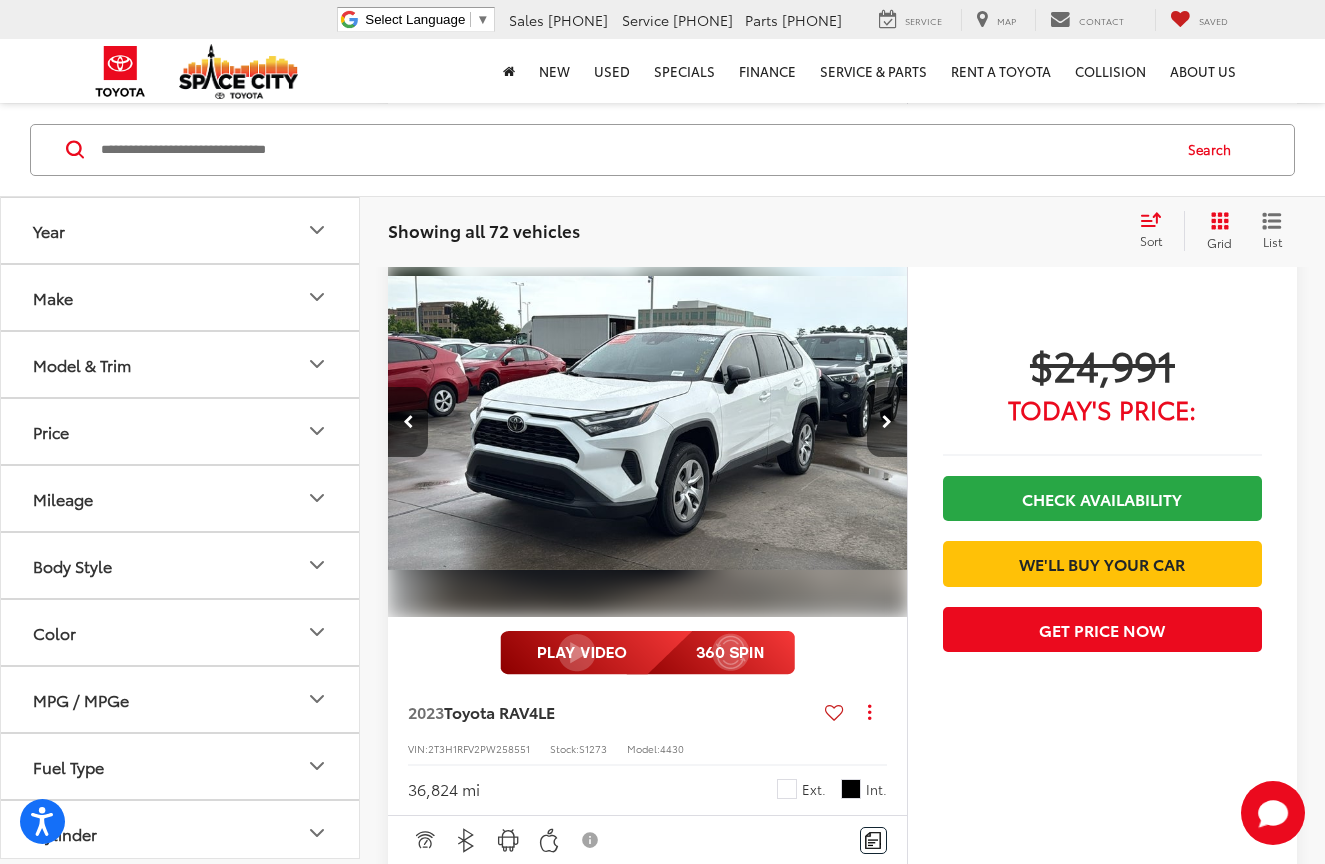 click at bounding box center [887, 422] 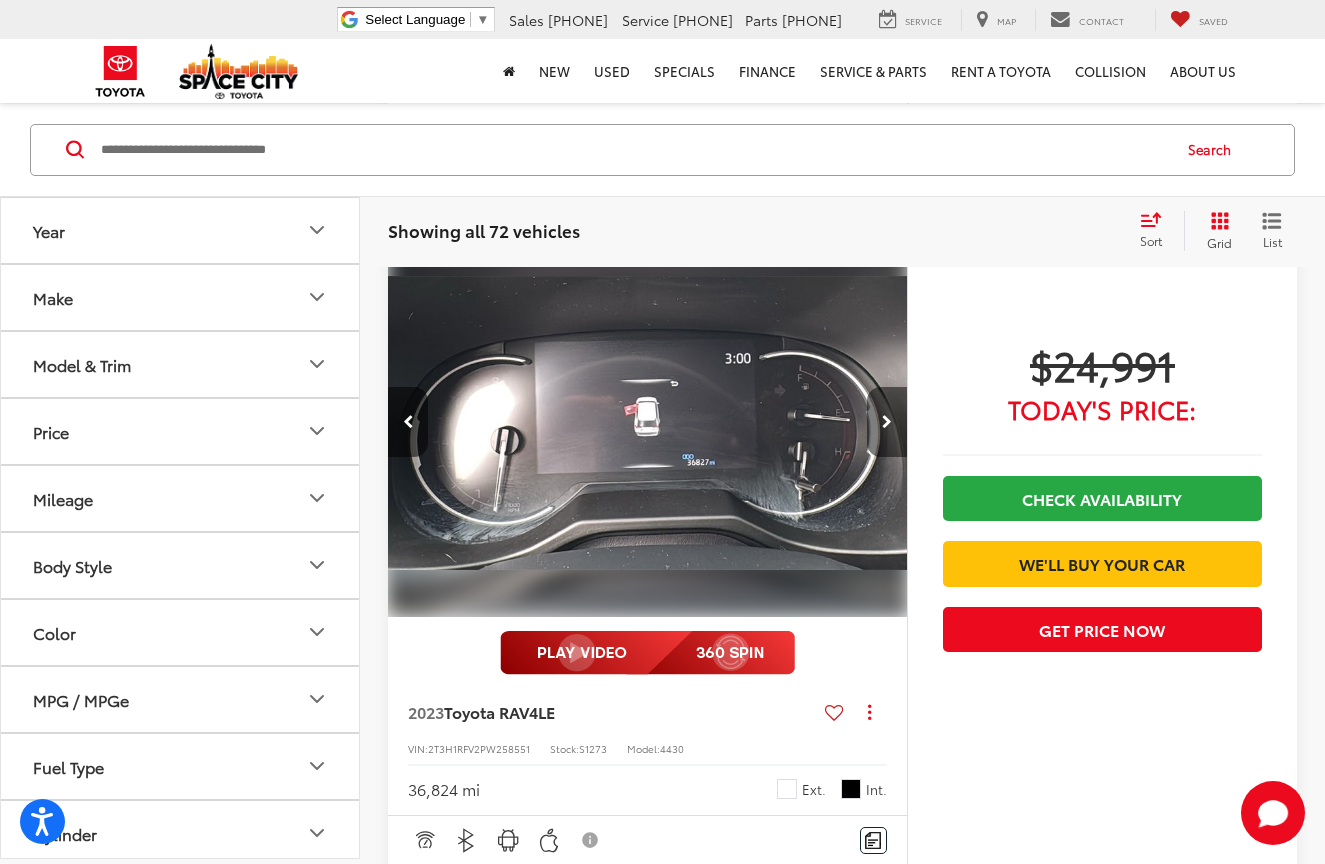 click at bounding box center [887, 422] 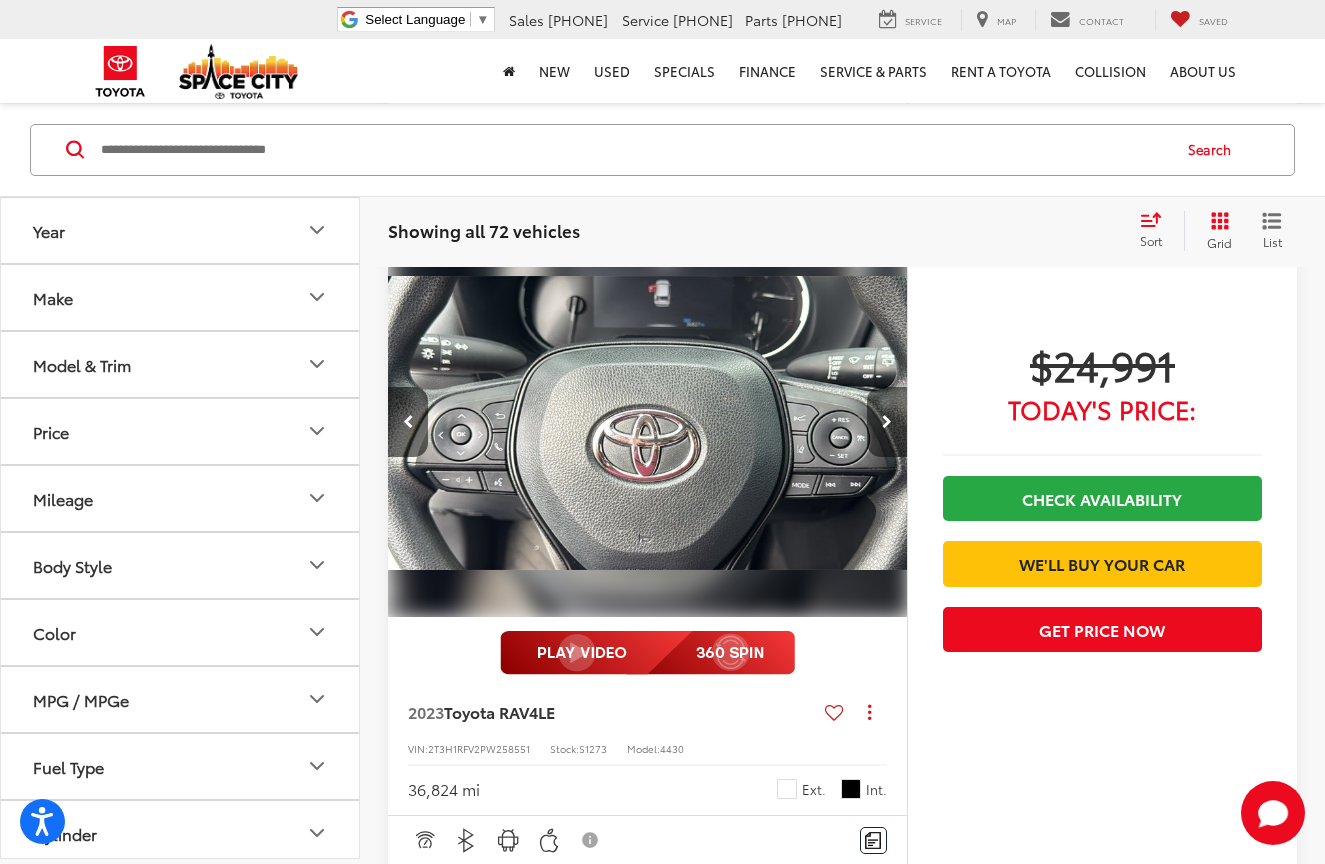 click at bounding box center (887, 422) 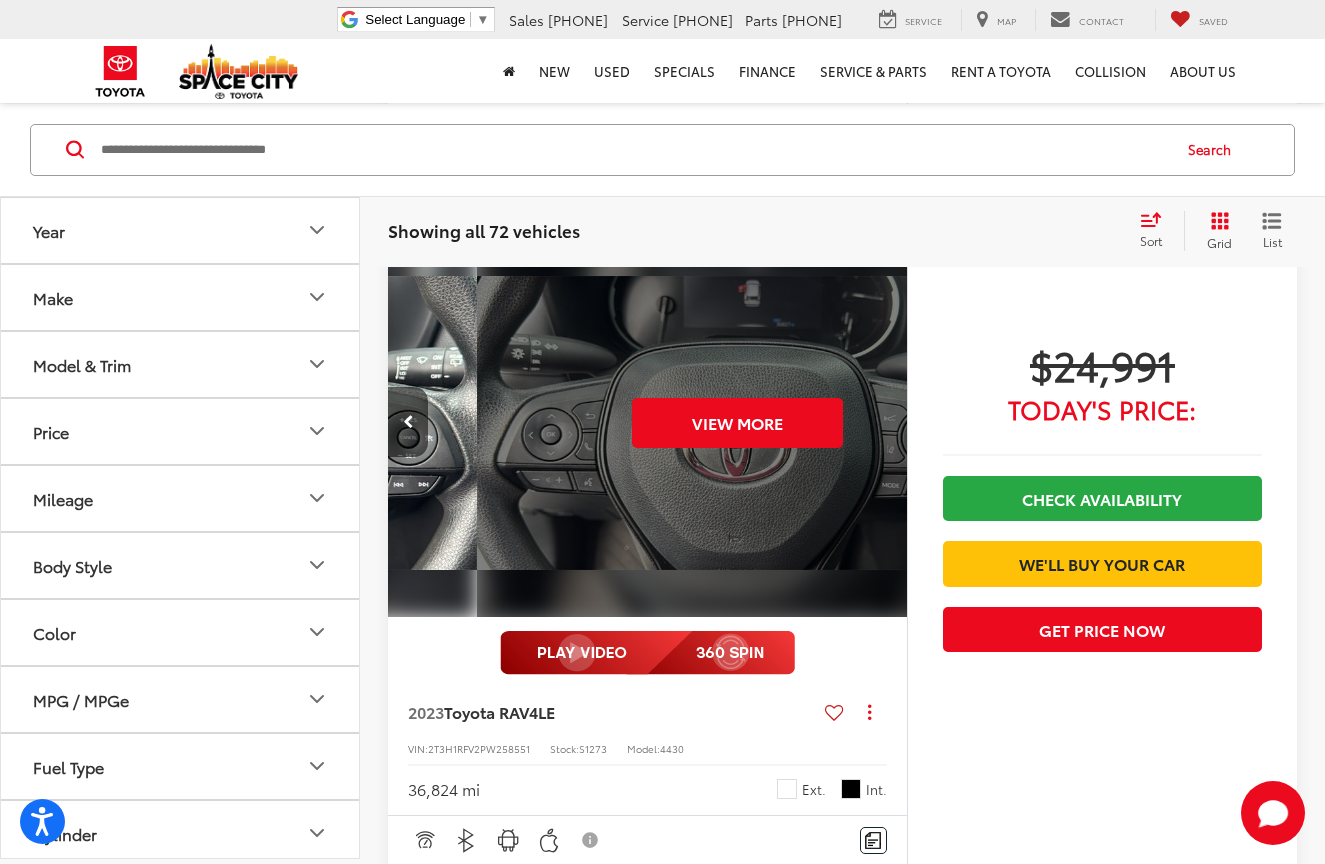 scroll, scrollTop: 0, scrollLeft: 2610, axis: horizontal 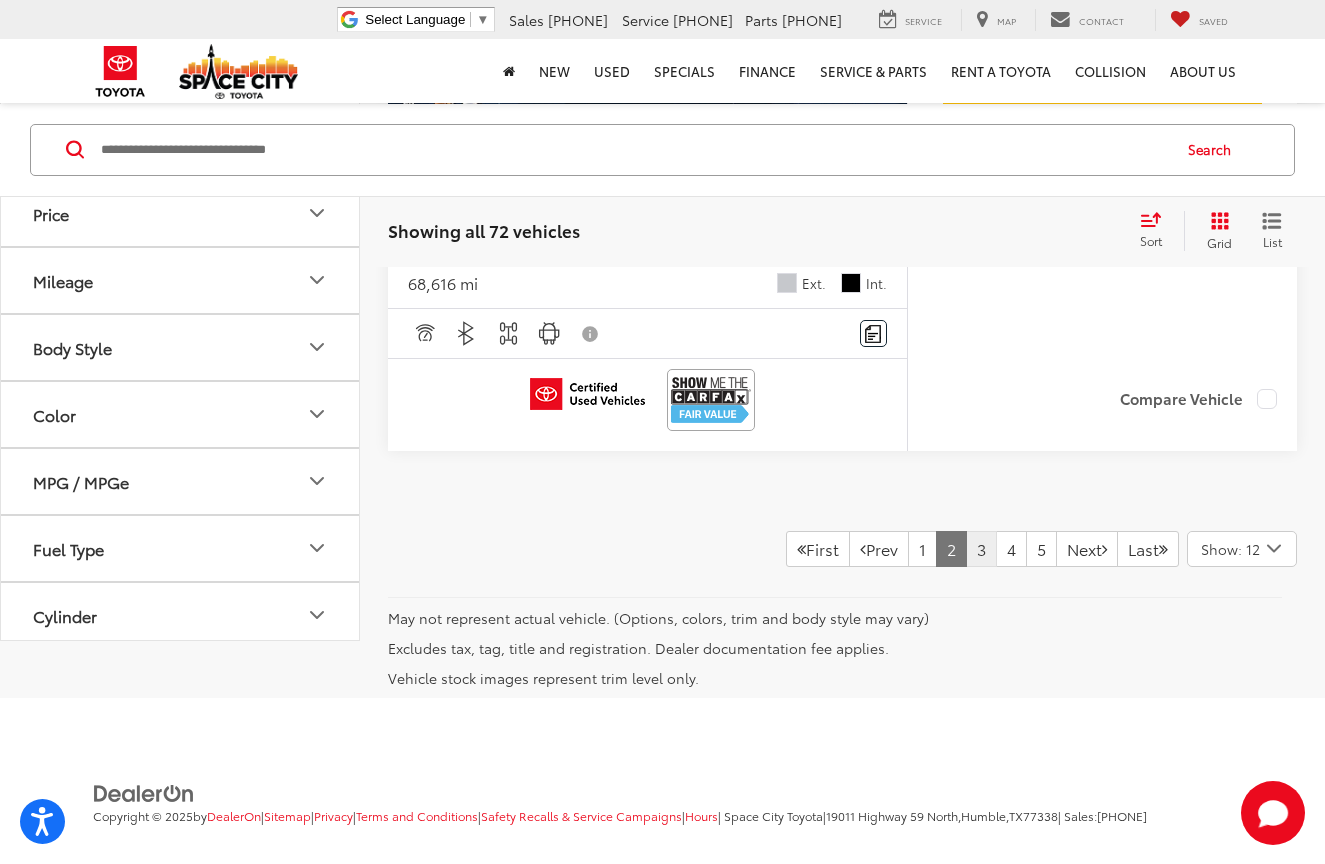 click on "3" at bounding box center [981, 549] 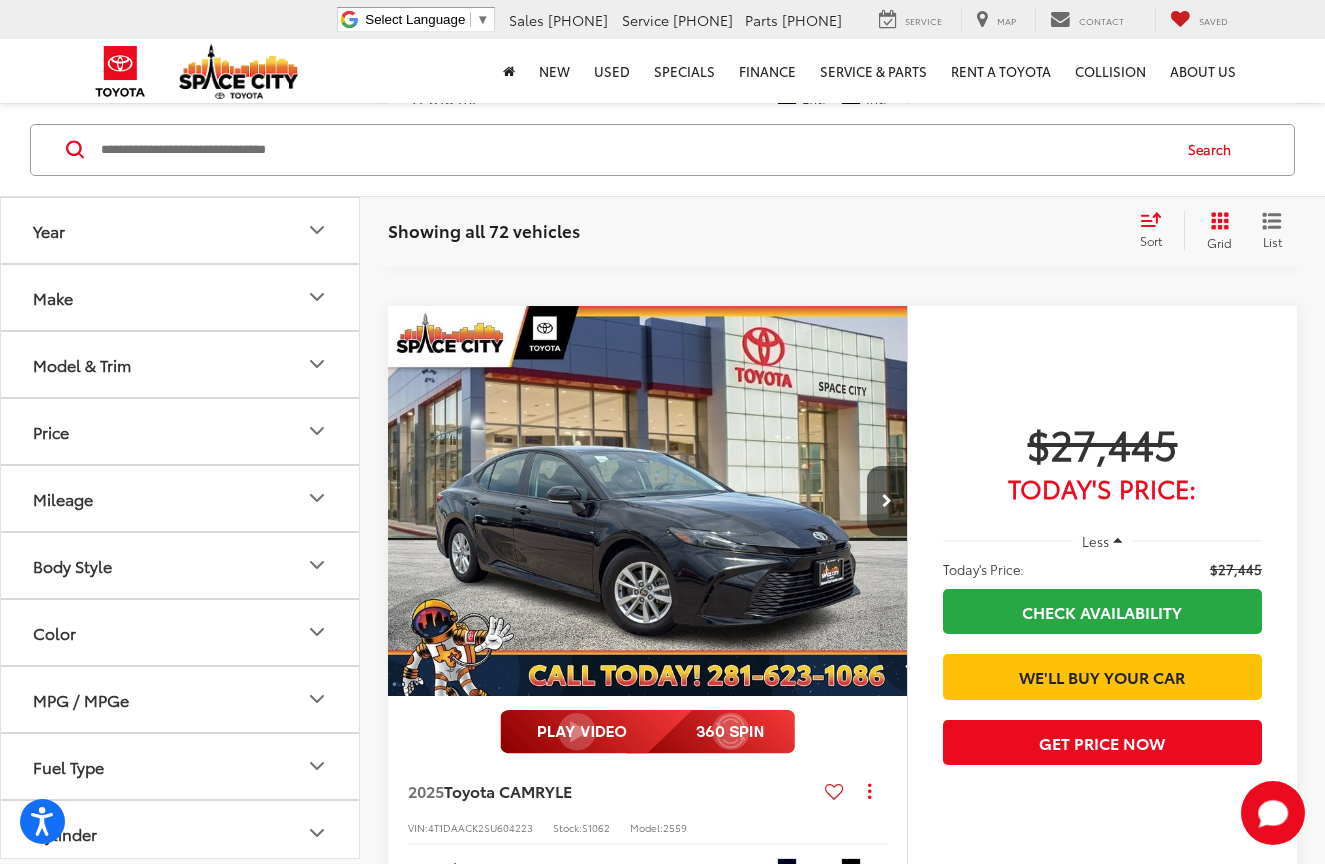 scroll, scrollTop: 6231, scrollLeft: 0, axis: vertical 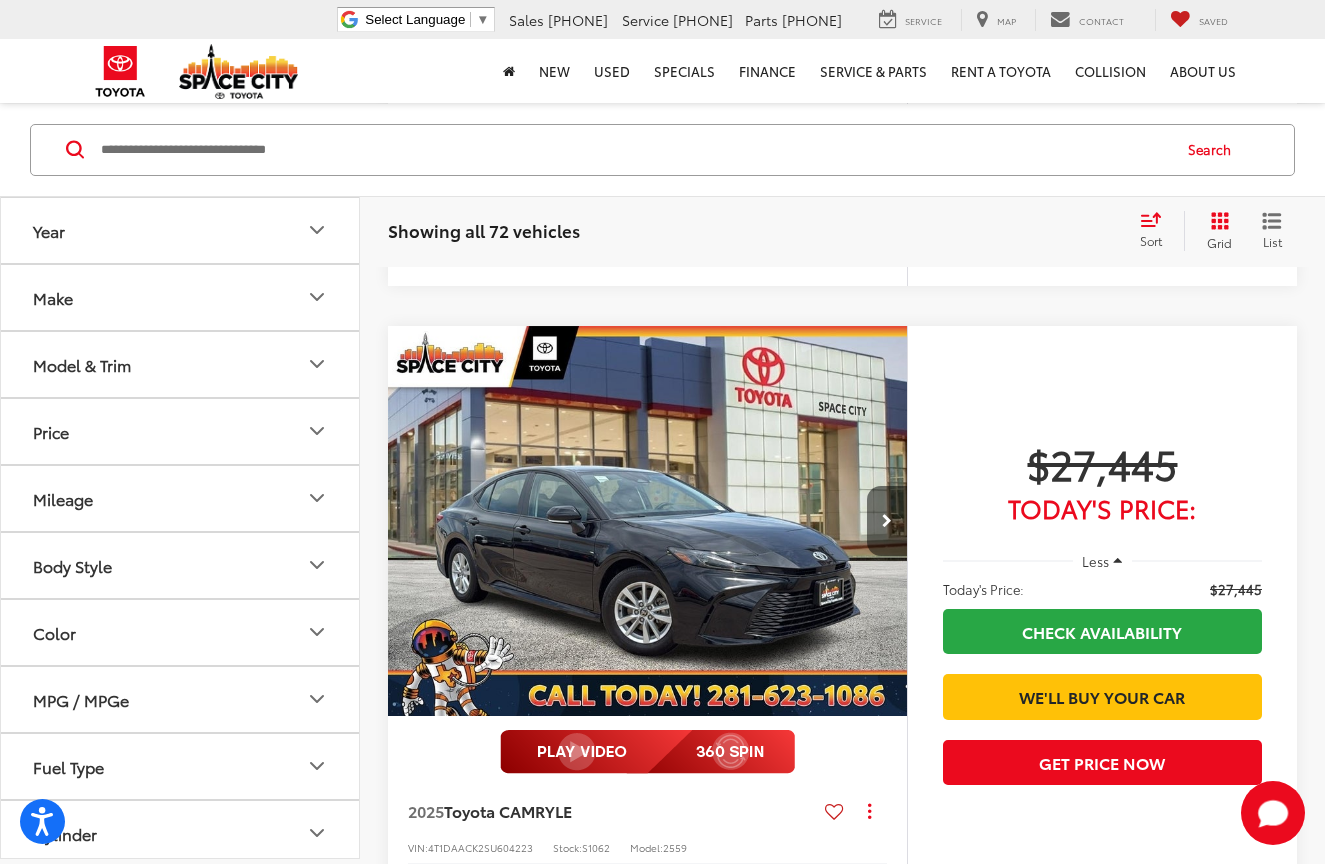 click at bounding box center (887, 521) 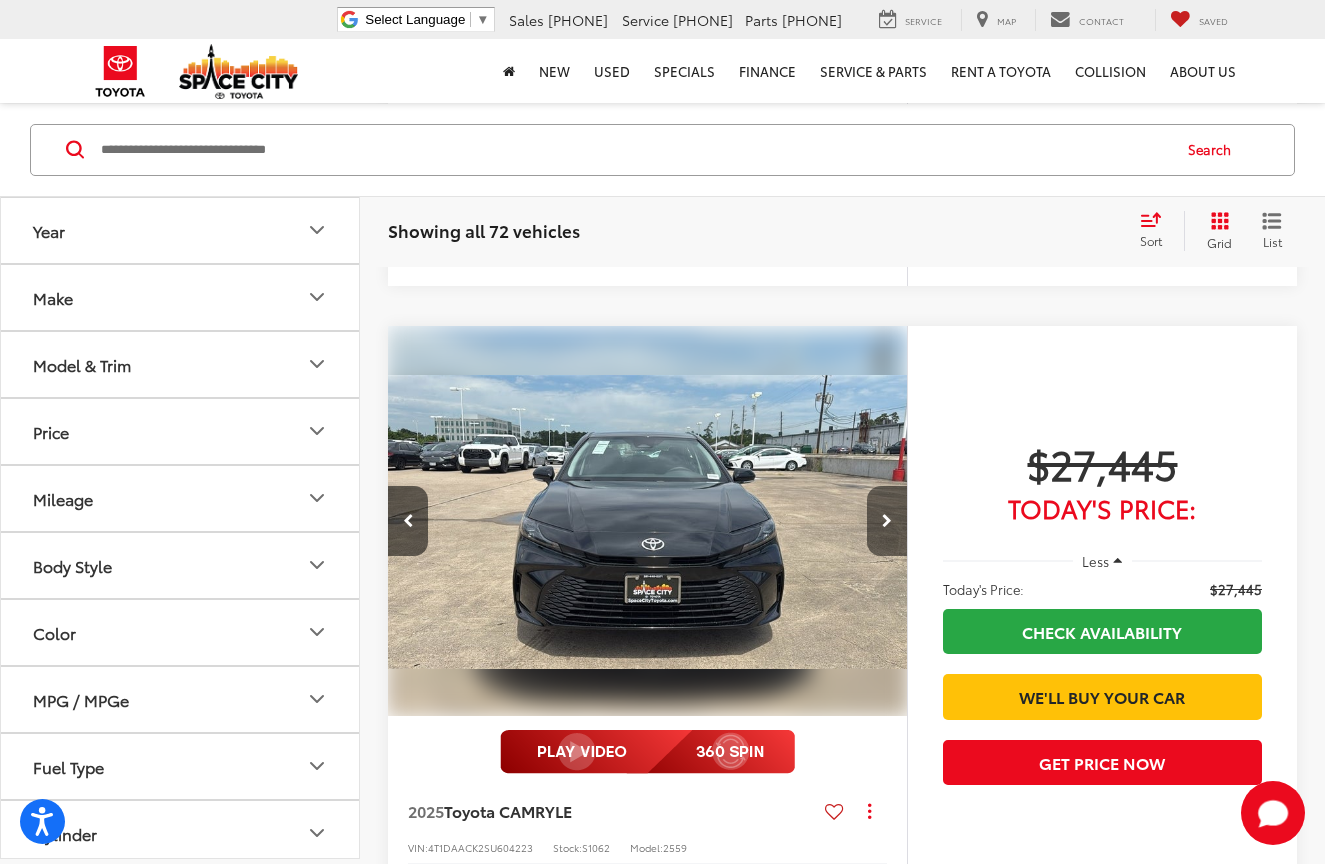 click at bounding box center (887, 521) 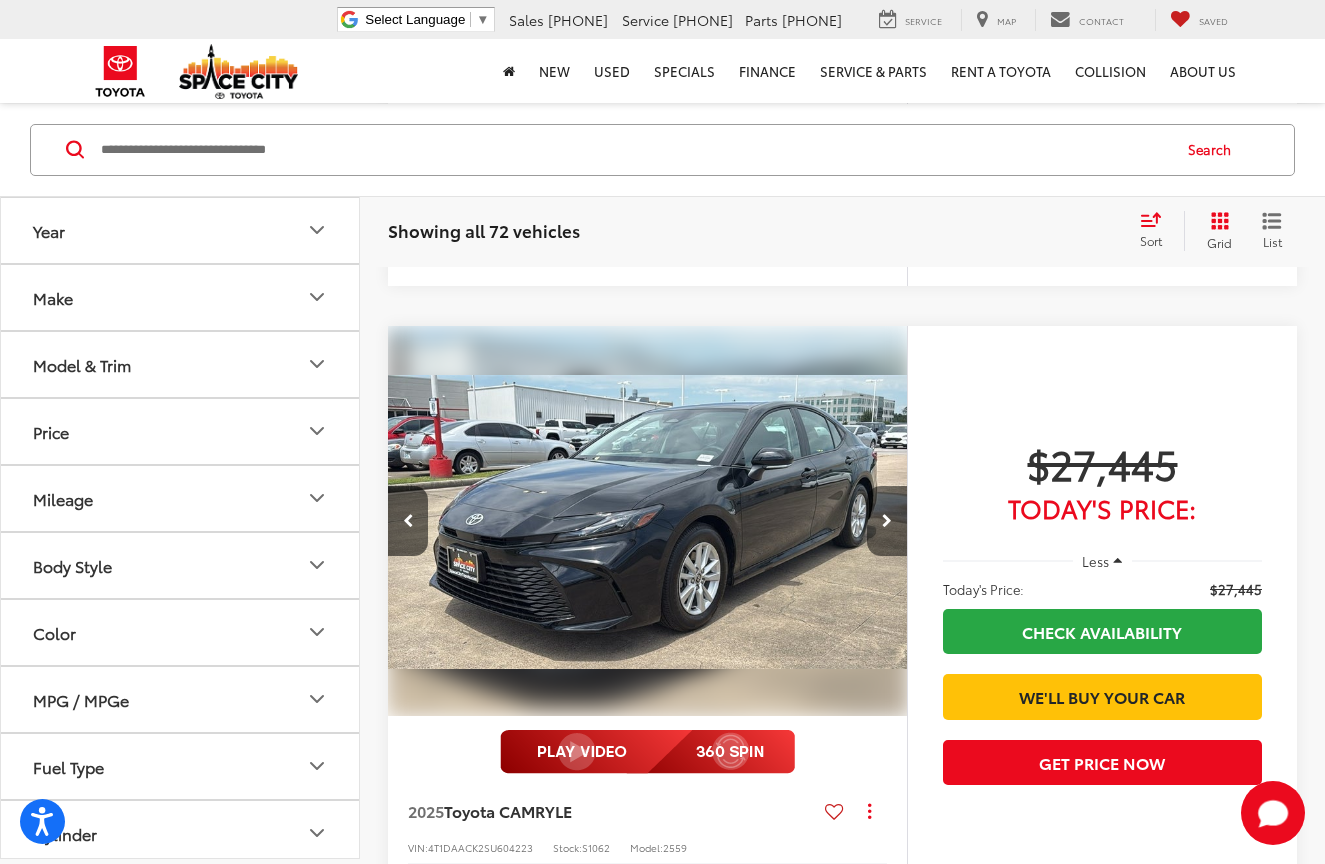 click at bounding box center (887, 521) 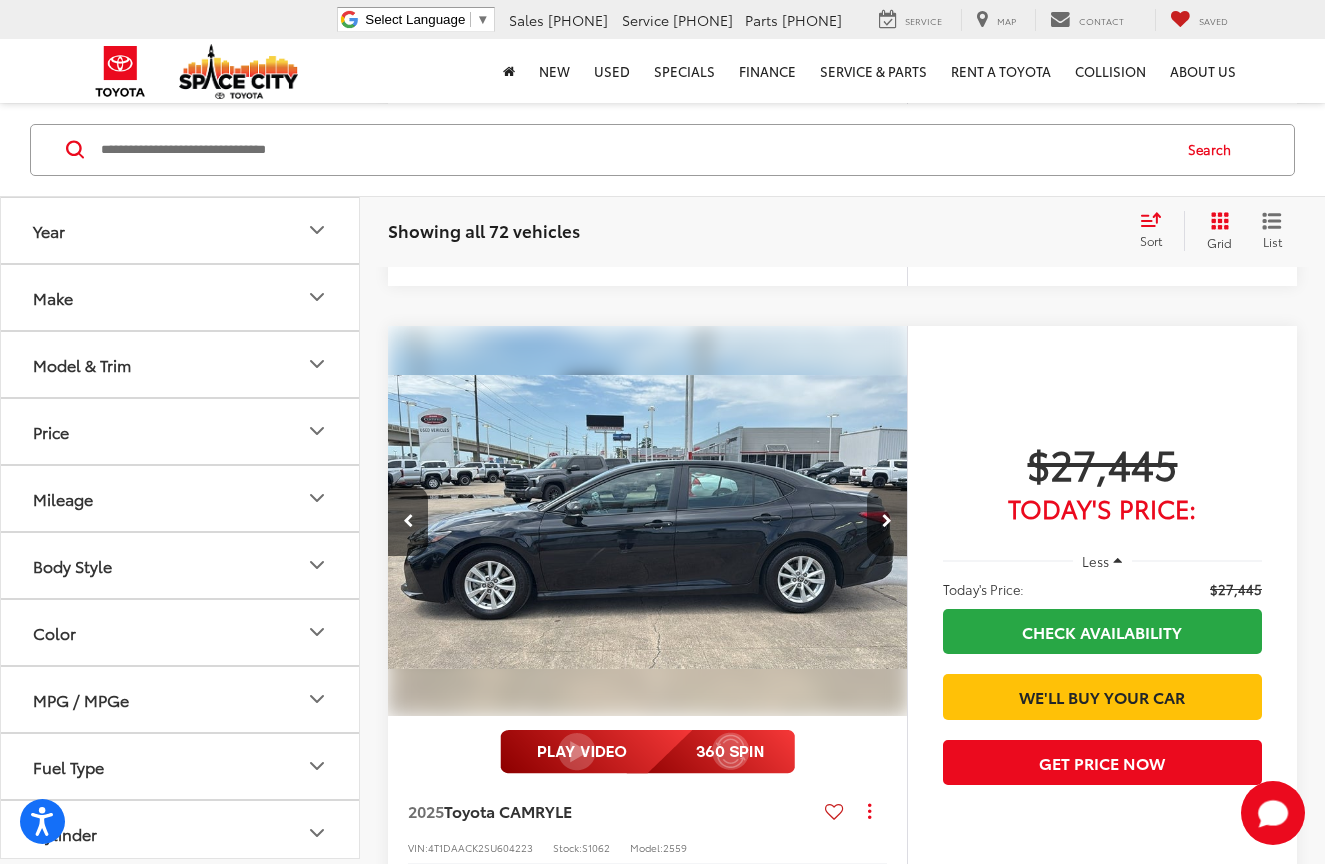 click at bounding box center [887, 521] 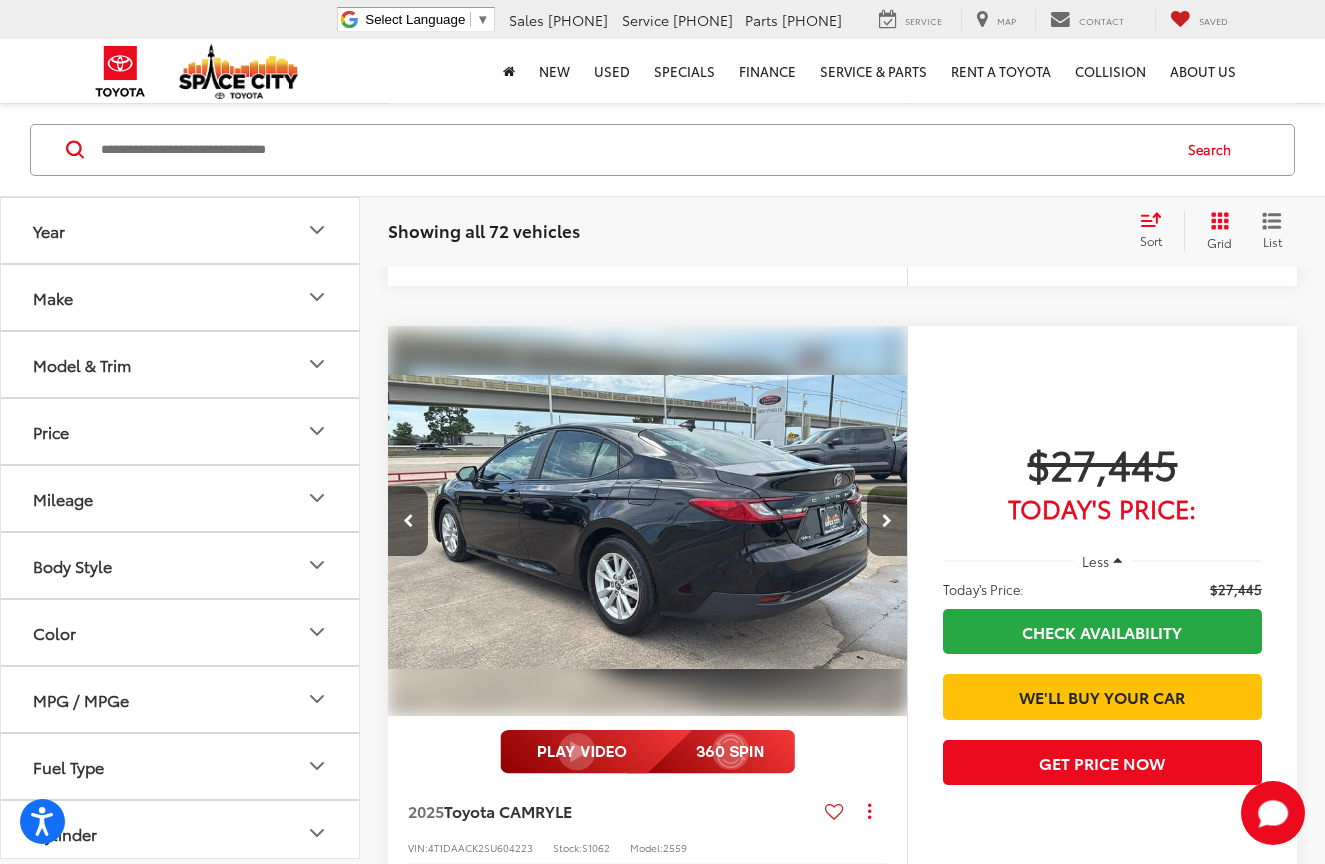 click at bounding box center [887, 521] 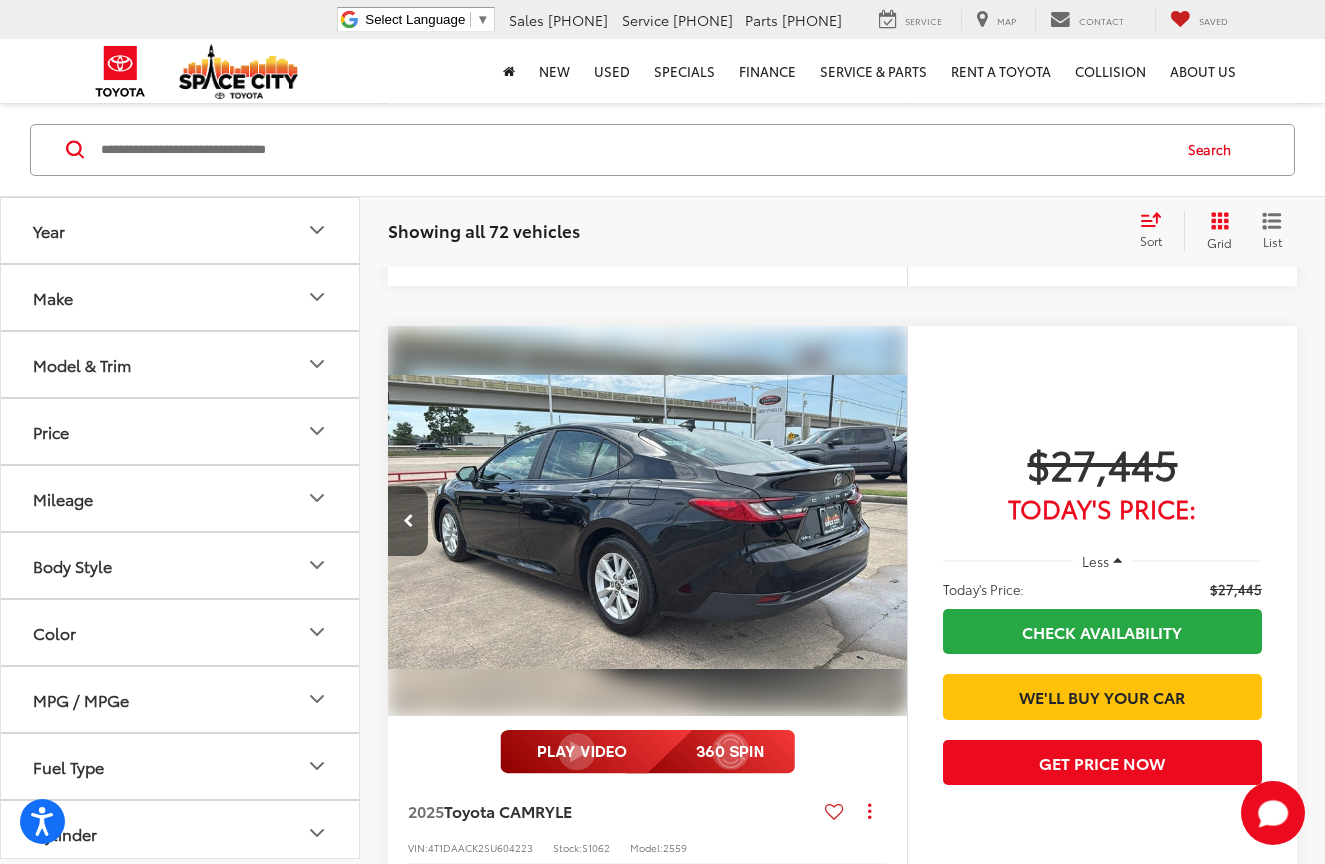 scroll, scrollTop: 0, scrollLeft: 2610, axis: horizontal 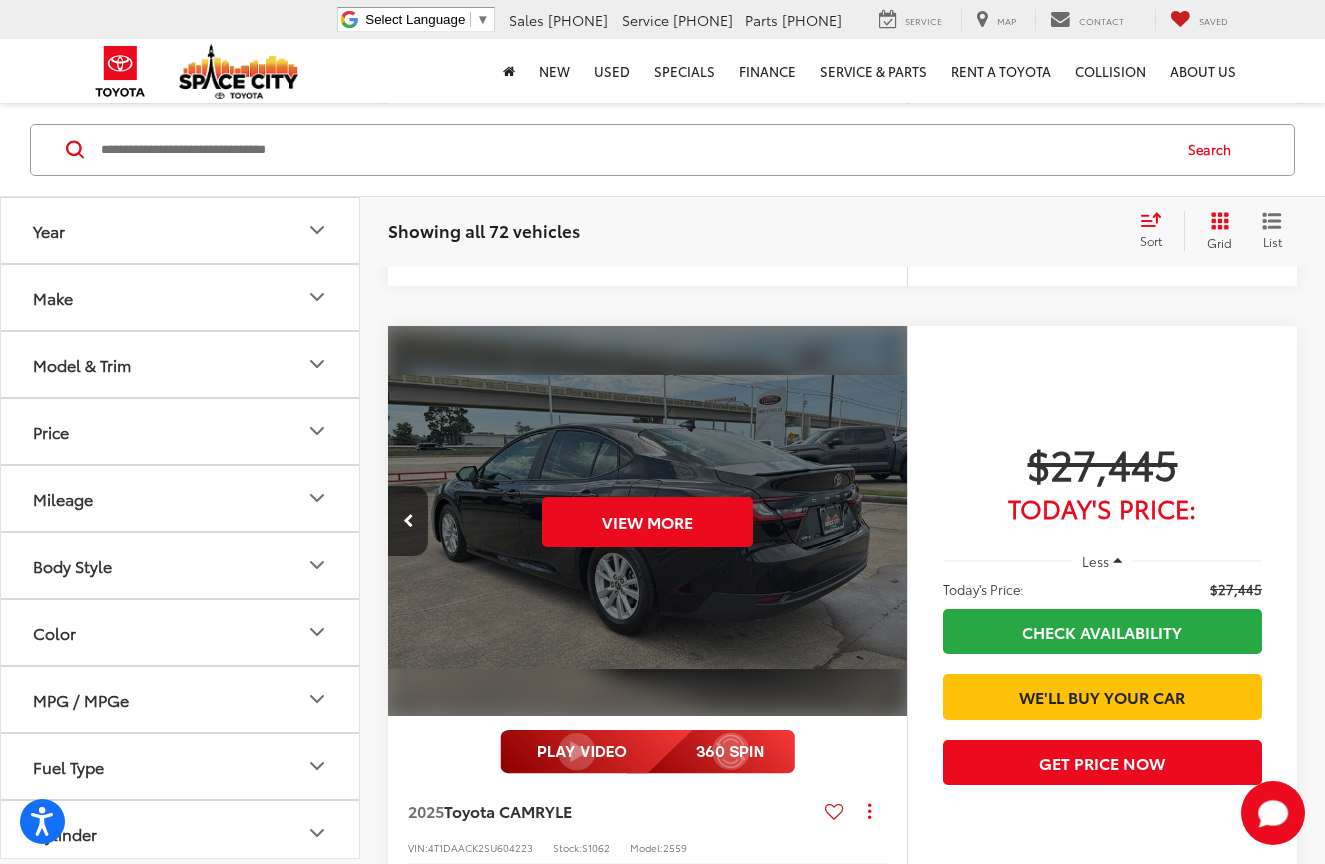 click on "View More" at bounding box center (648, 521) 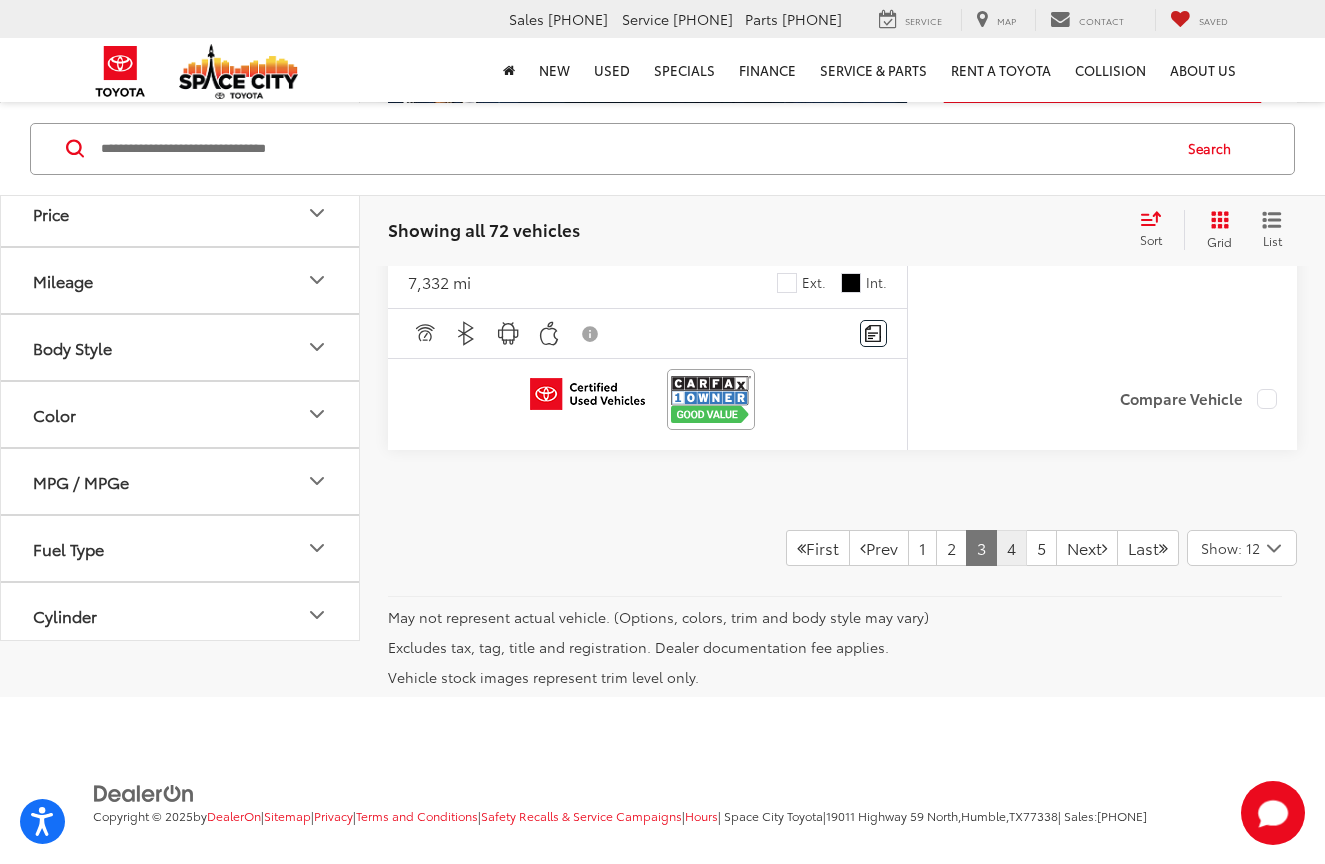 click on "4" at bounding box center (1011, 548) 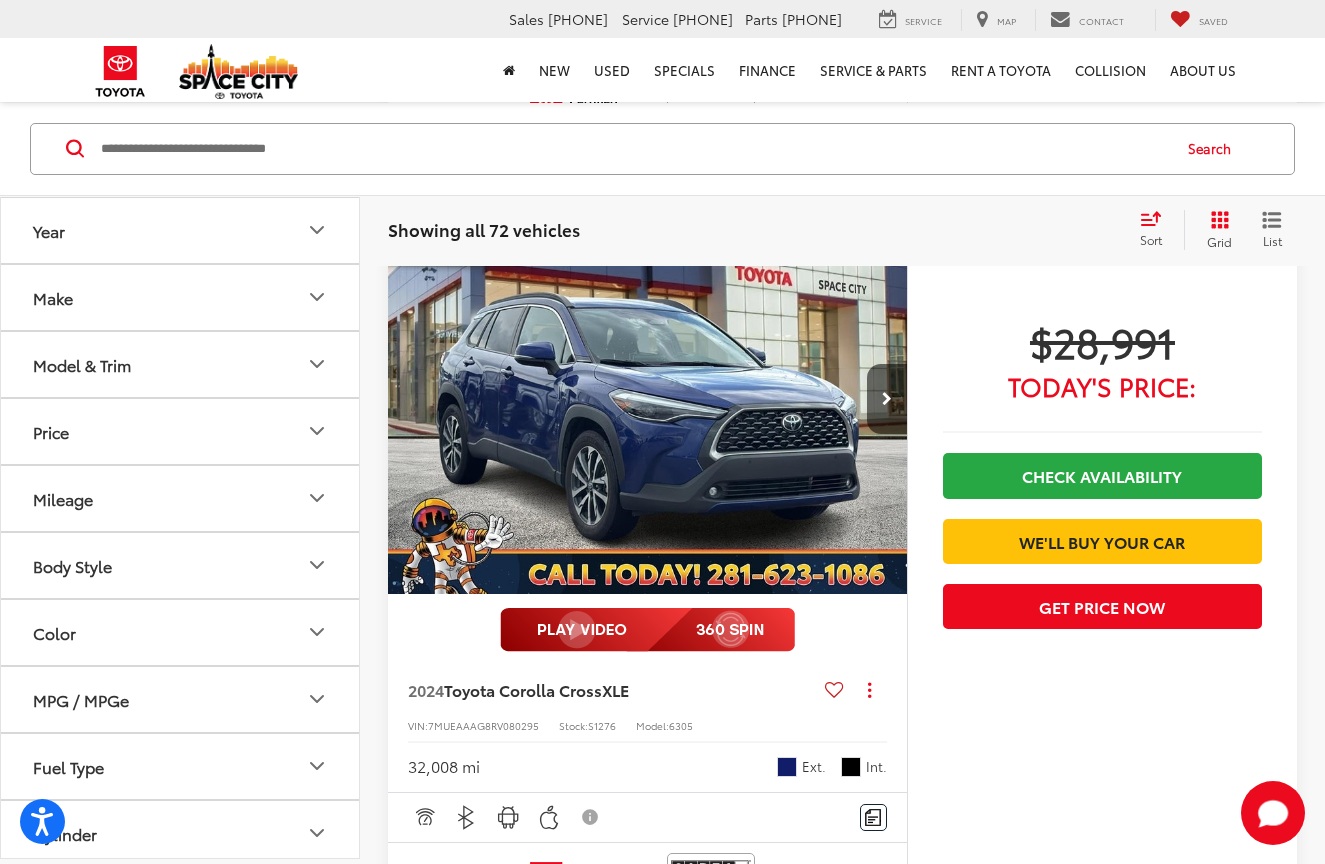 scroll, scrollTop: 722, scrollLeft: 0, axis: vertical 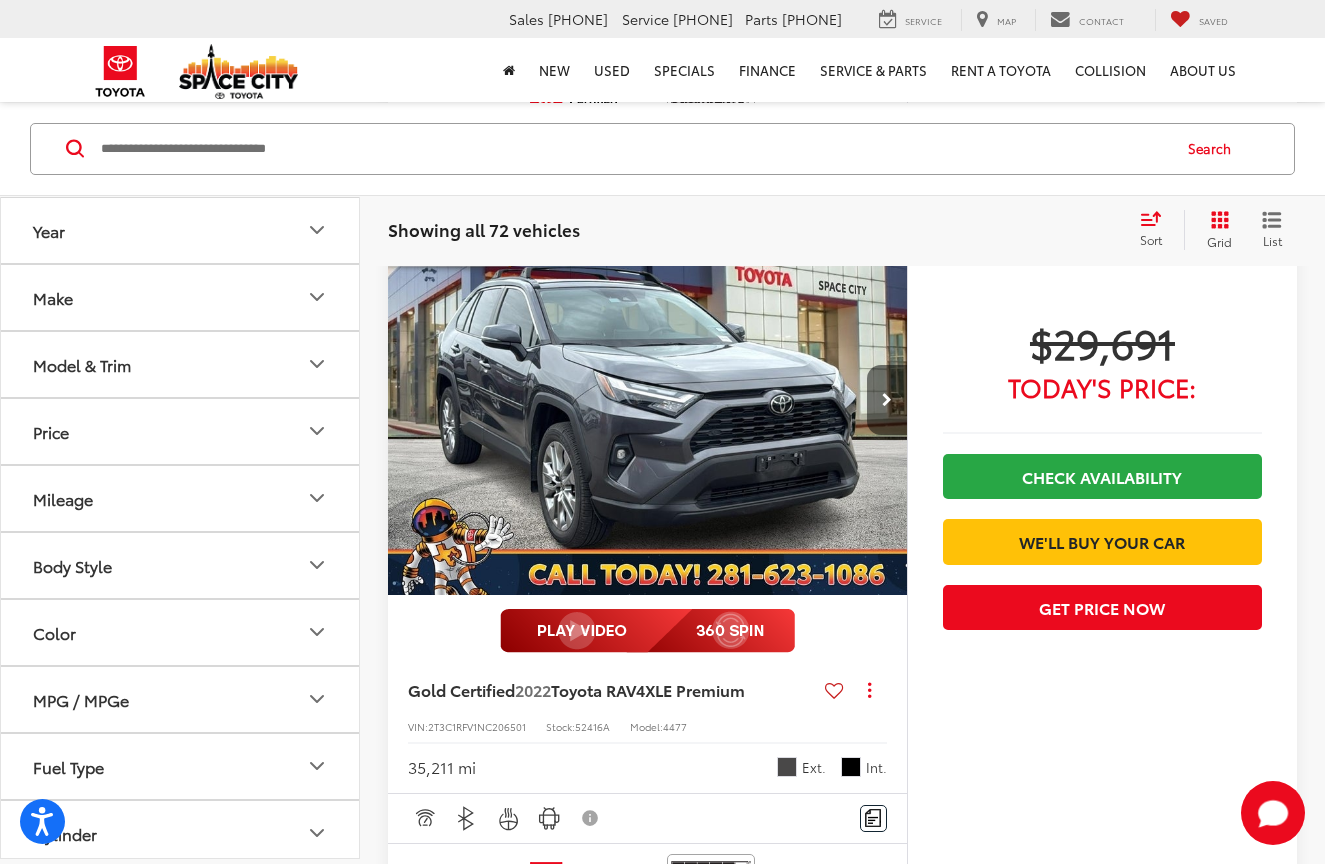click at bounding box center [887, 400] 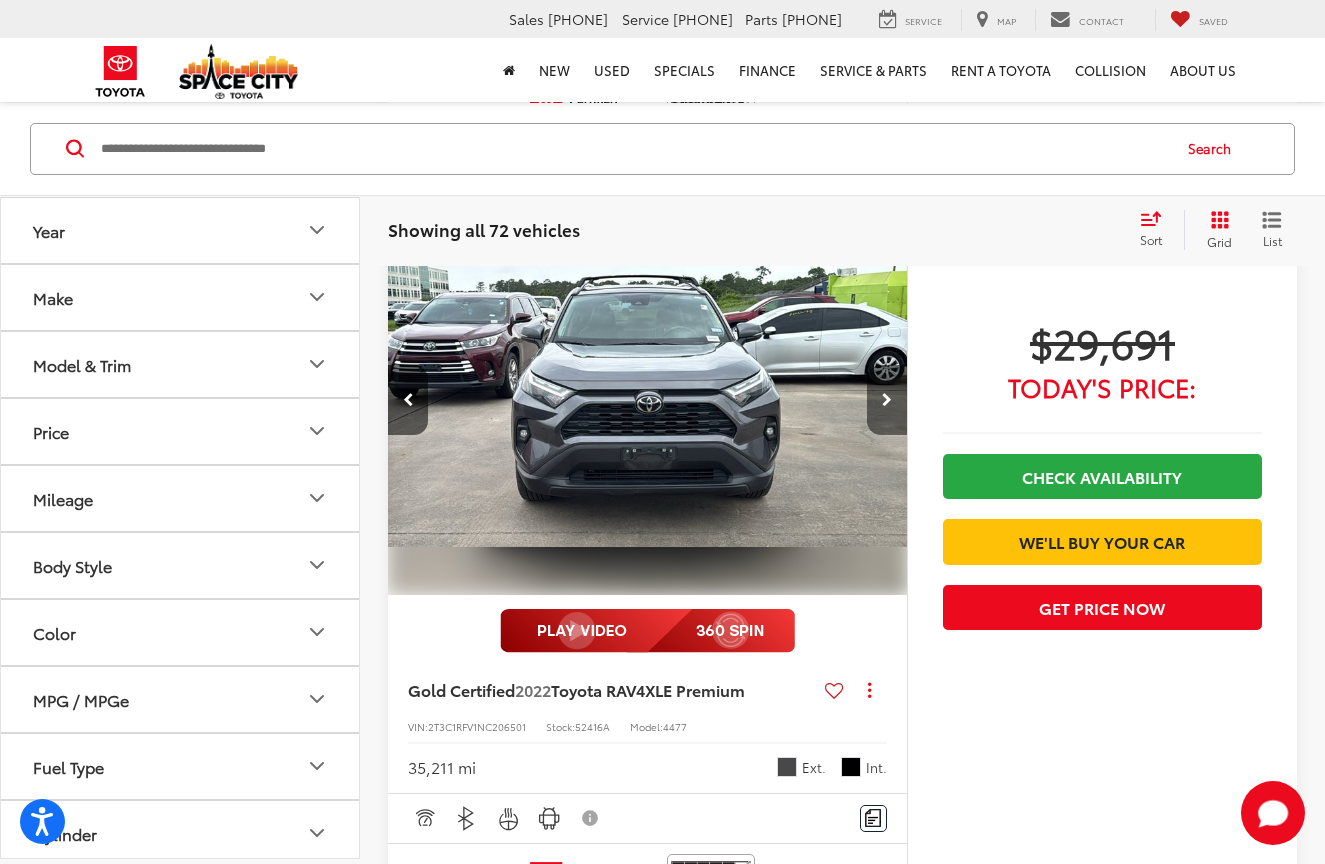 click at bounding box center (887, 400) 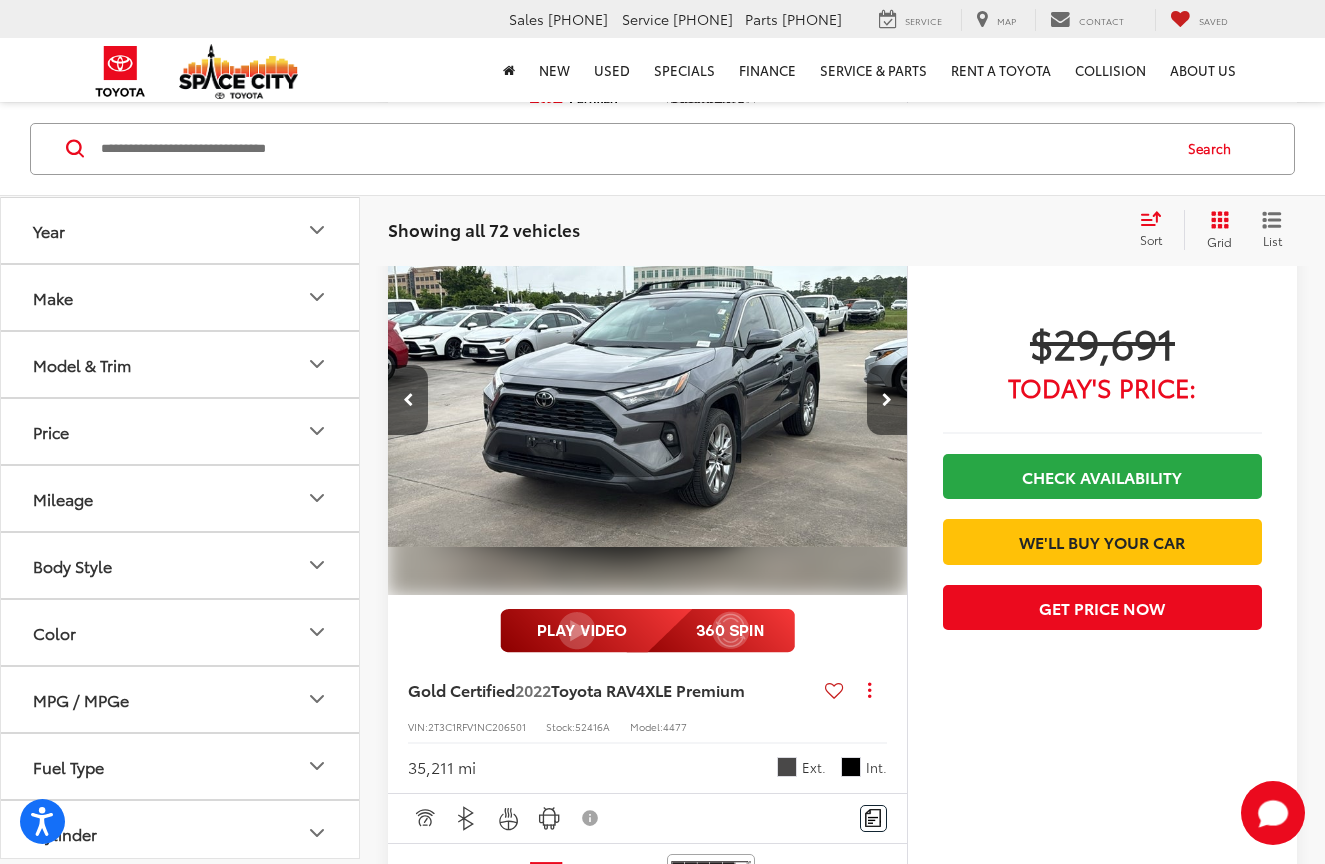 click at bounding box center (887, 400) 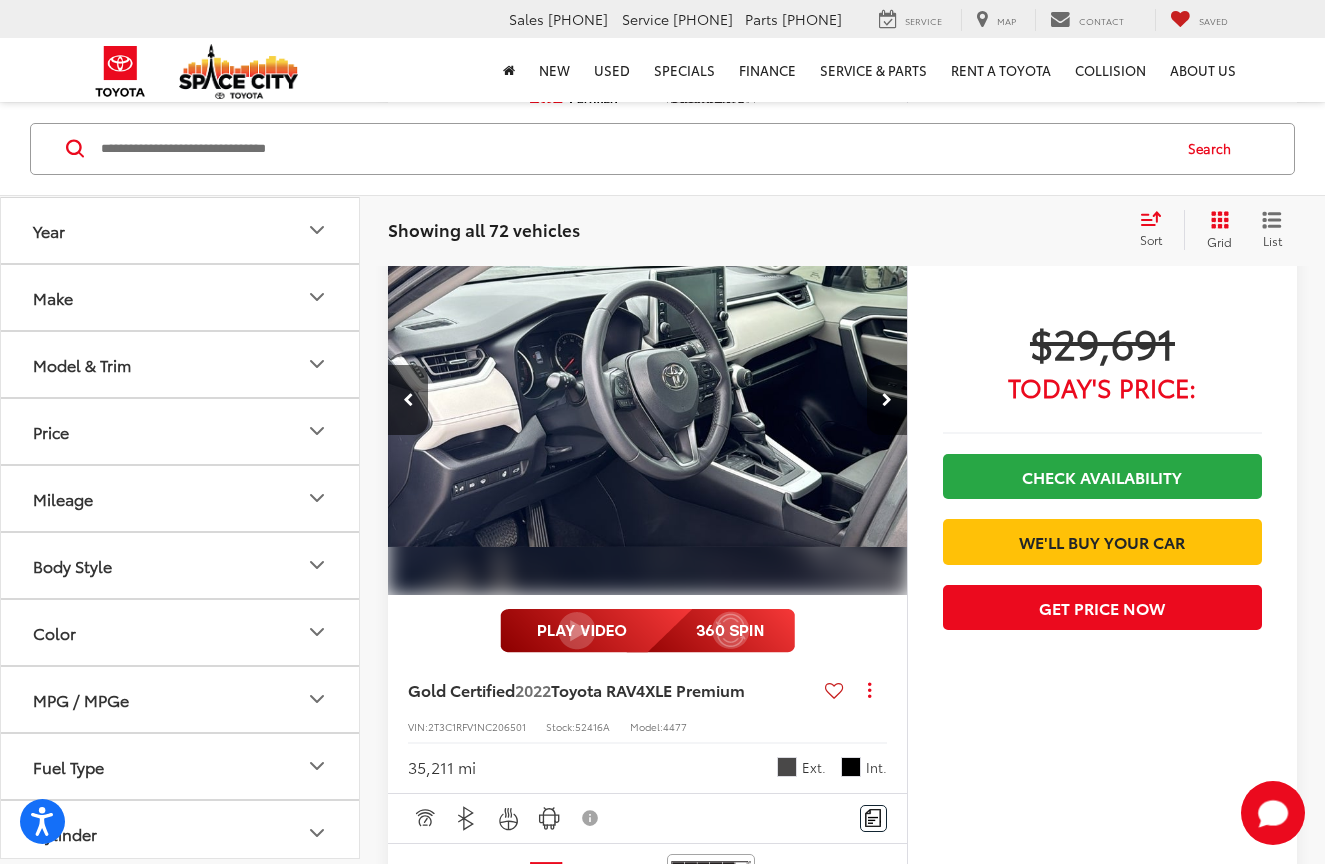 click at bounding box center (887, 400) 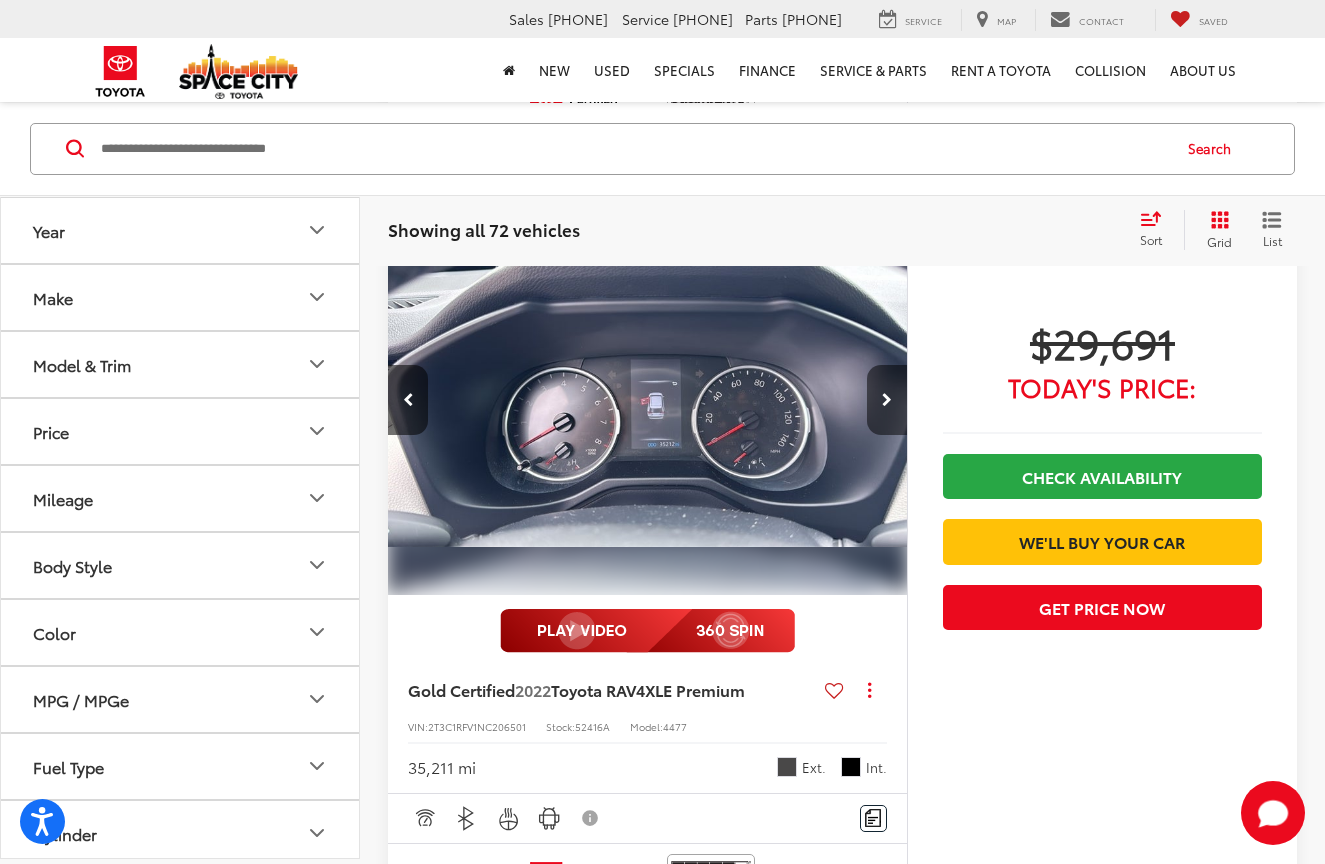 click at bounding box center (887, 400) 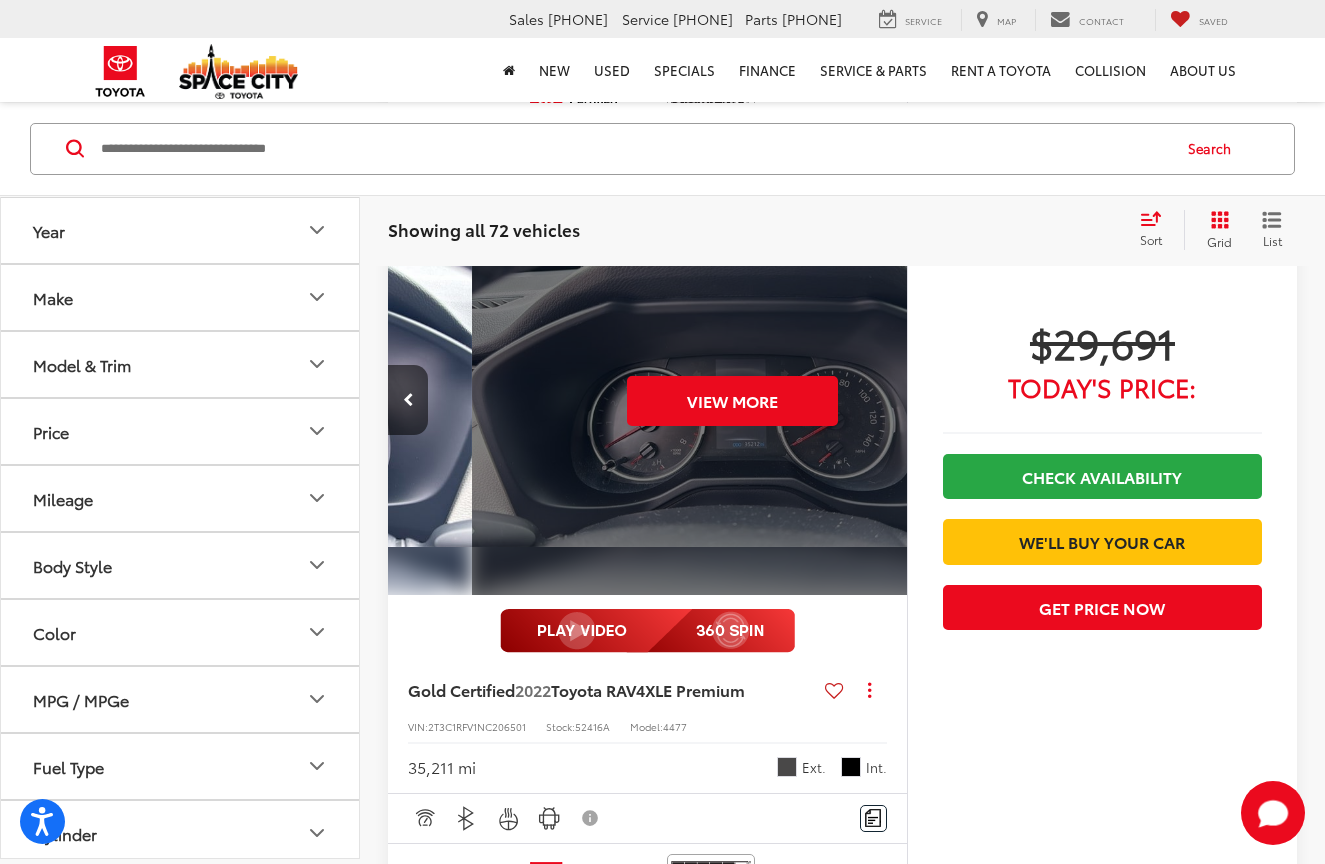 scroll, scrollTop: 0, scrollLeft: 2610, axis: horizontal 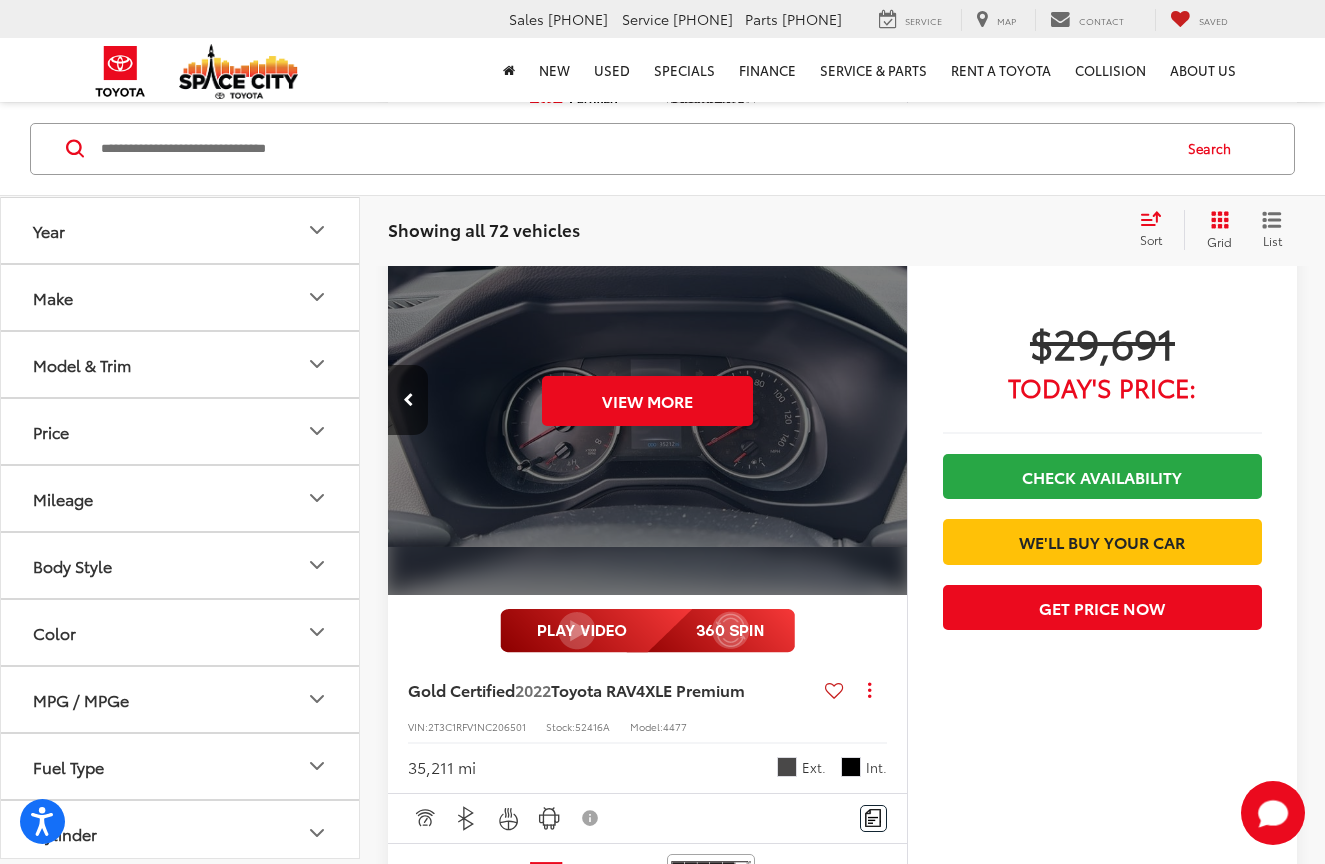 click on "View More" at bounding box center (648, 400) 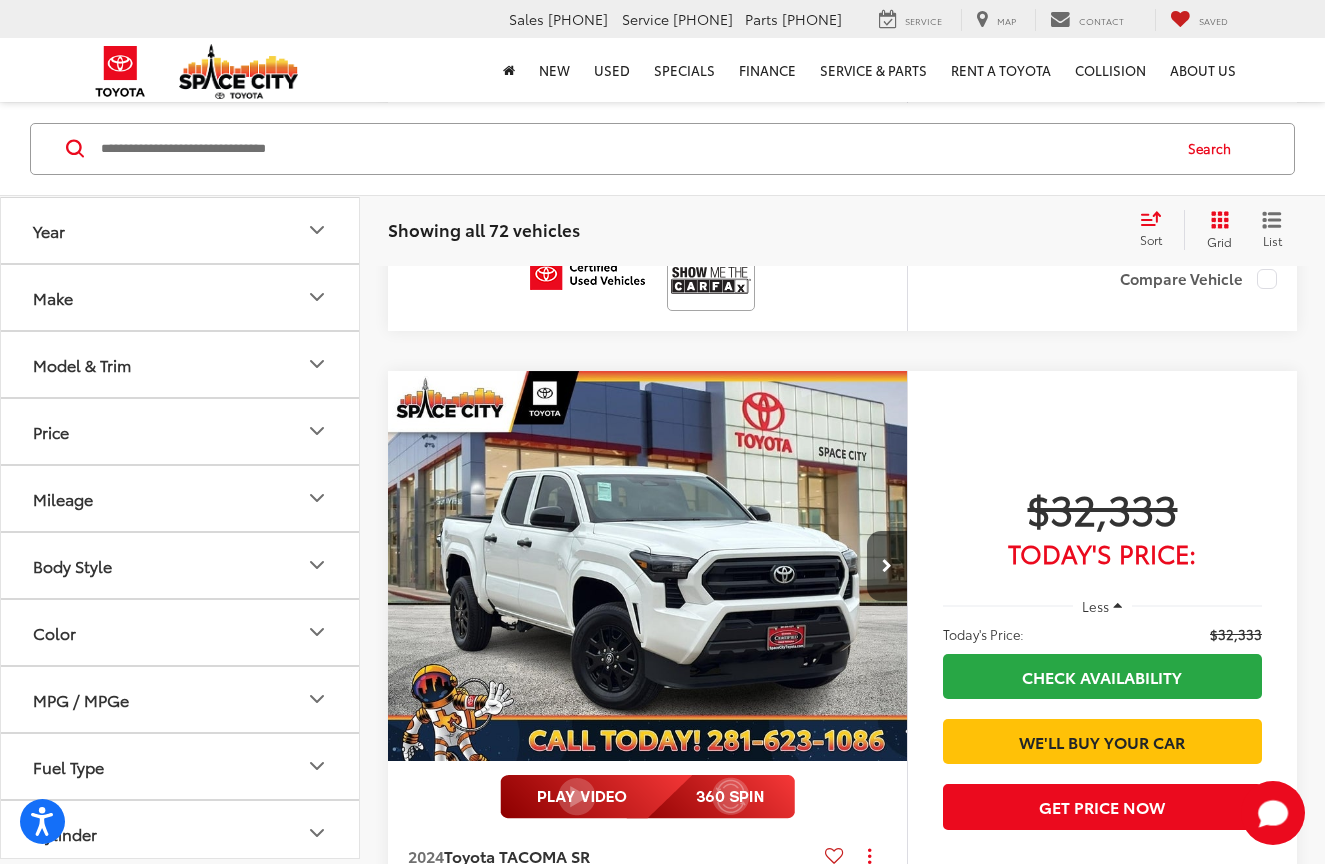 scroll, scrollTop: 7704, scrollLeft: 0, axis: vertical 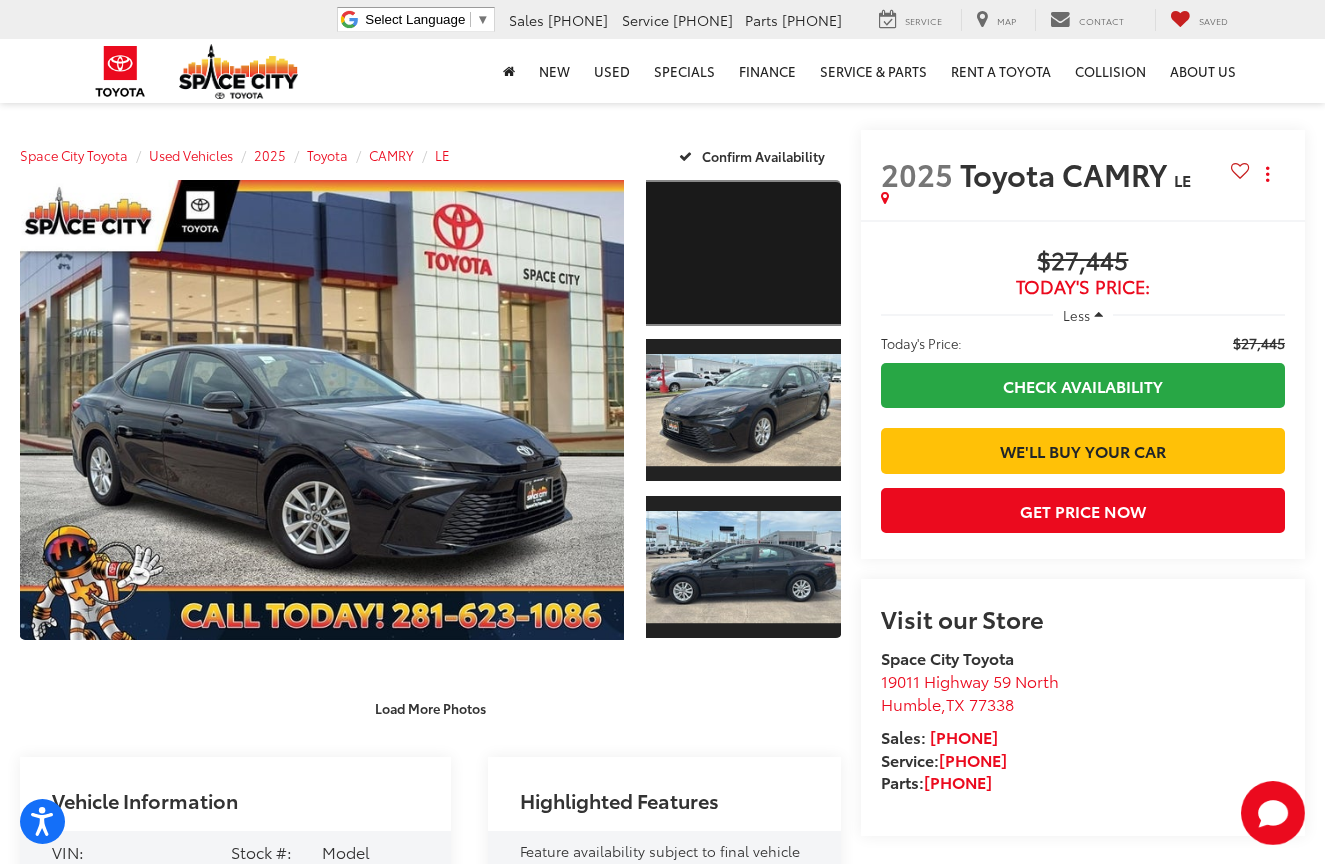 click at bounding box center [743, 253] 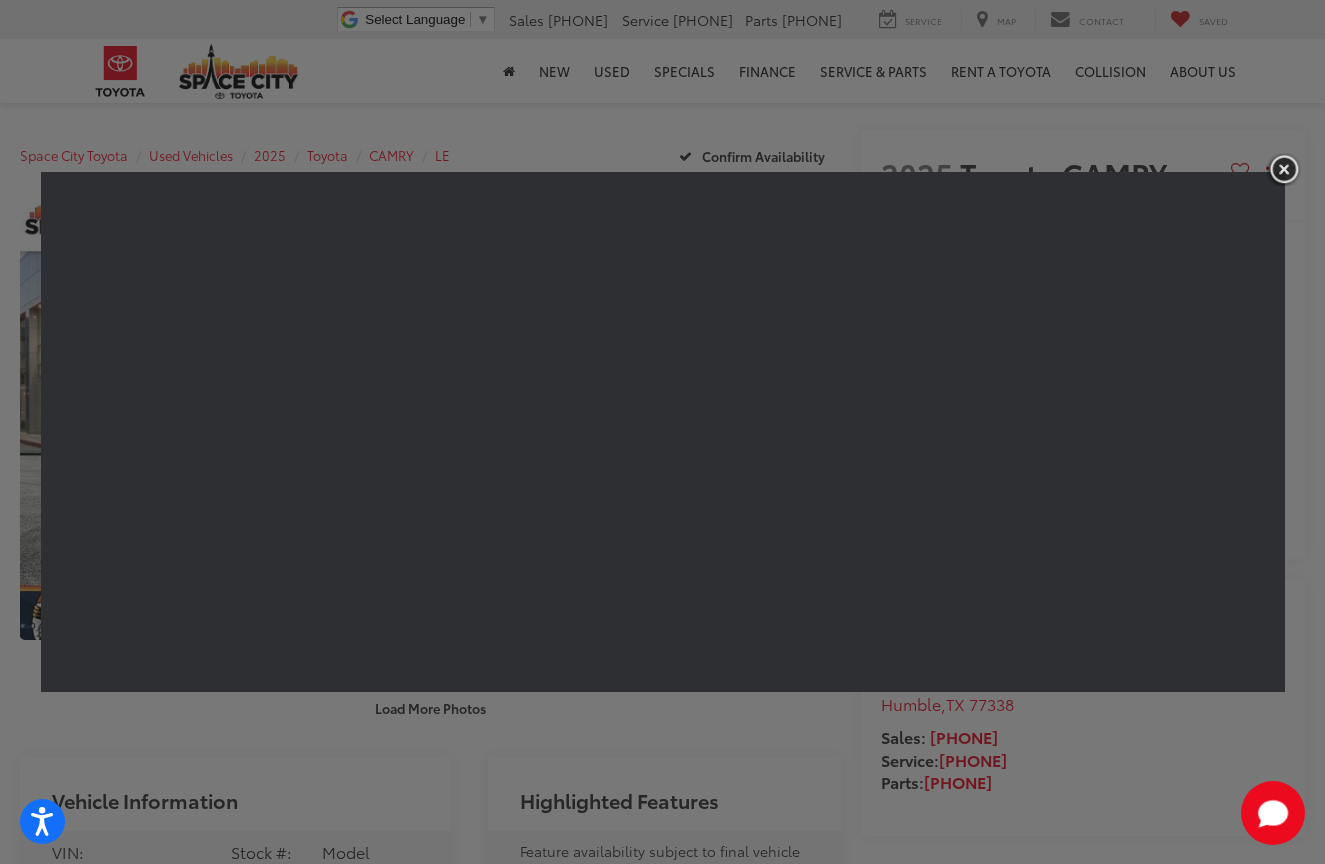 click at bounding box center [1284, 169] 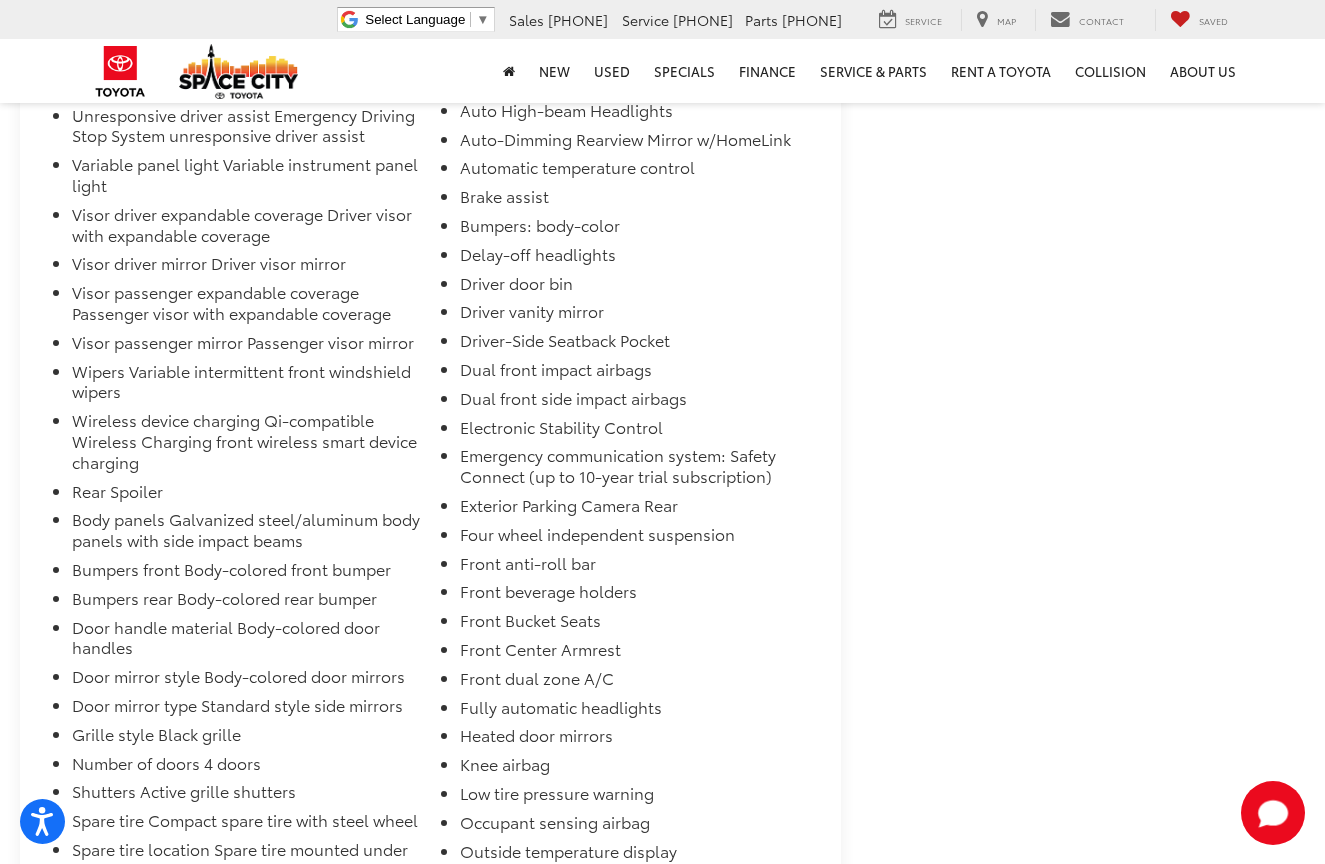 scroll, scrollTop: 6380, scrollLeft: 0, axis: vertical 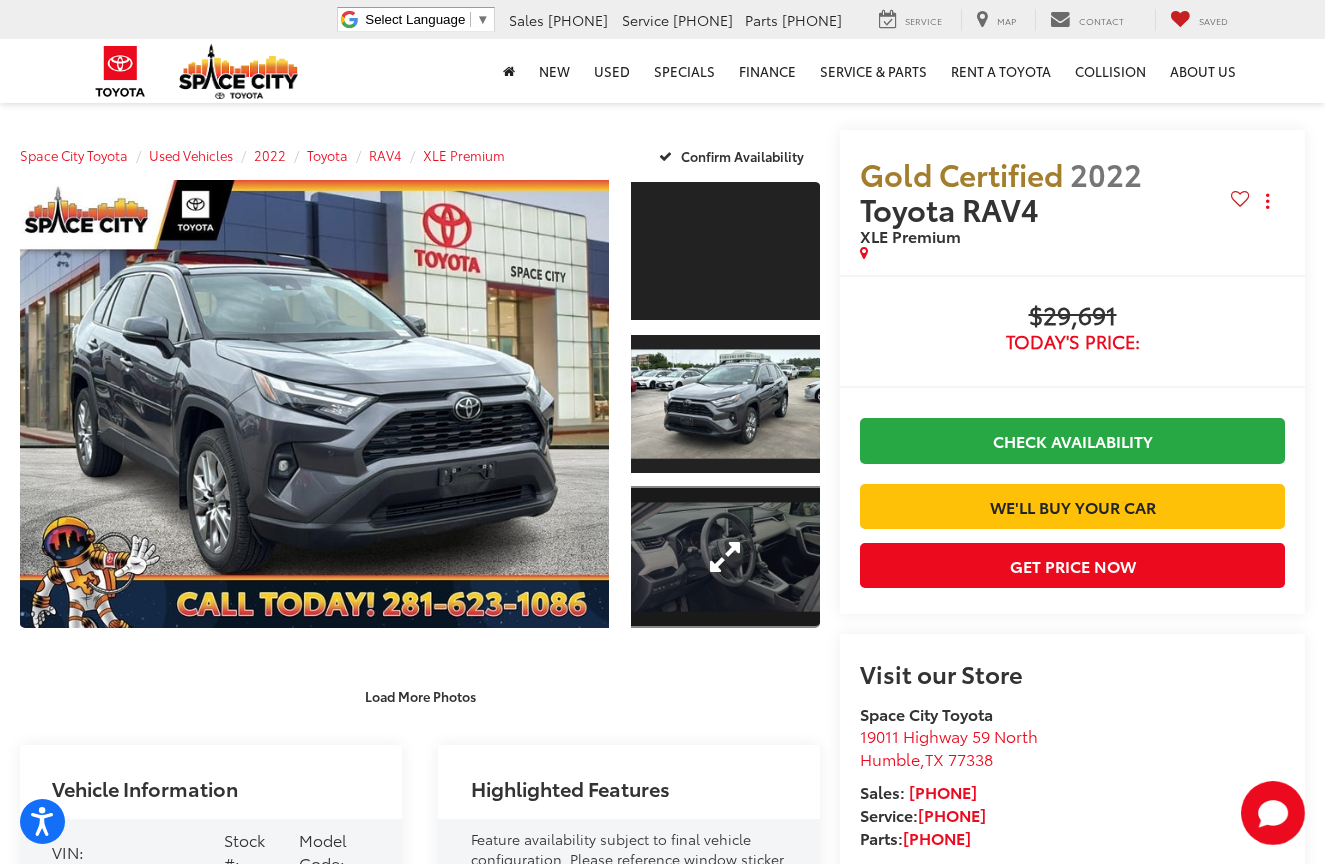 click at bounding box center (725, 557) 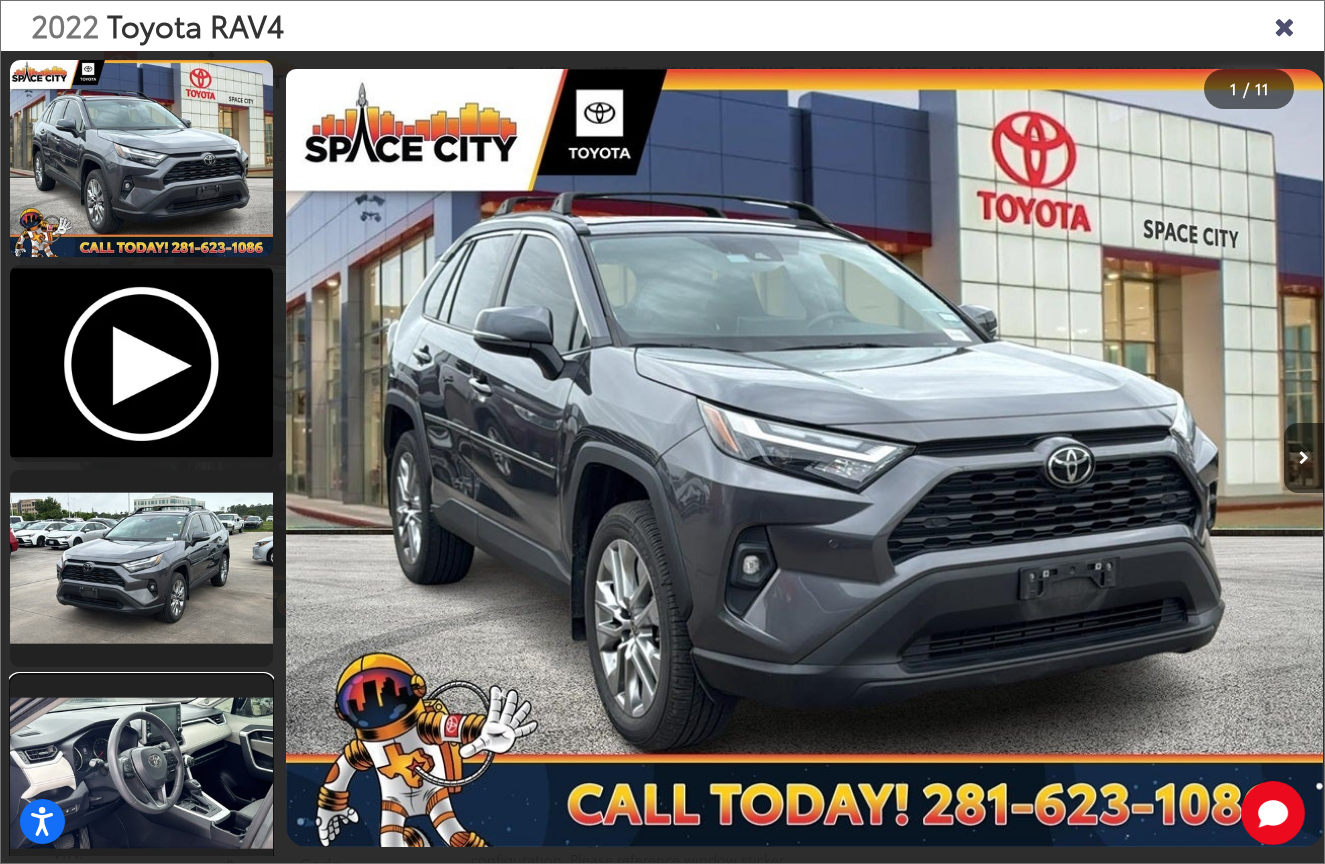 scroll, scrollTop: 354, scrollLeft: 0, axis: vertical 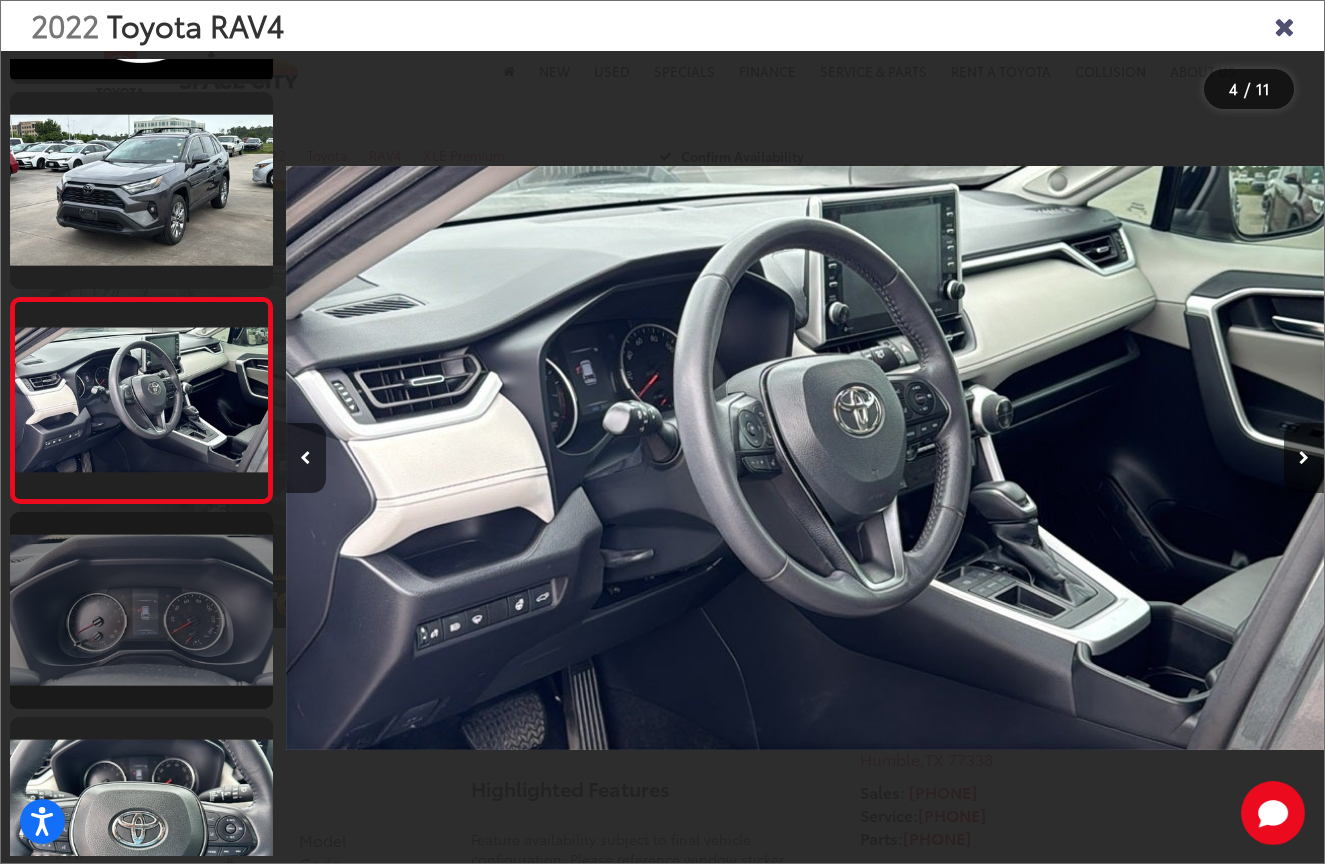click at bounding box center (141, 610) 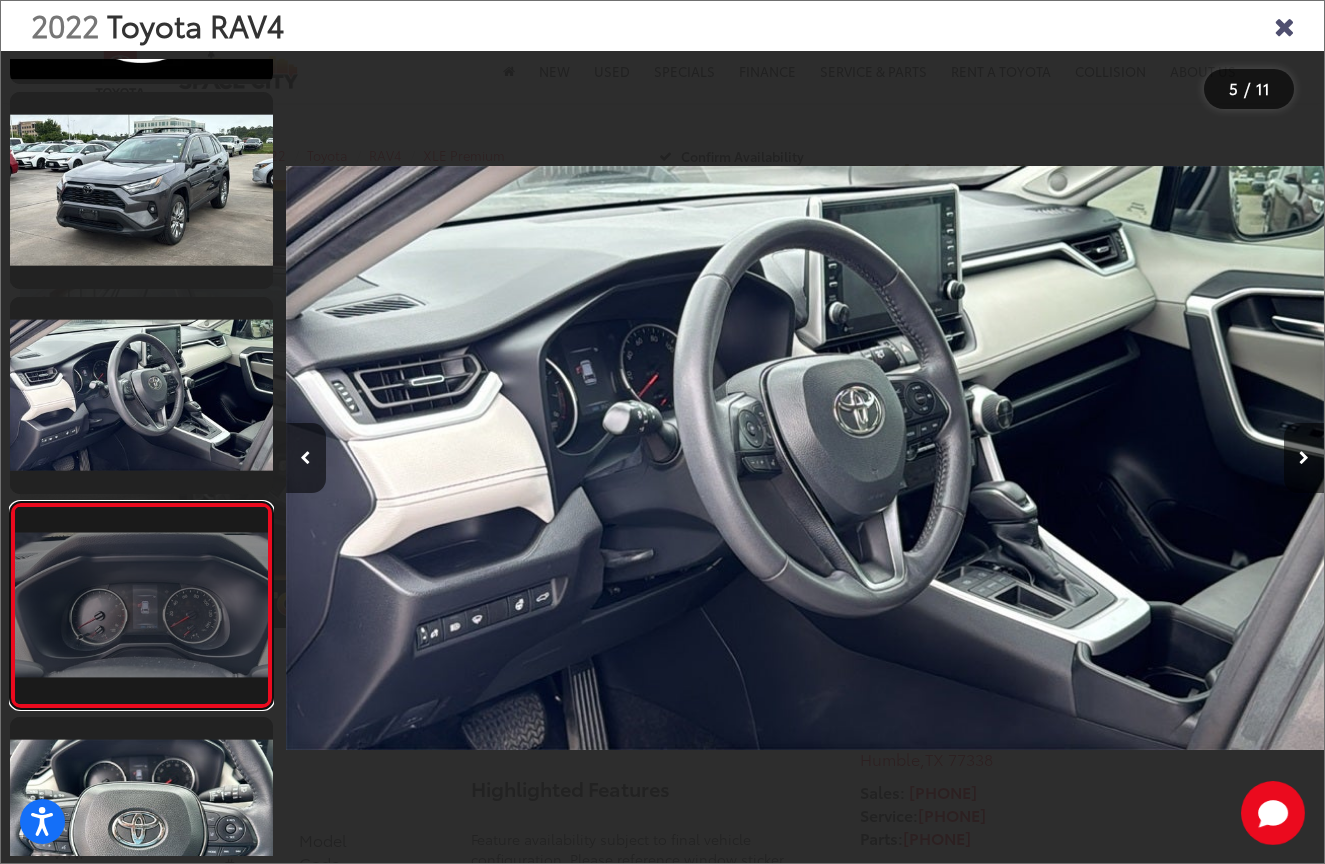scroll, scrollTop: 0, scrollLeft: 4154, axis: horizontal 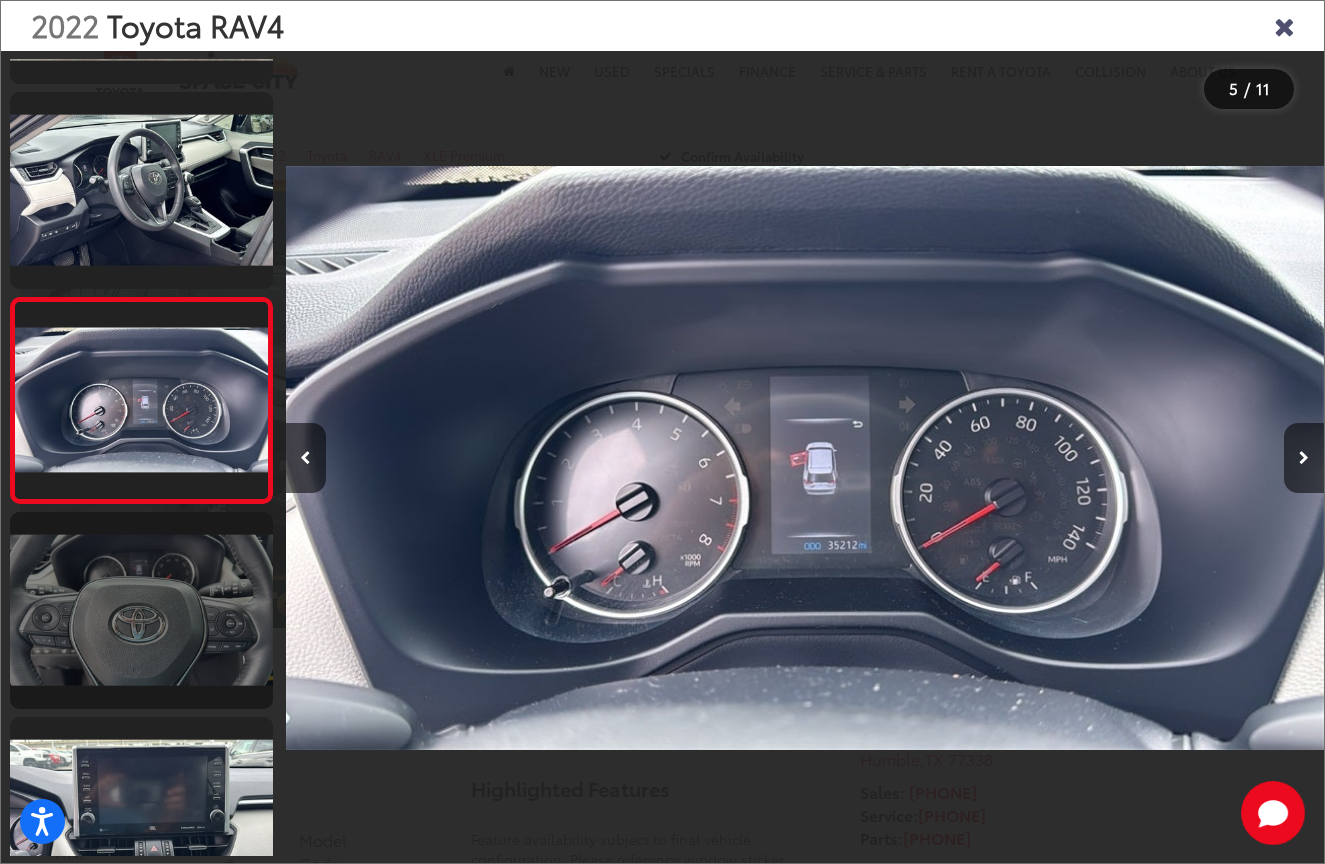 click at bounding box center (141, 610) 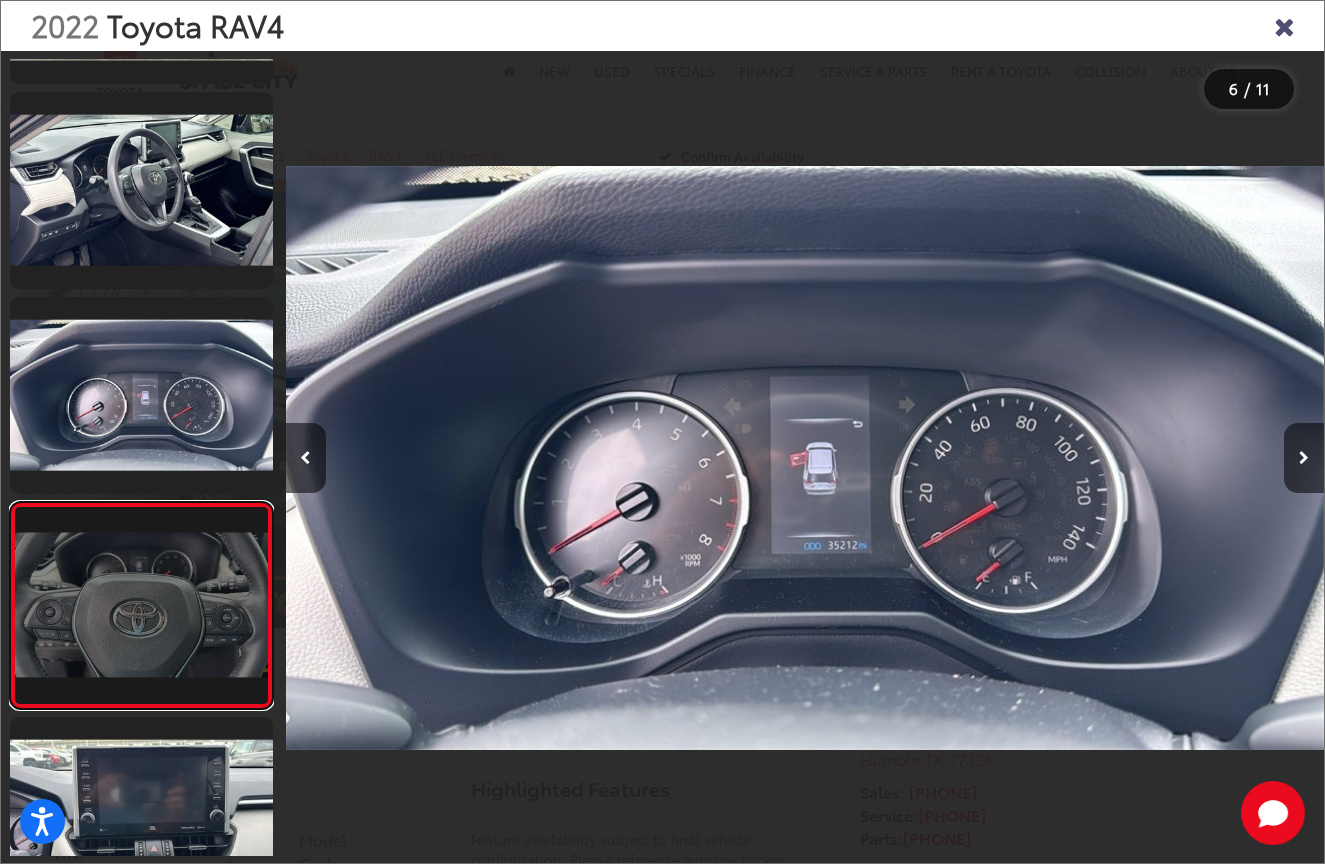 scroll, scrollTop: 787, scrollLeft: 0, axis: vertical 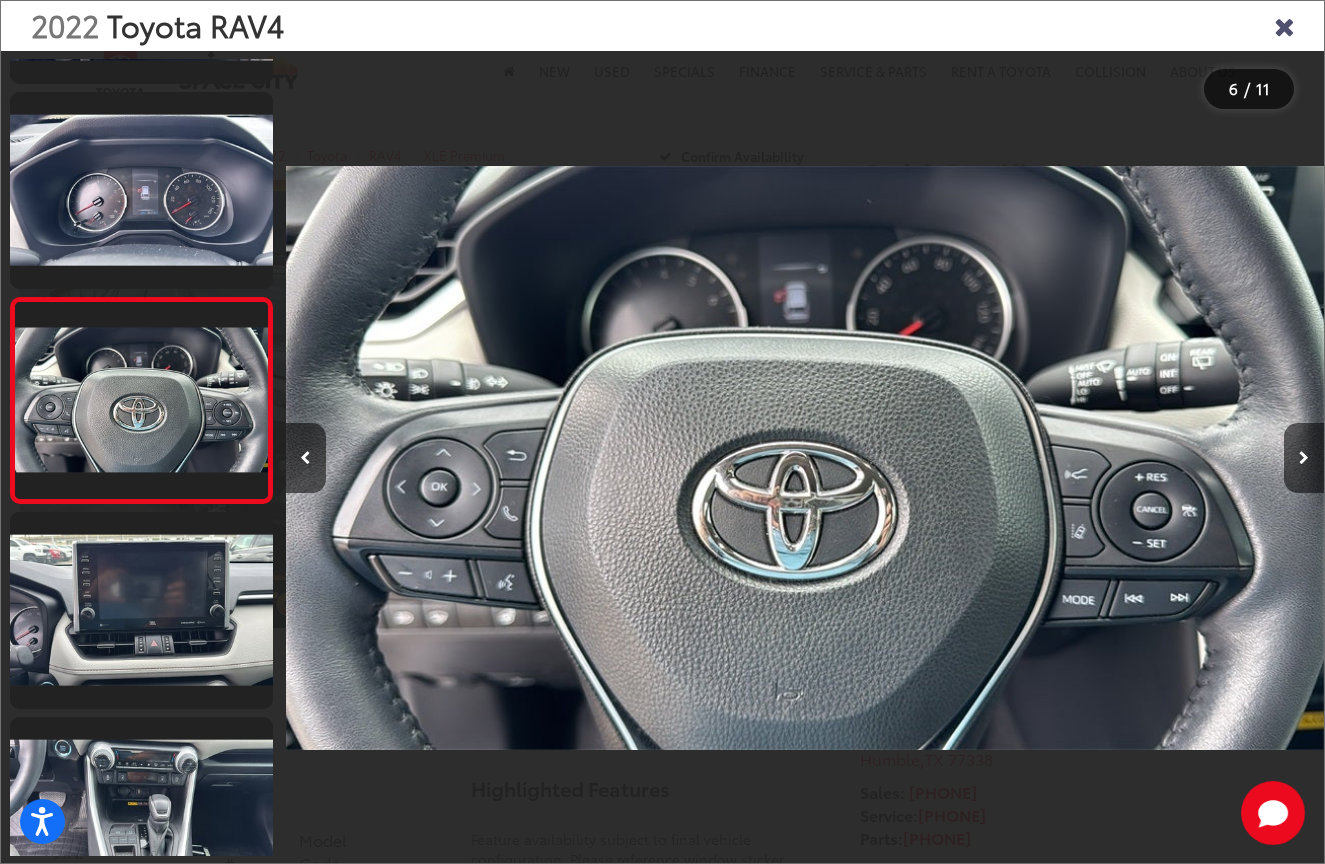 click at bounding box center [141, 457] 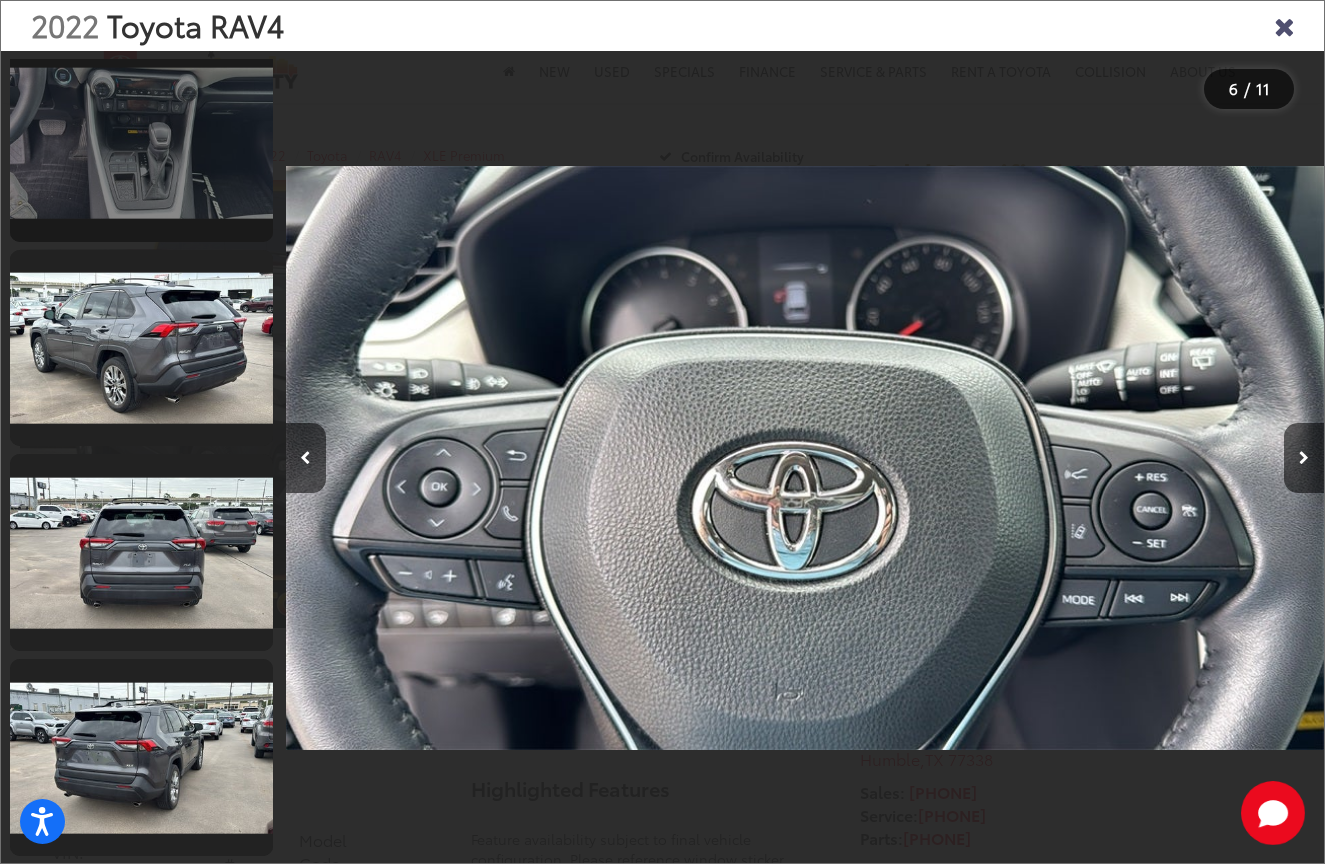 scroll, scrollTop: 1460, scrollLeft: 0, axis: vertical 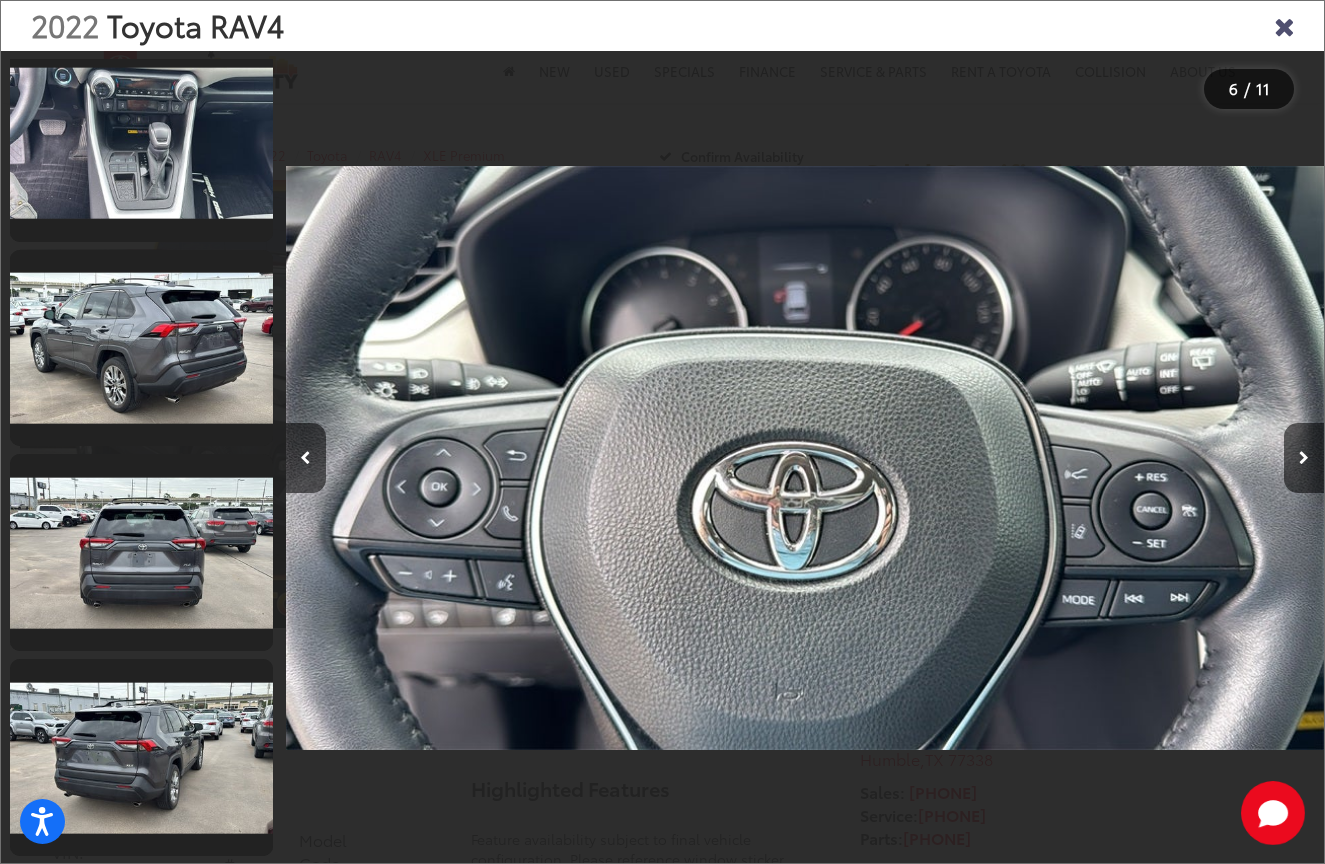 click at bounding box center (1284, 25) 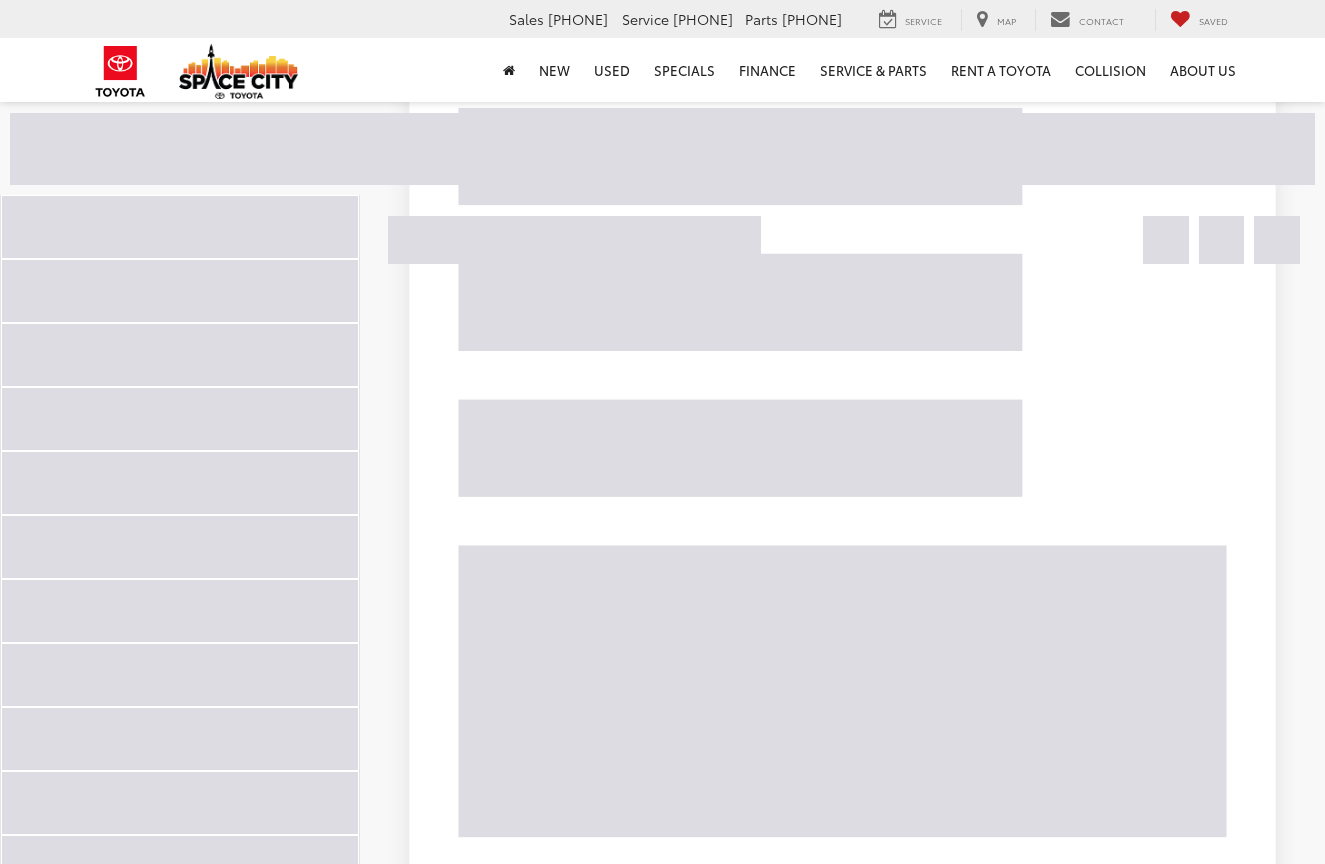 scroll, scrollTop: 4914, scrollLeft: 0, axis: vertical 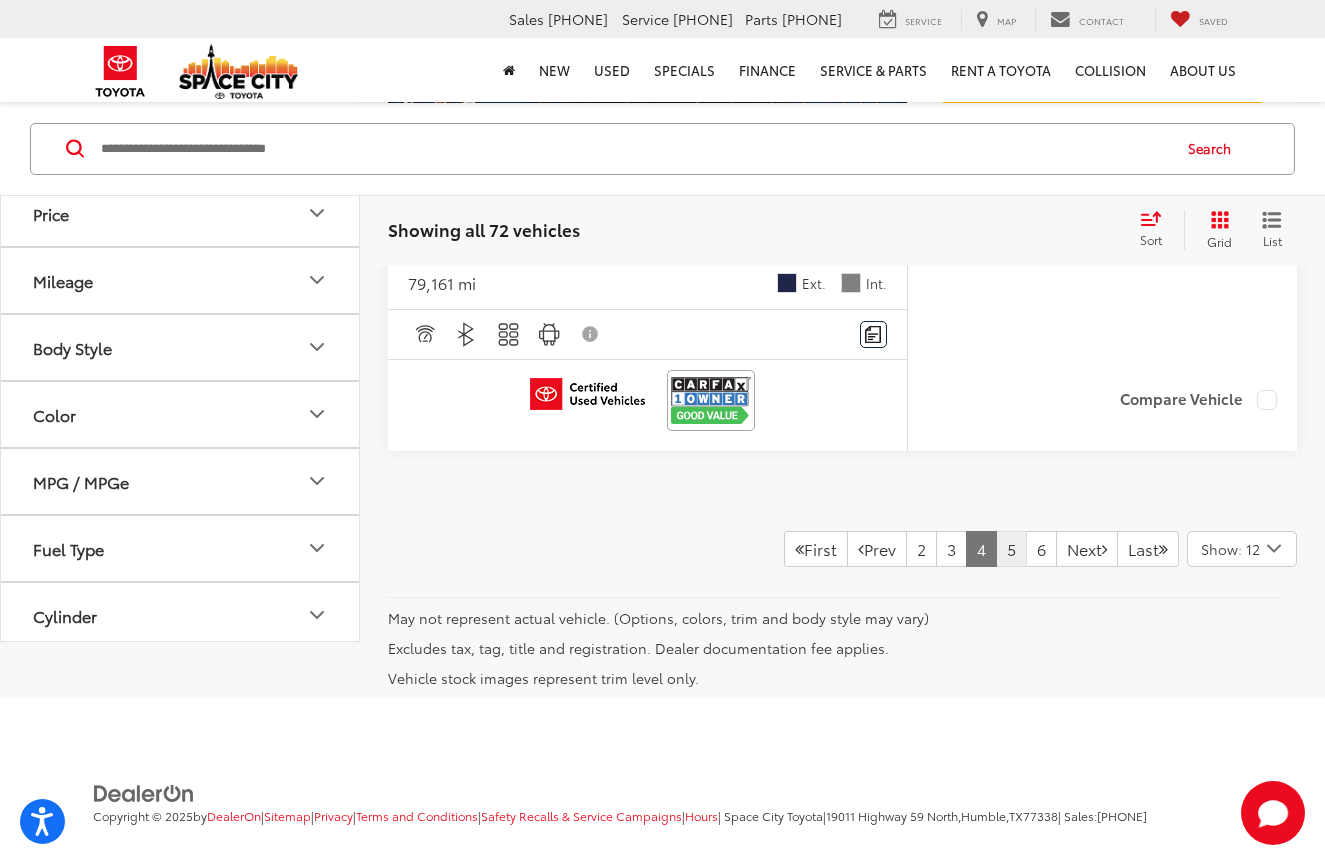 click on "5" at bounding box center (1011, 549) 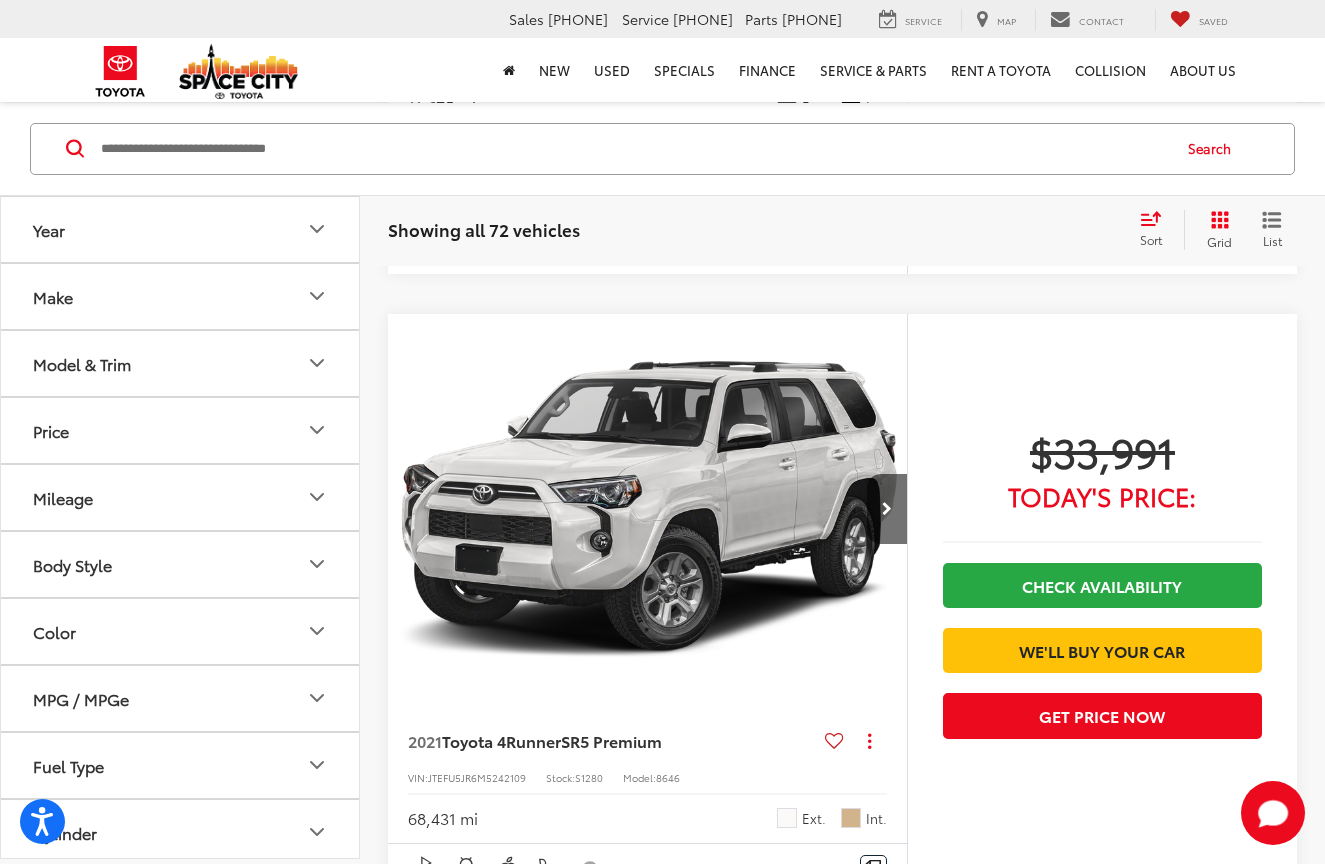 scroll, scrollTop: 3149, scrollLeft: 0, axis: vertical 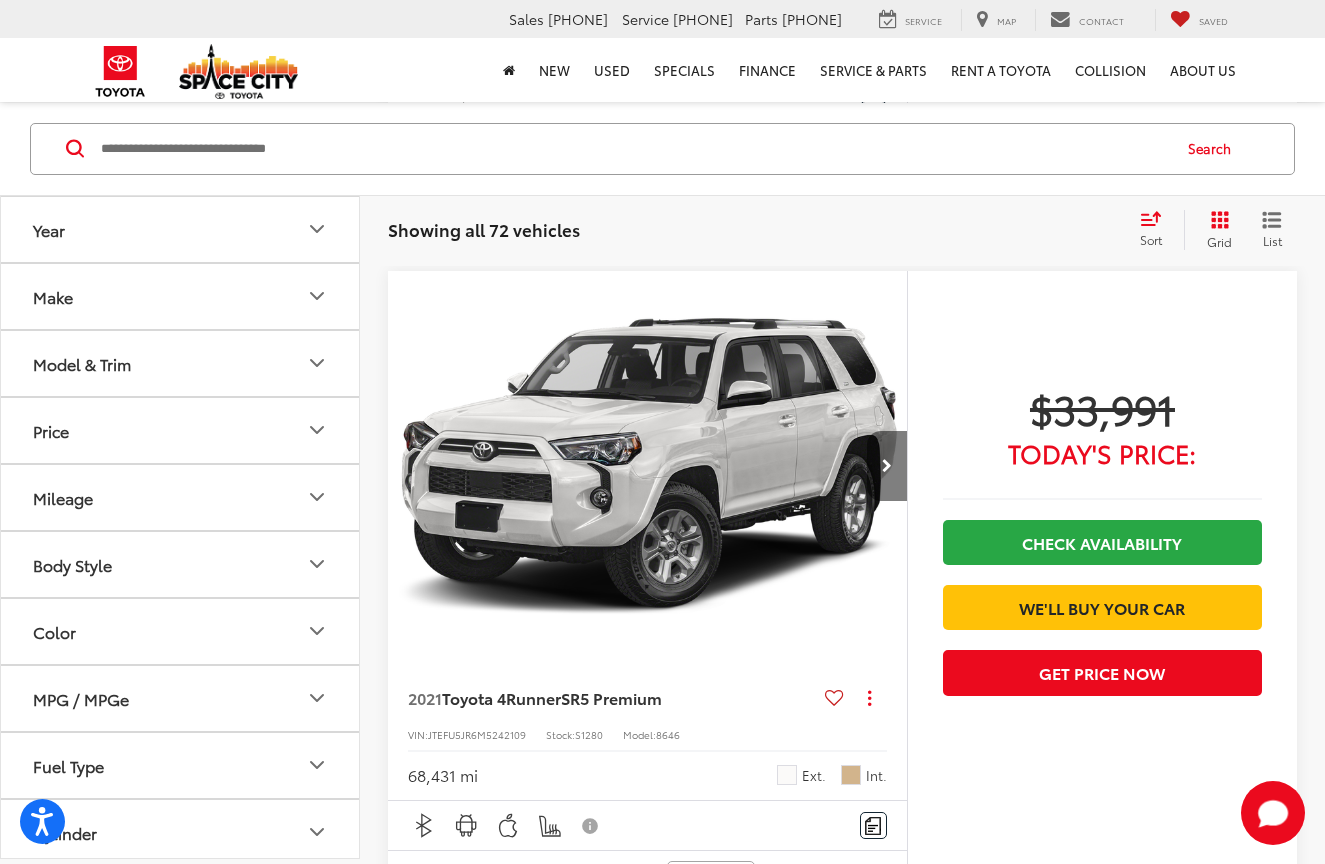 click at bounding box center (887, 466) 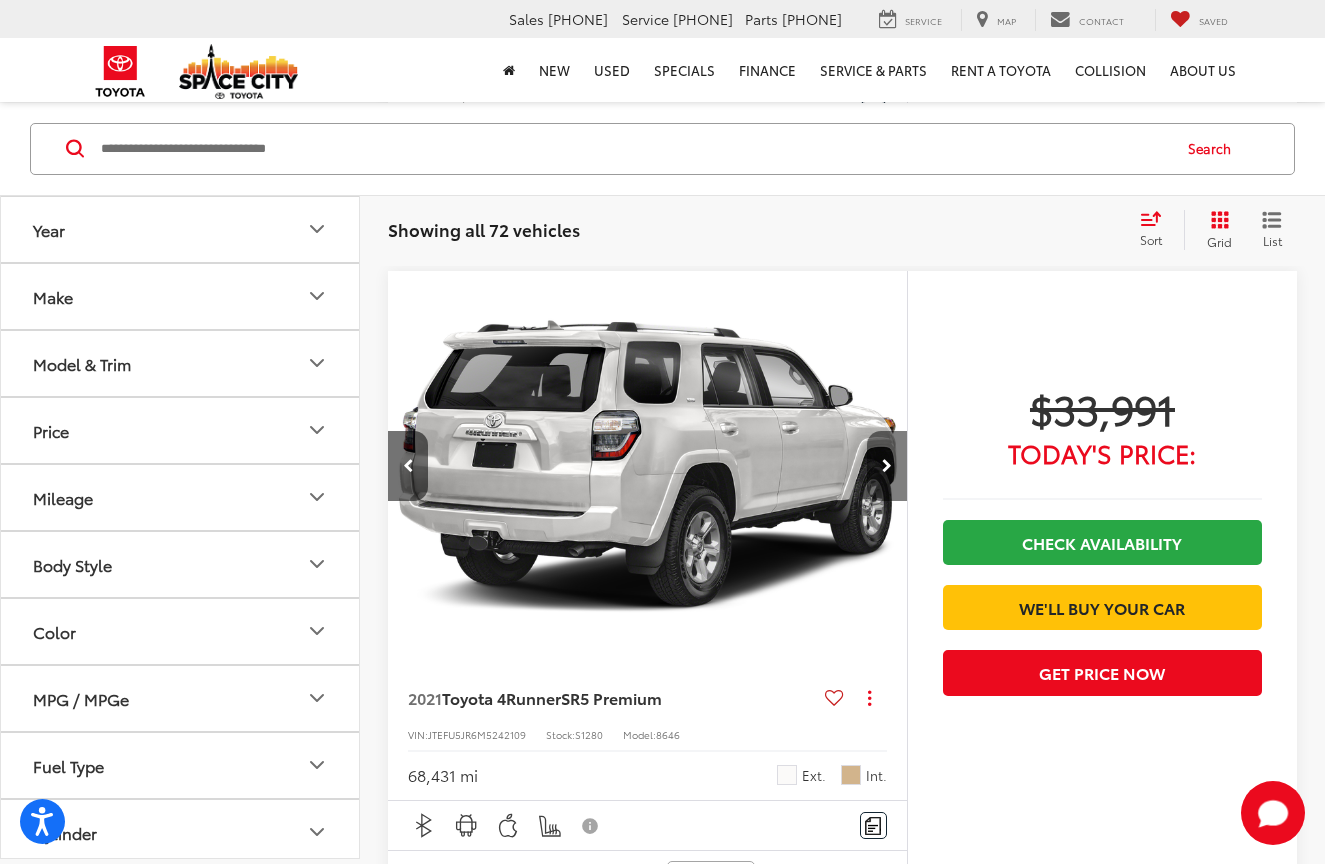 click at bounding box center [887, 466] 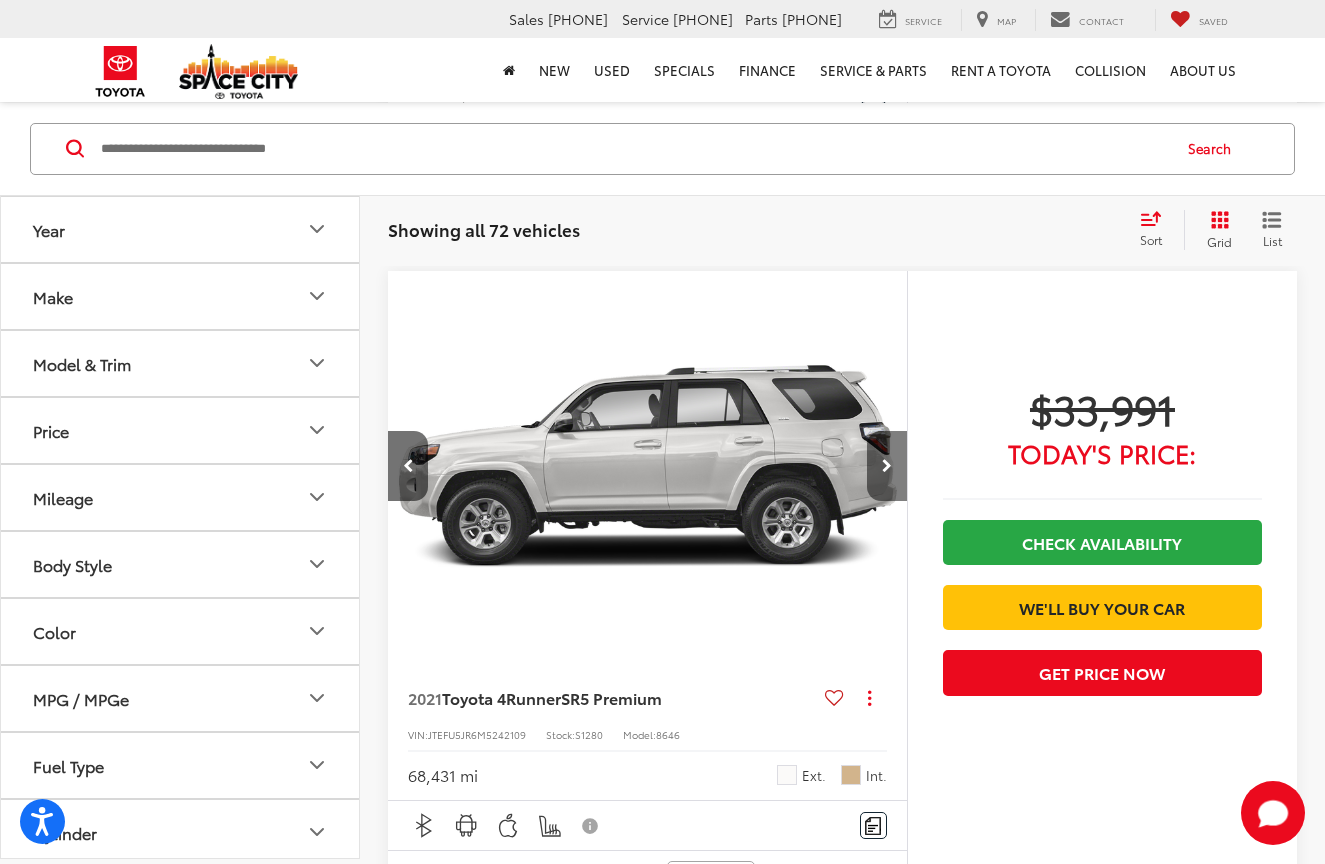 click at bounding box center [887, 466] 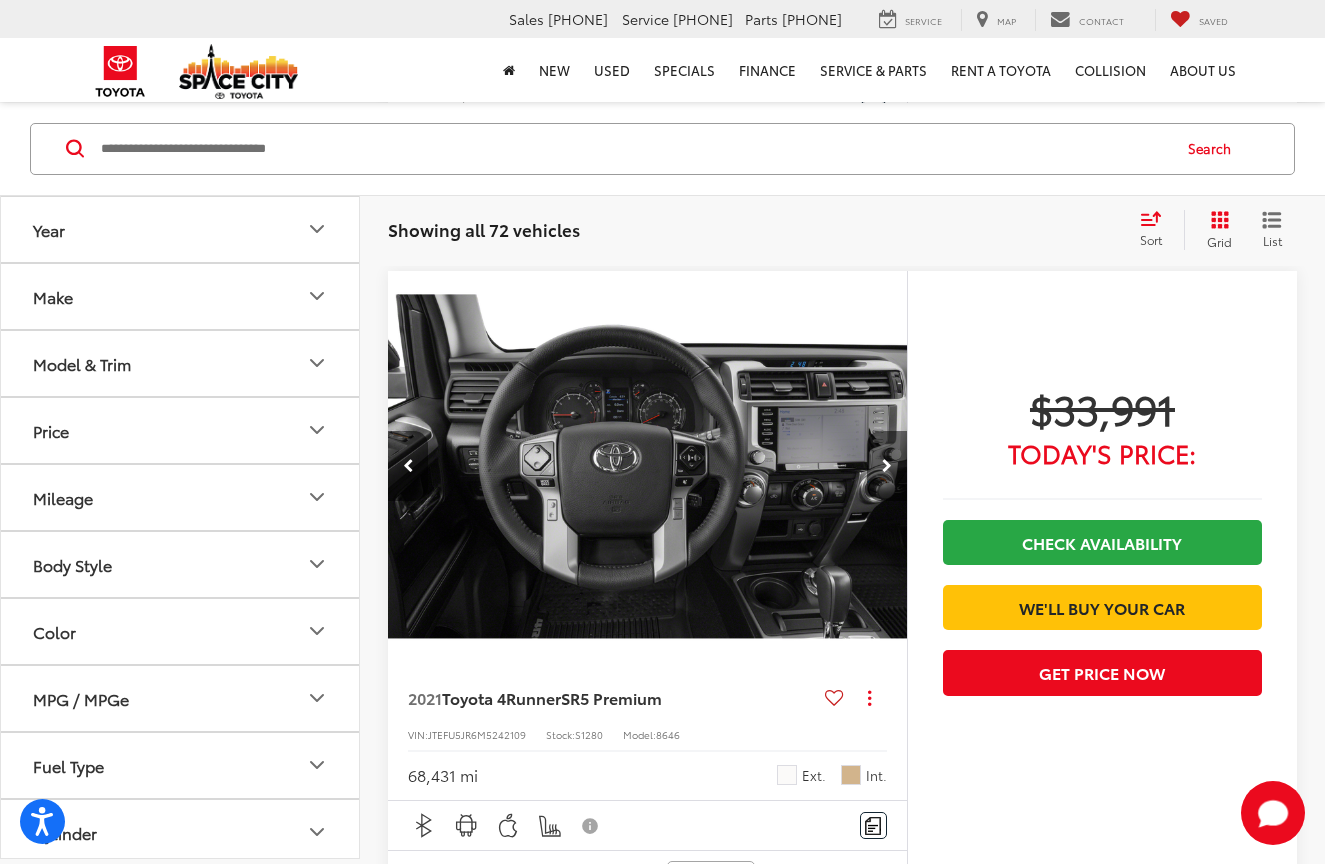 click at bounding box center [887, 466] 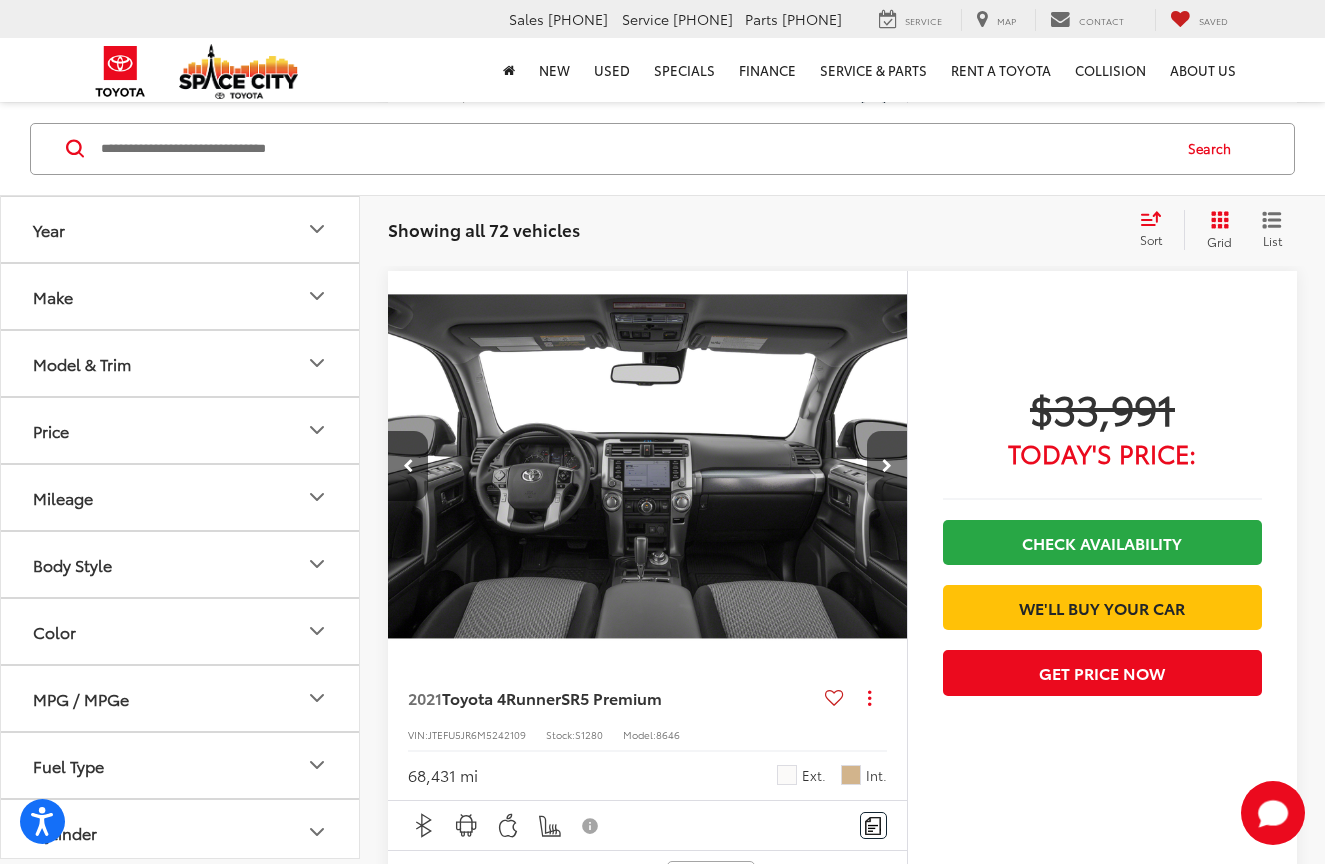 click at bounding box center (887, 466) 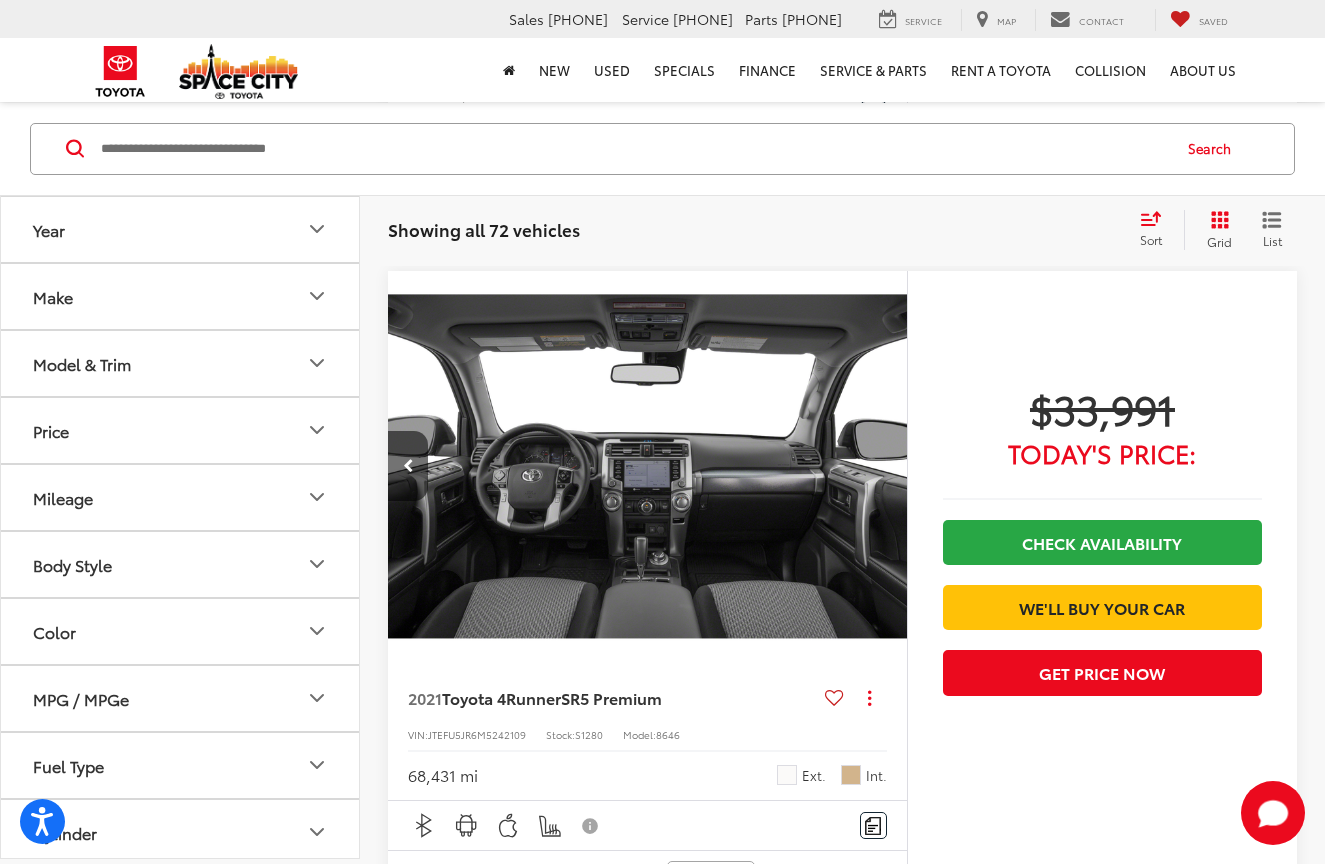scroll, scrollTop: 0, scrollLeft: 2610, axis: horizontal 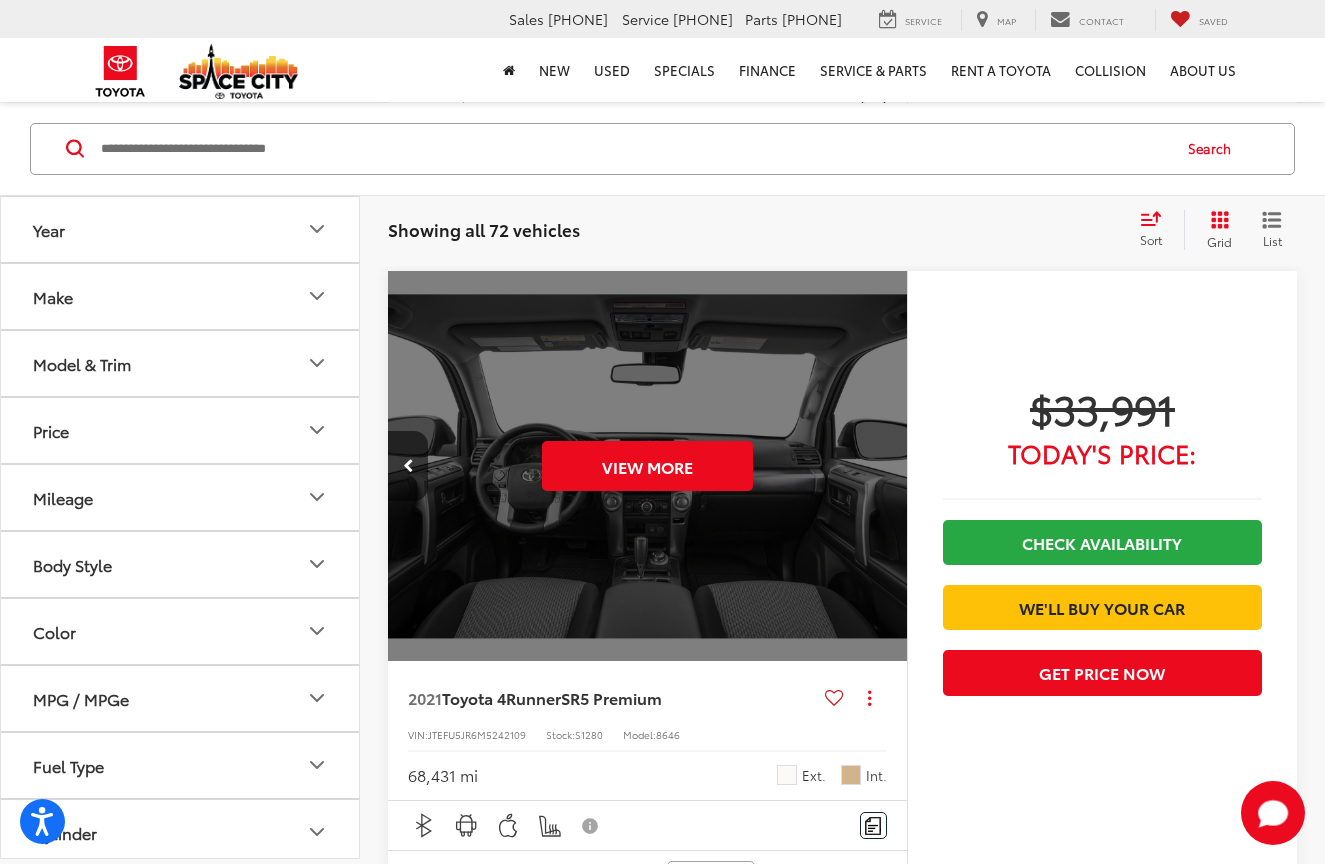 click on "View More" at bounding box center (648, 466) 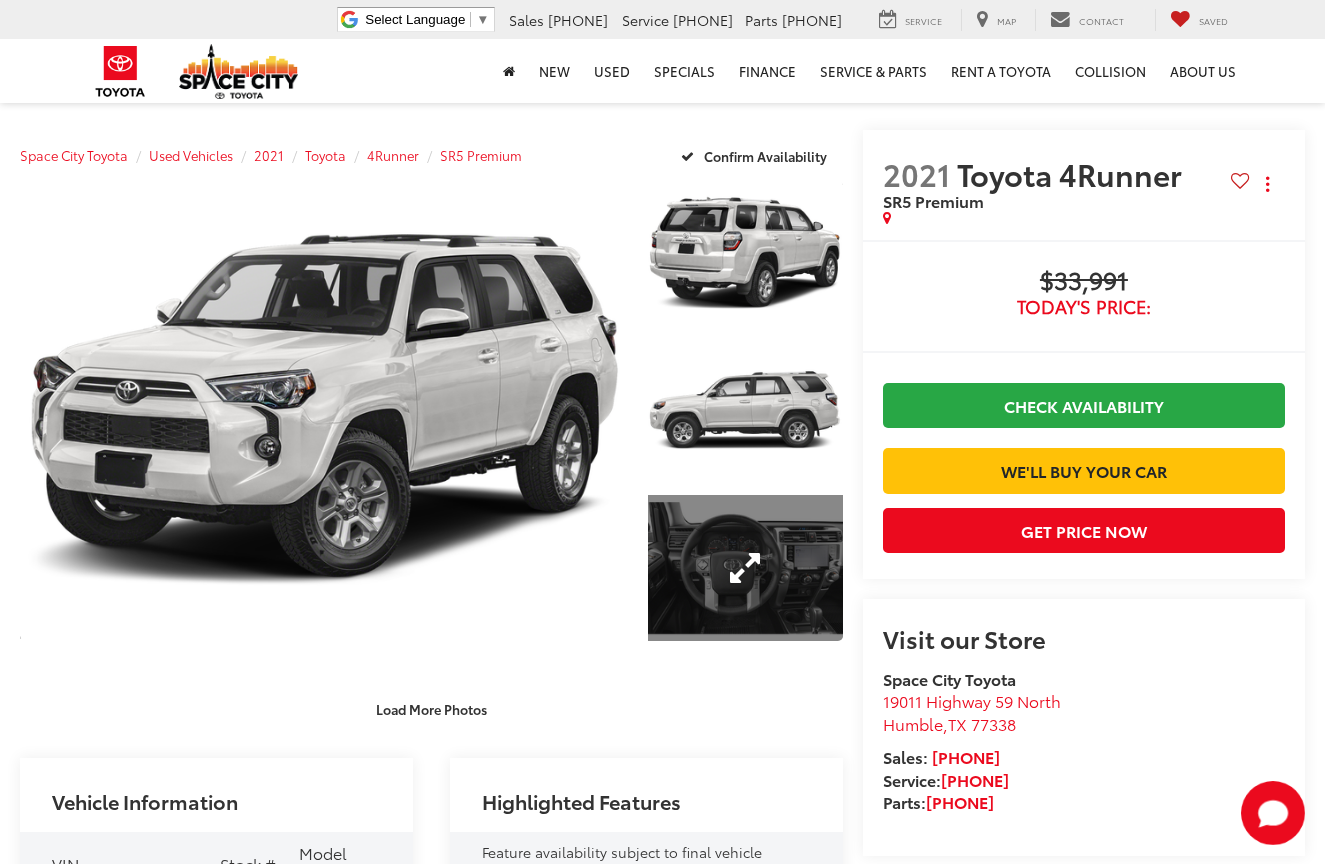 scroll, scrollTop: 0, scrollLeft: 0, axis: both 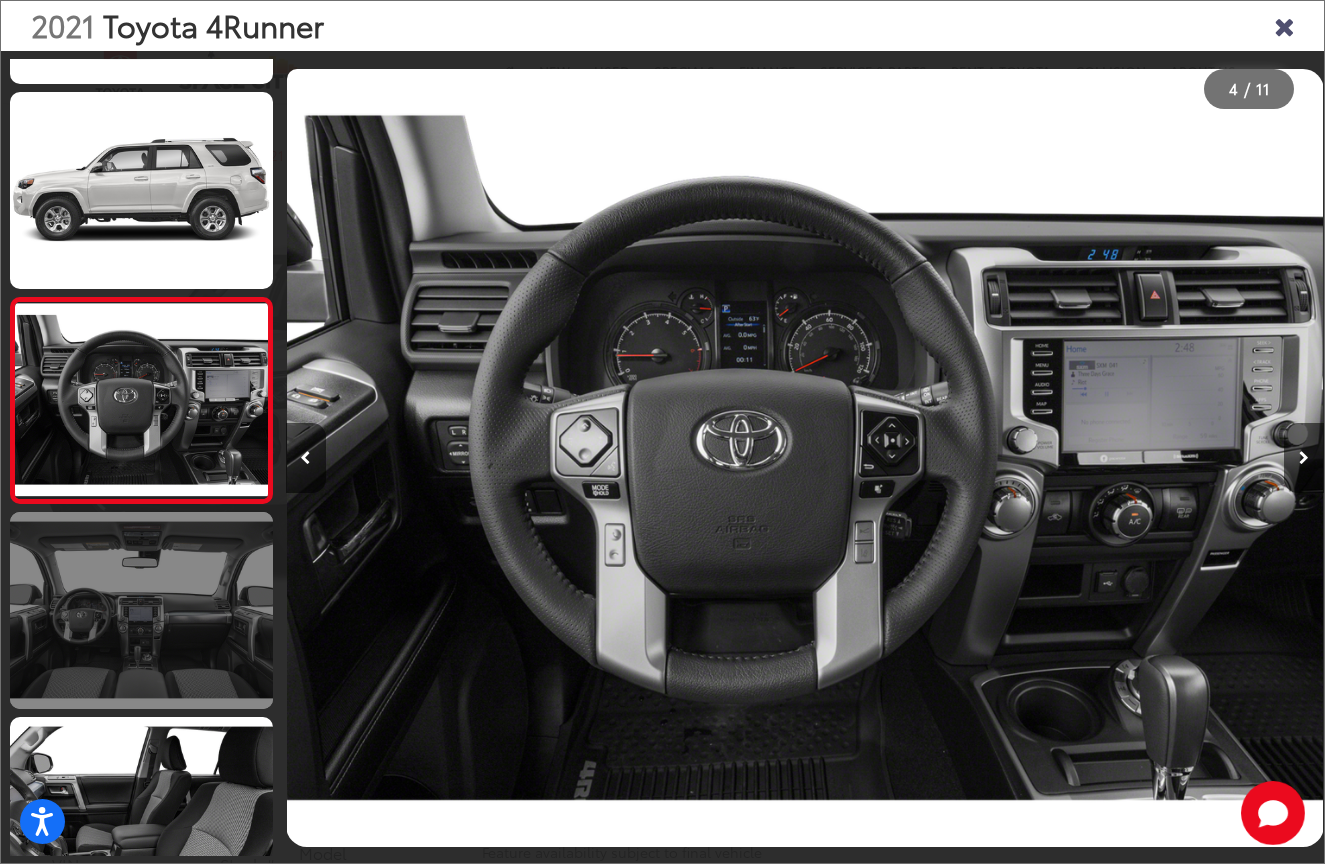 click at bounding box center (141, 610) 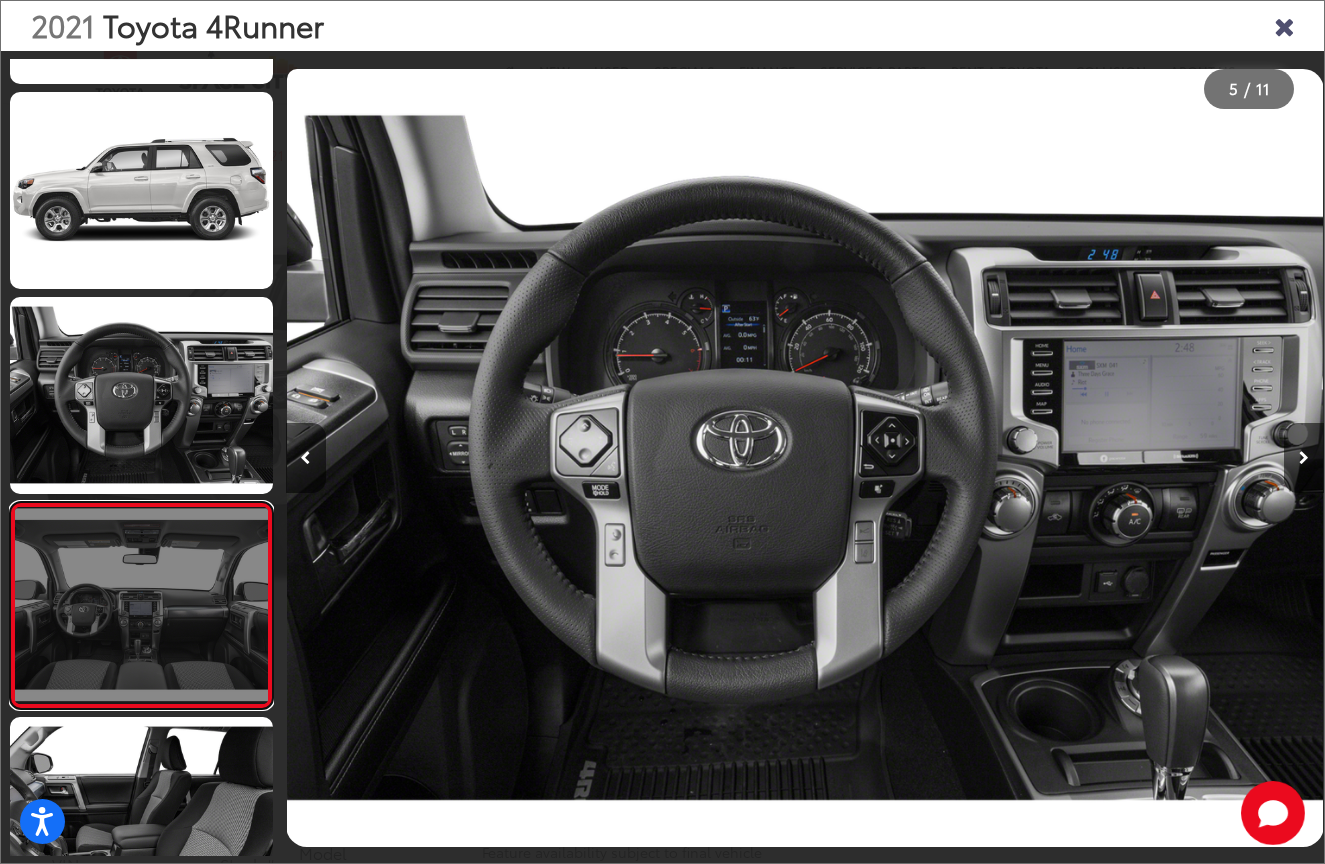 scroll, scrollTop: 582, scrollLeft: 0, axis: vertical 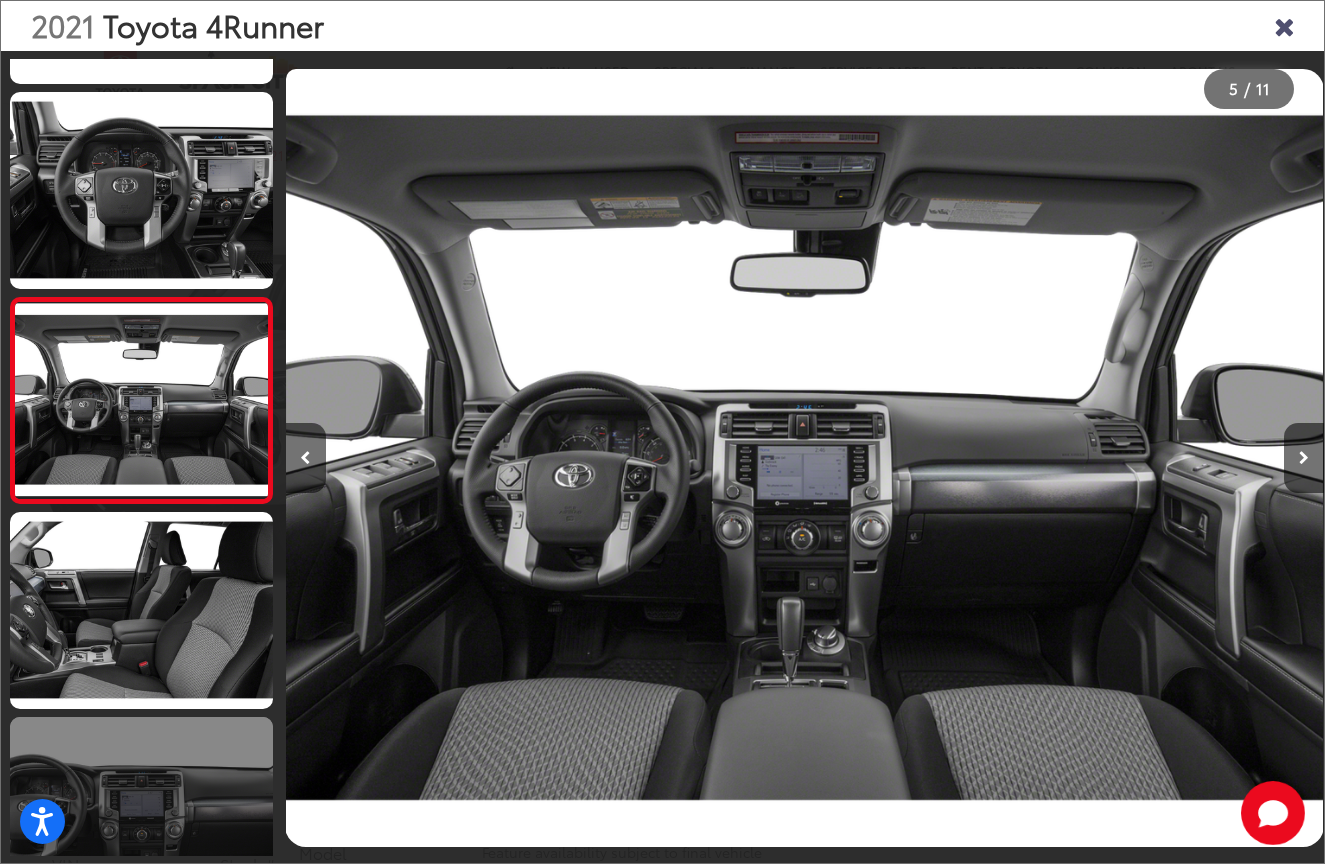 click at bounding box center [141, 815] 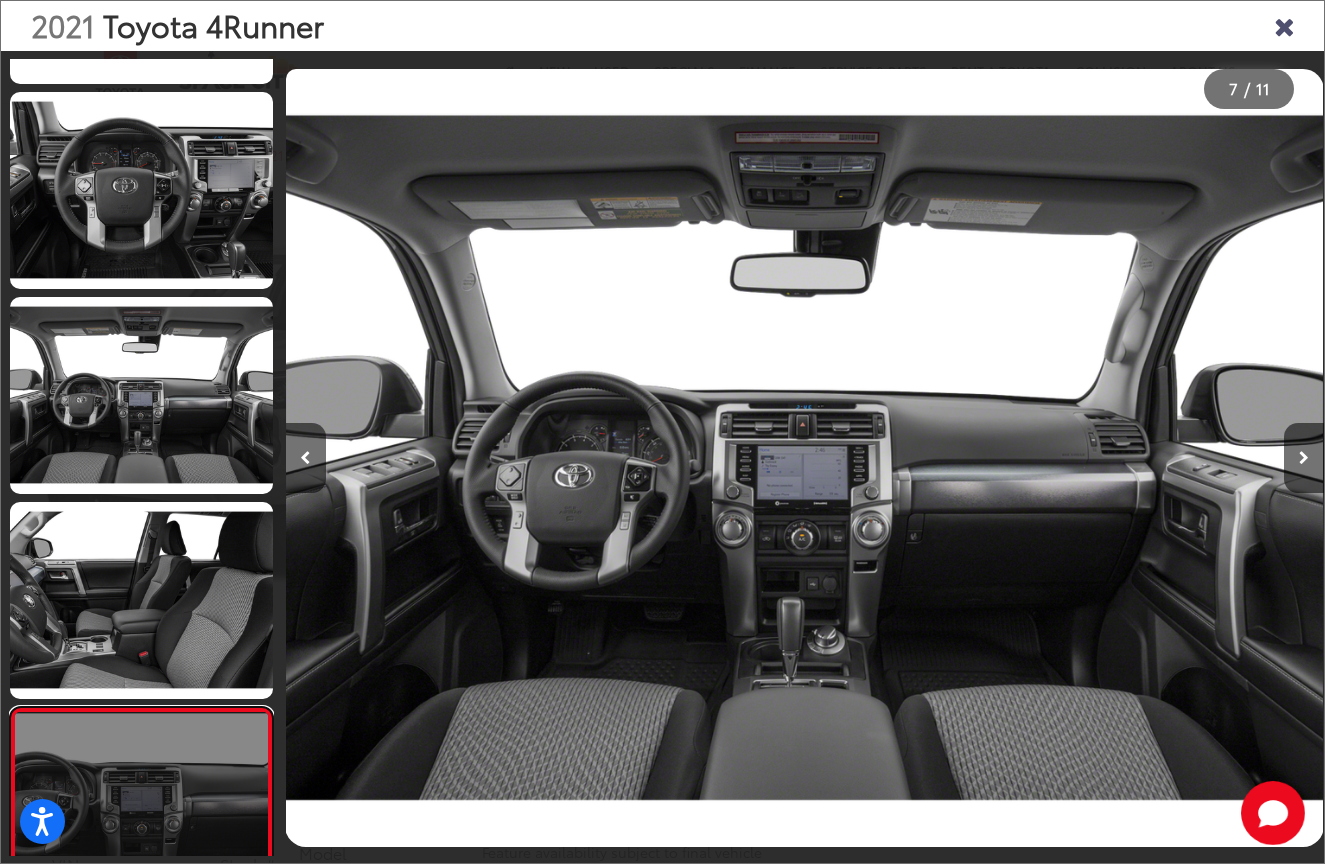scroll, scrollTop: 993, scrollLeft: 0, axis: vertical 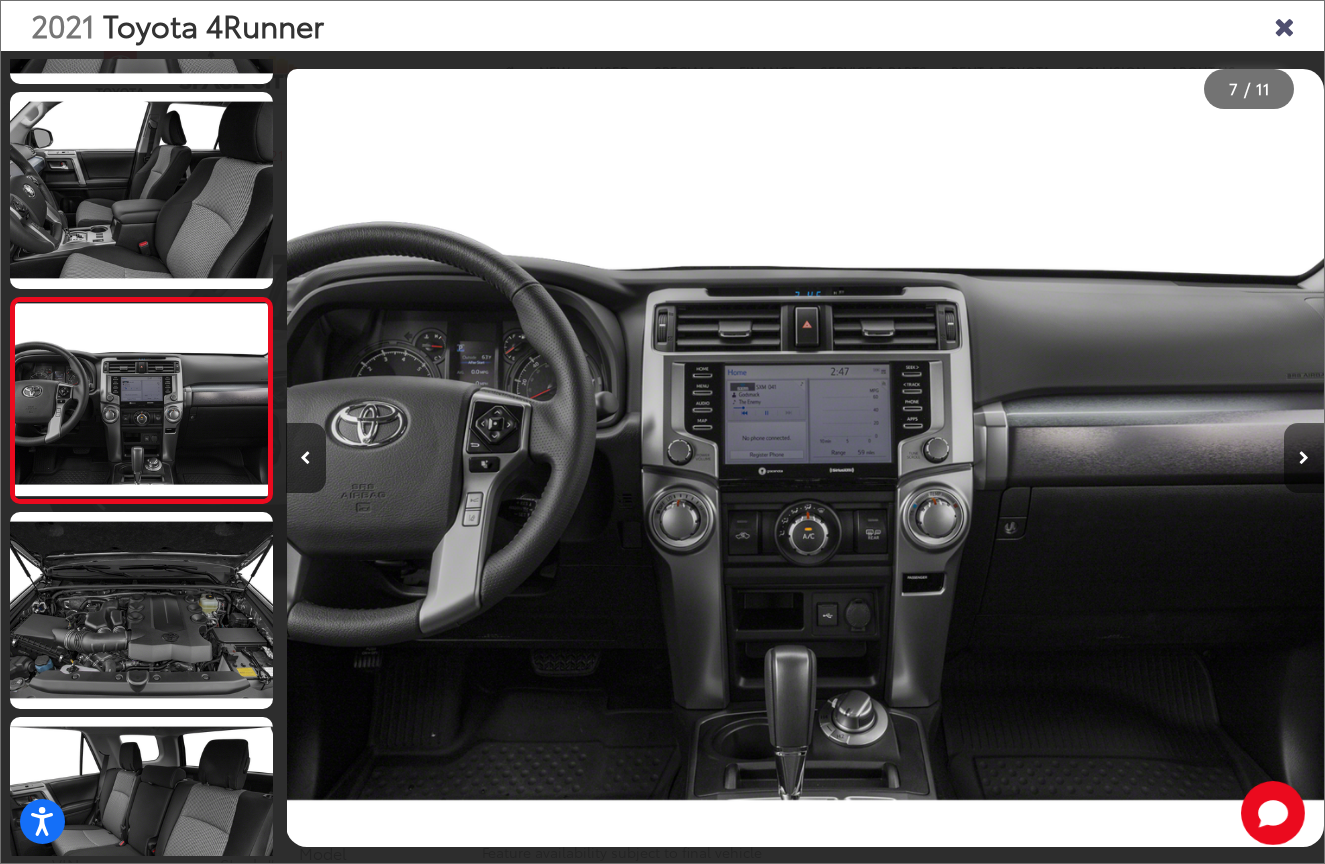 click at bounding box center (1304, 458) 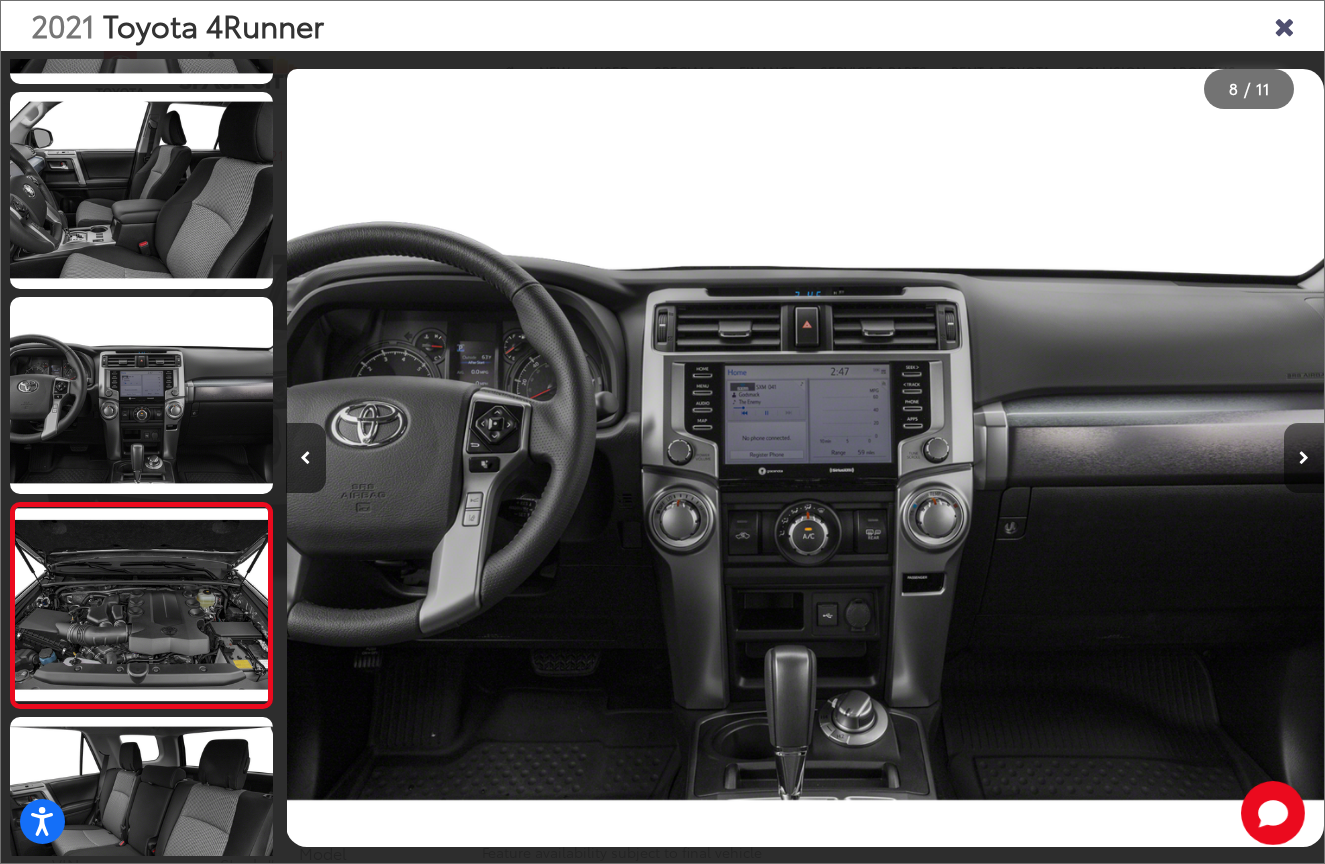 scroll, scrollTop: 0, scrollLeft: 7269, axis: horizontal 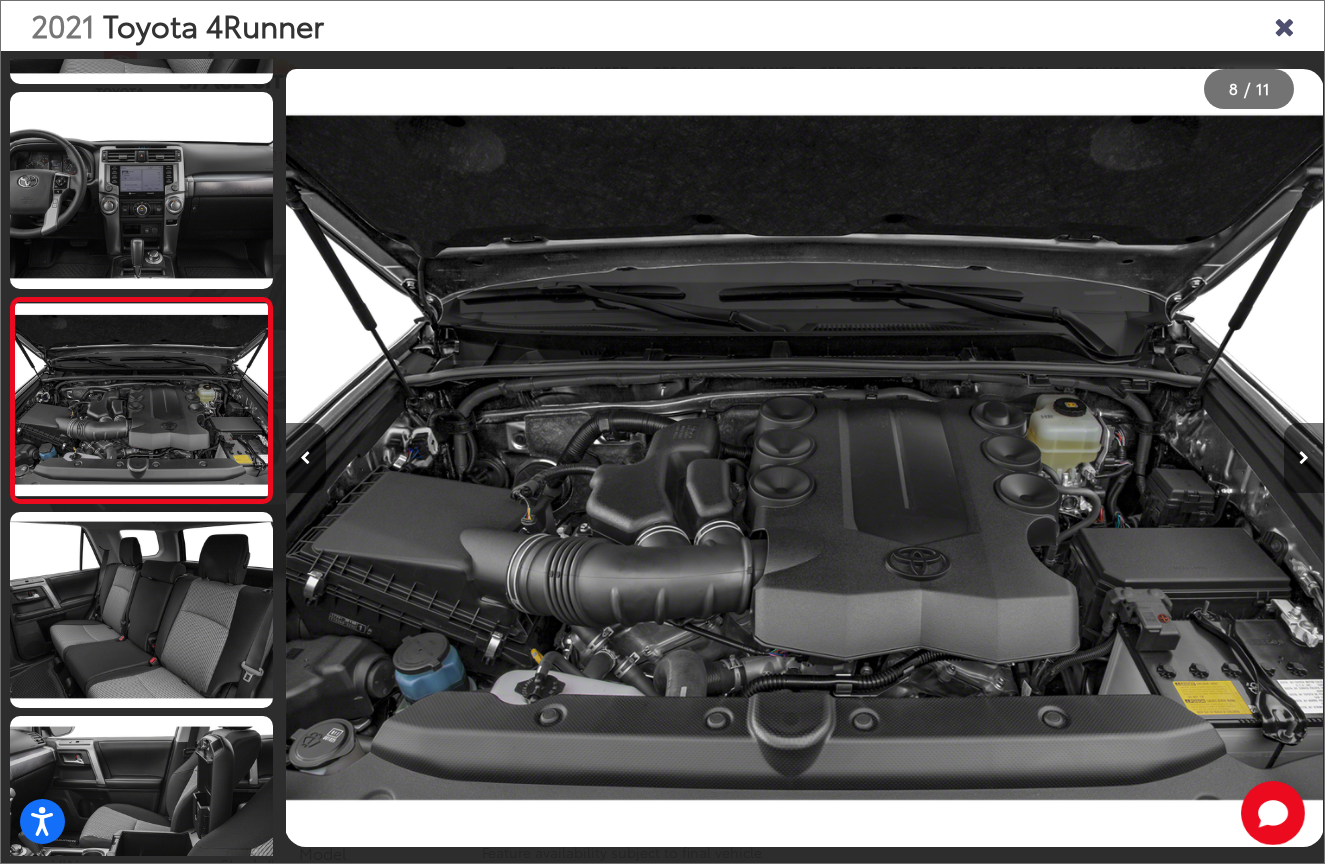 click at bounding box center (1304, 458) 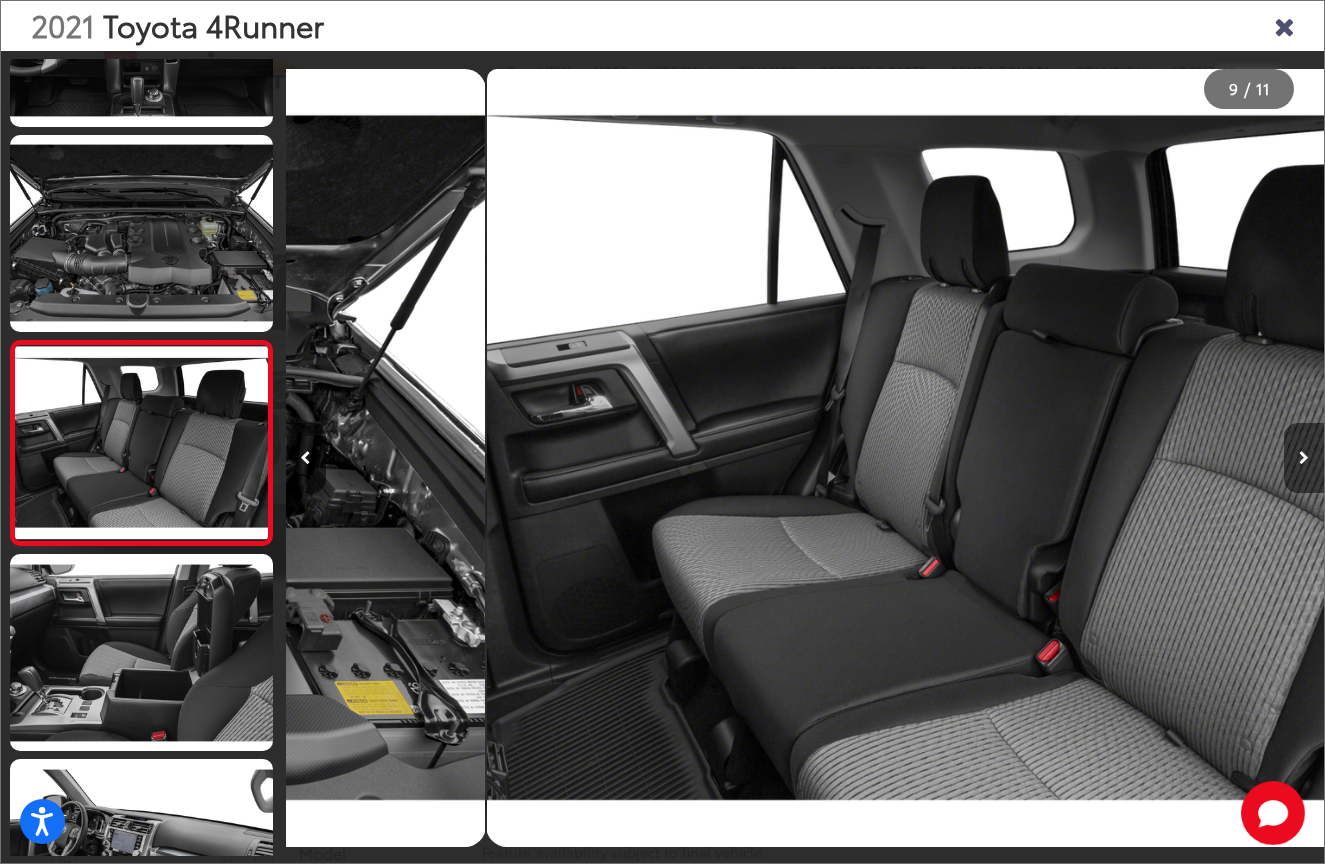 scroll, scrollTop: 1403, scrollLeft: 0, axis: vertical 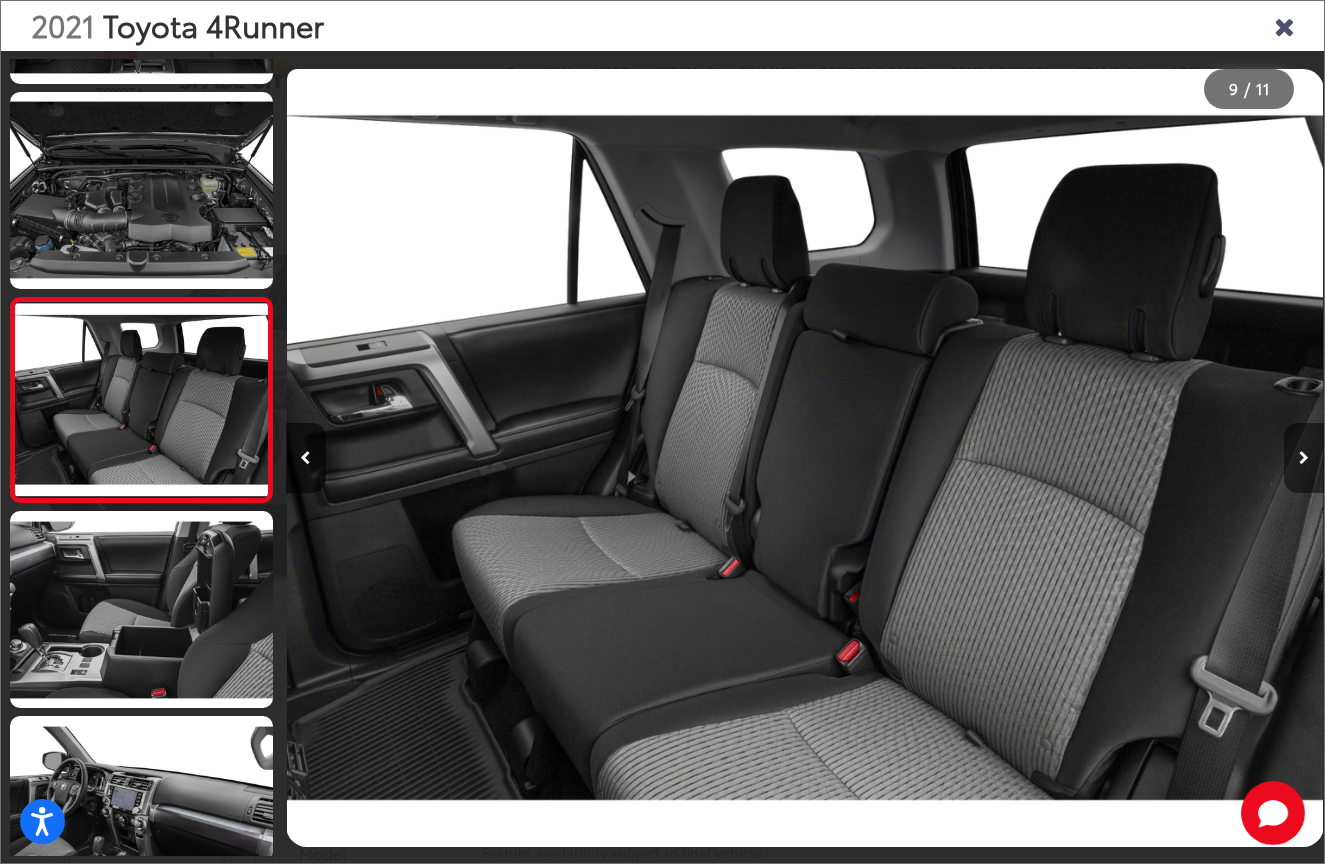 click at bounding box center (1304, 458) 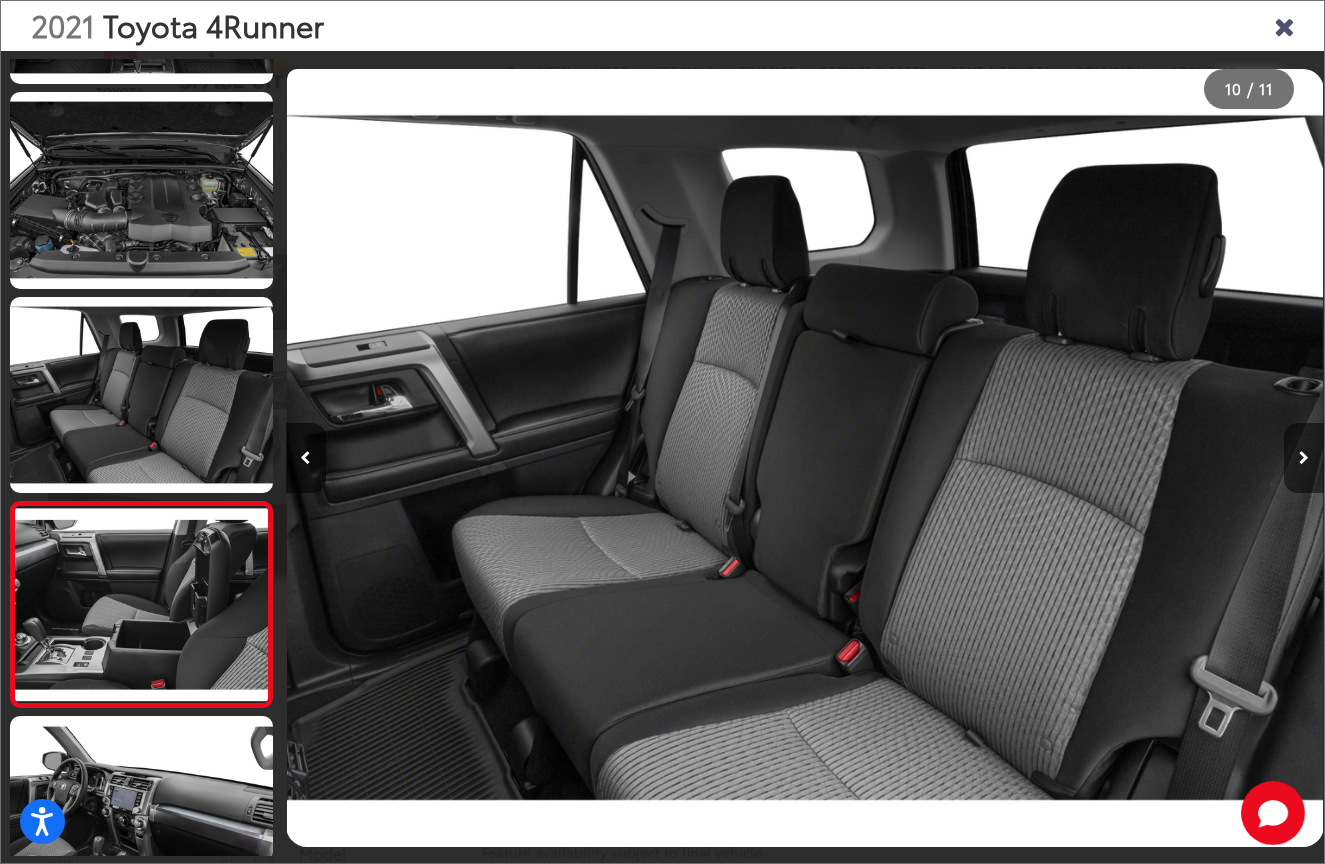 scroll, scrollTop: 1460, scrollLeft: 0, axis: vertical 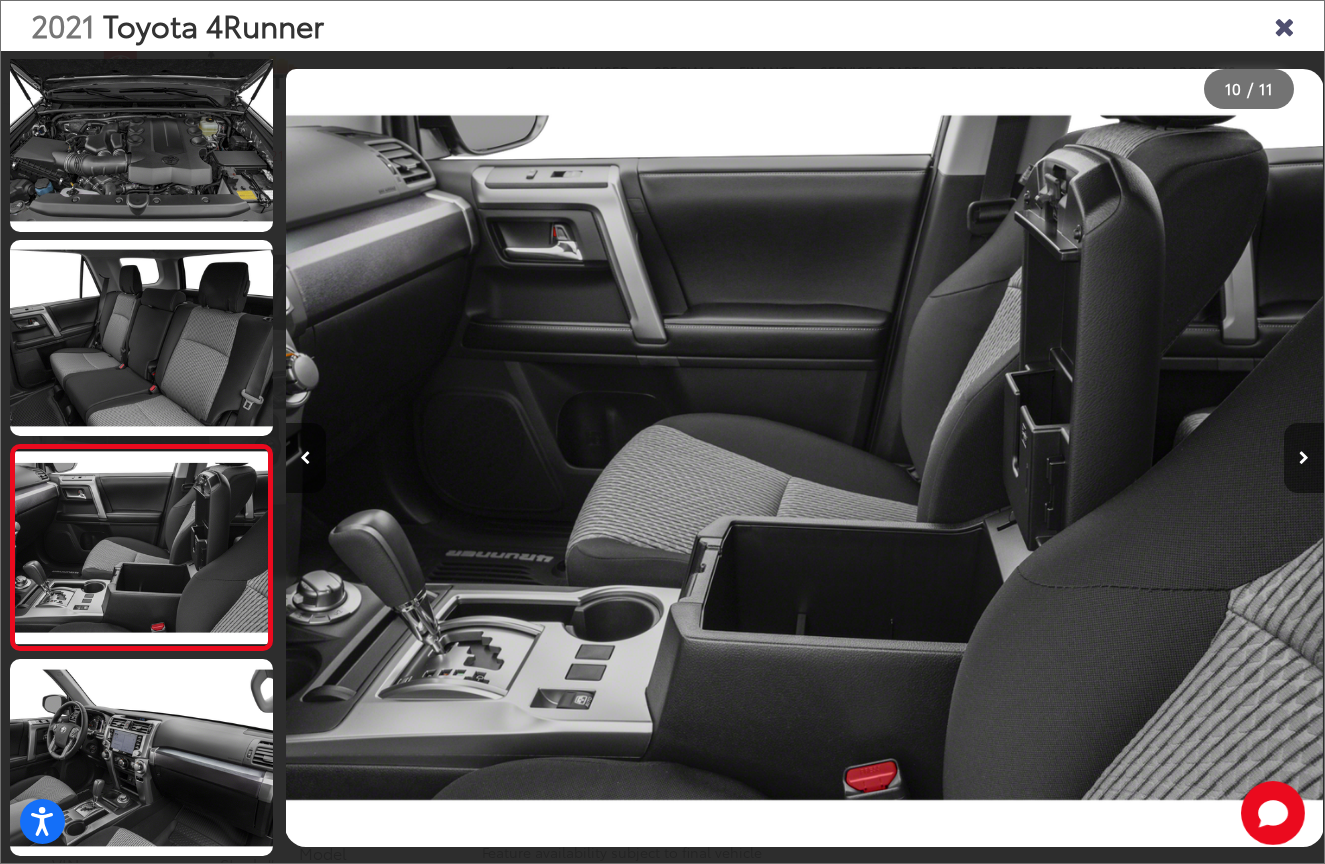 click at bounding box center (1304, 458) 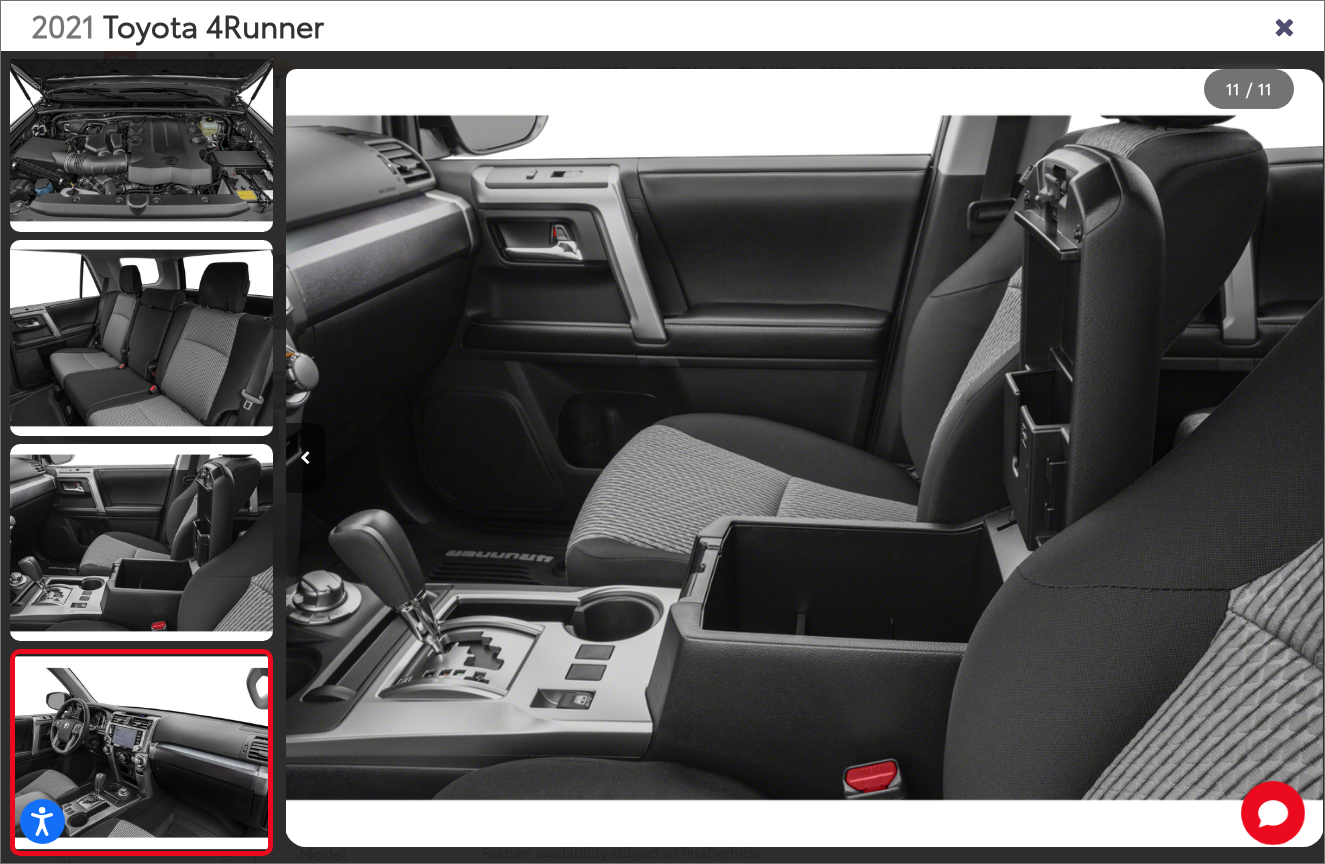 scroll, scrollTop: 1460, scrollLeft: 0, axis: vertical 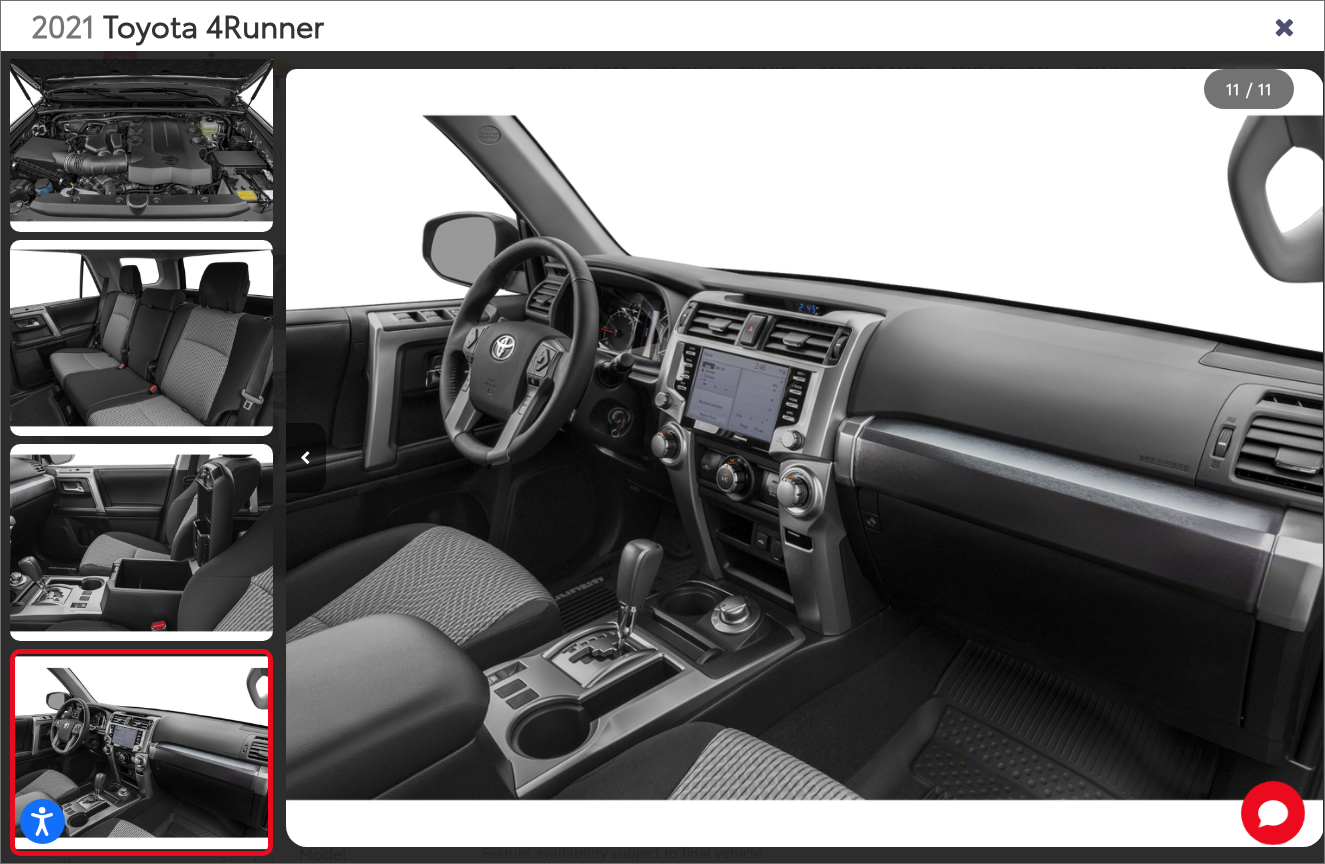 click at bounding box center (1194, 458) 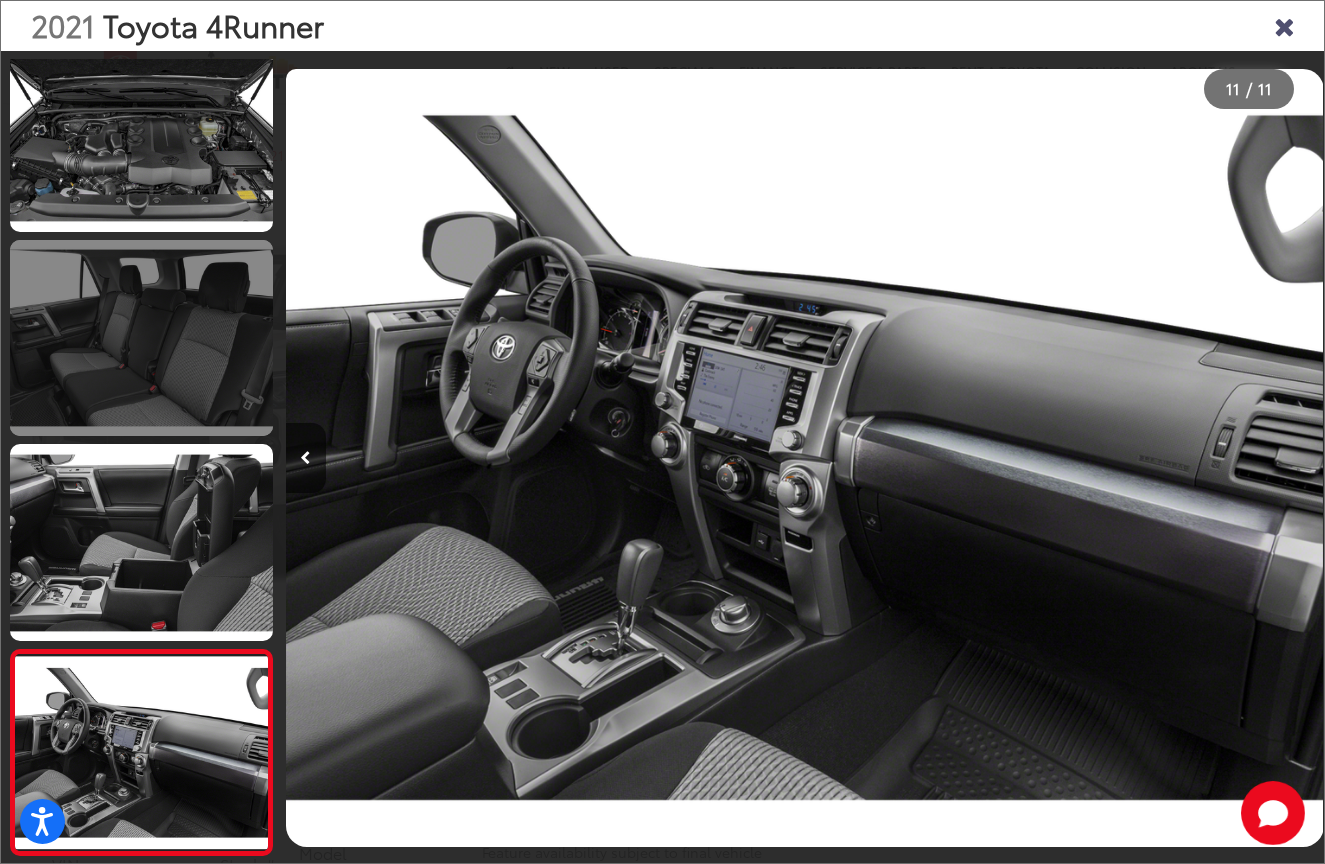 click at bounding box center [141, 338] 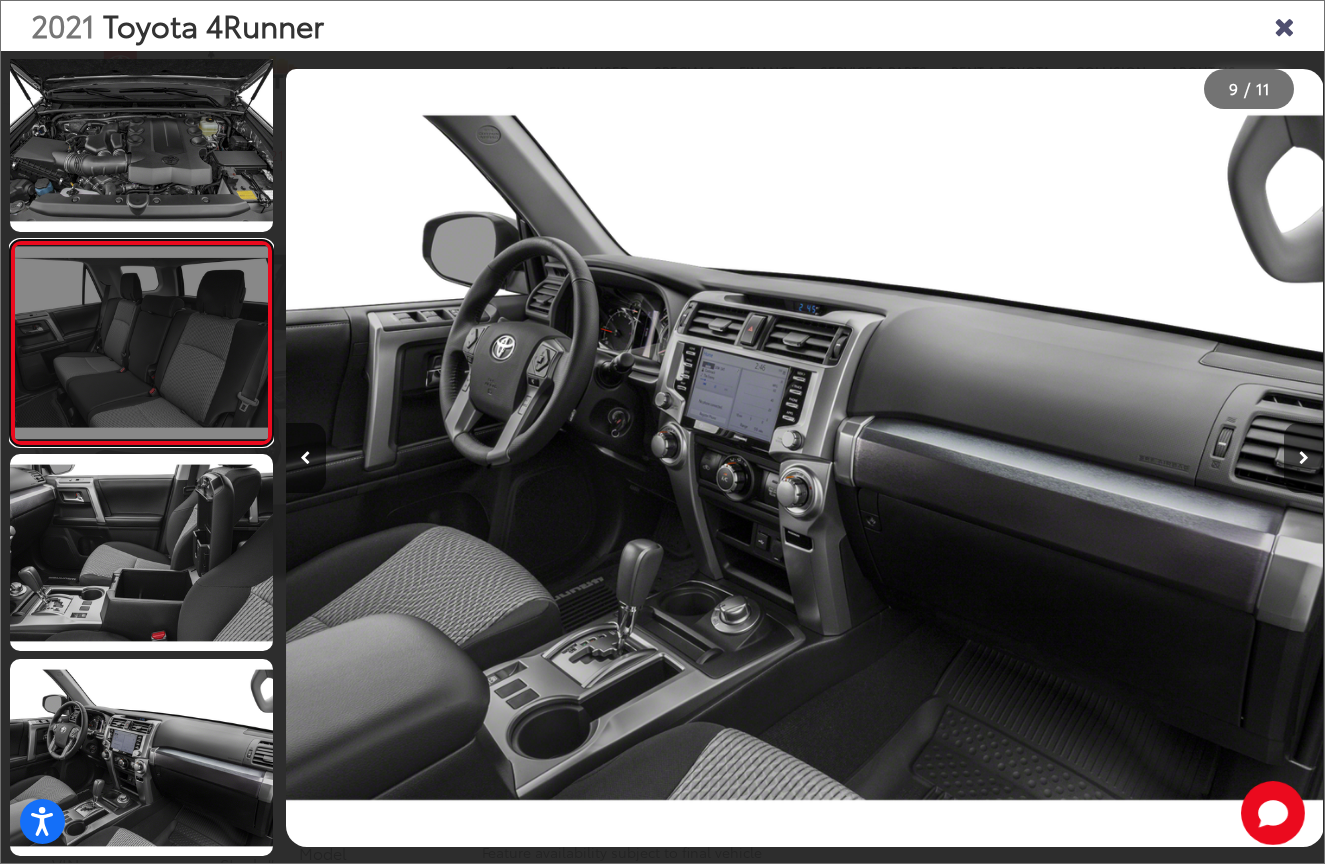 scroll, scrollTop: 1403, scrollLeft: 0, axis: vertical 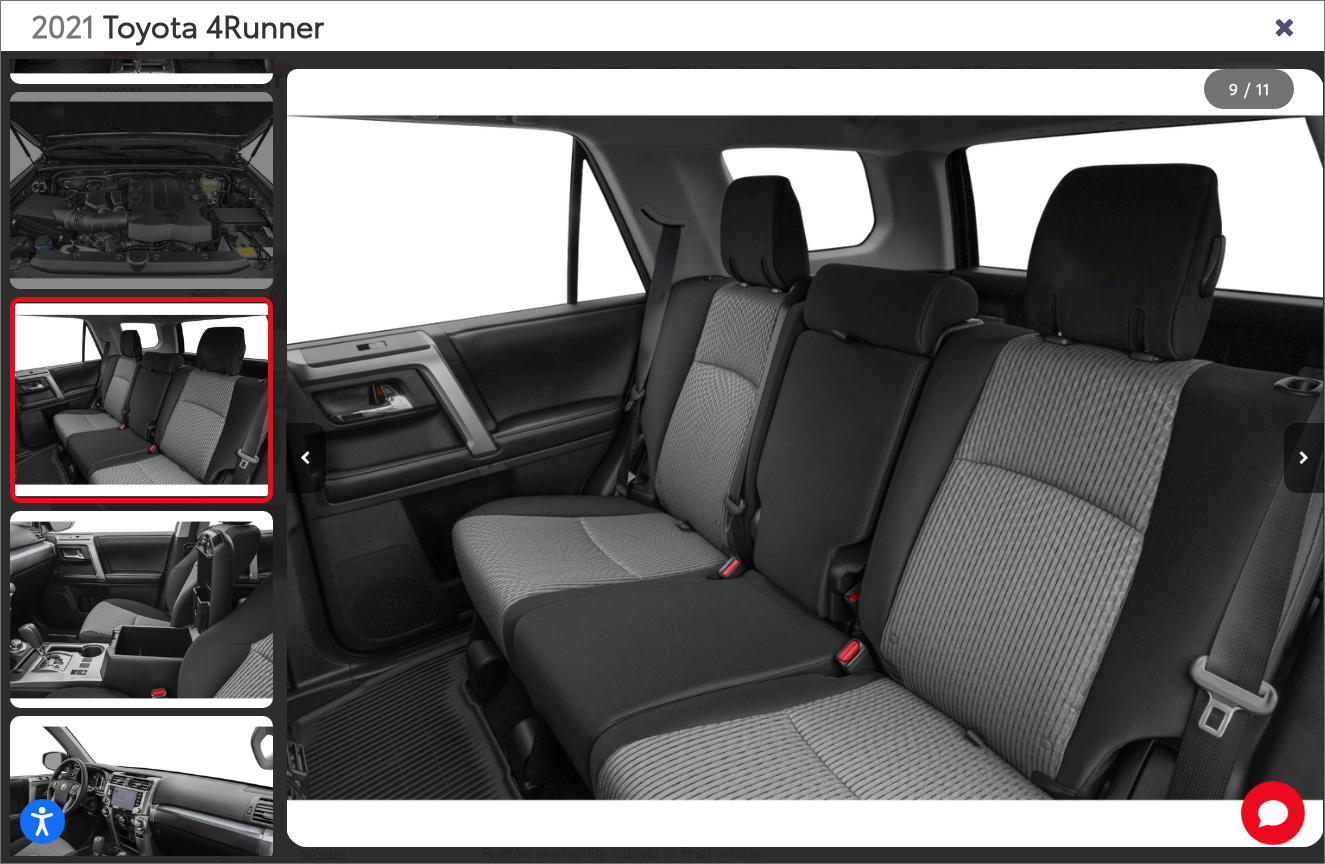 click at bounding box center [141, 190] 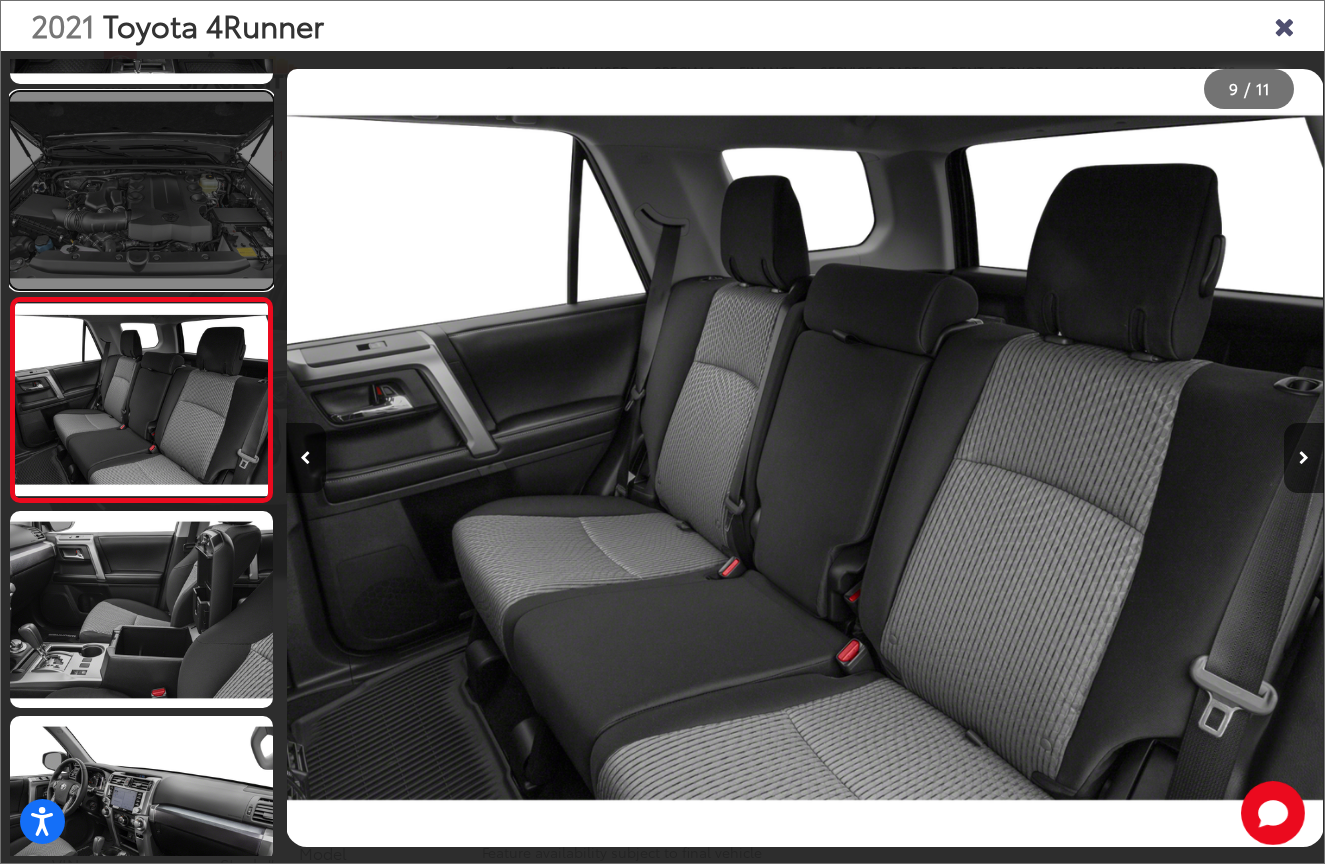scroll, scrollTop: 1237, scrollLeft: 0, axis: vertical 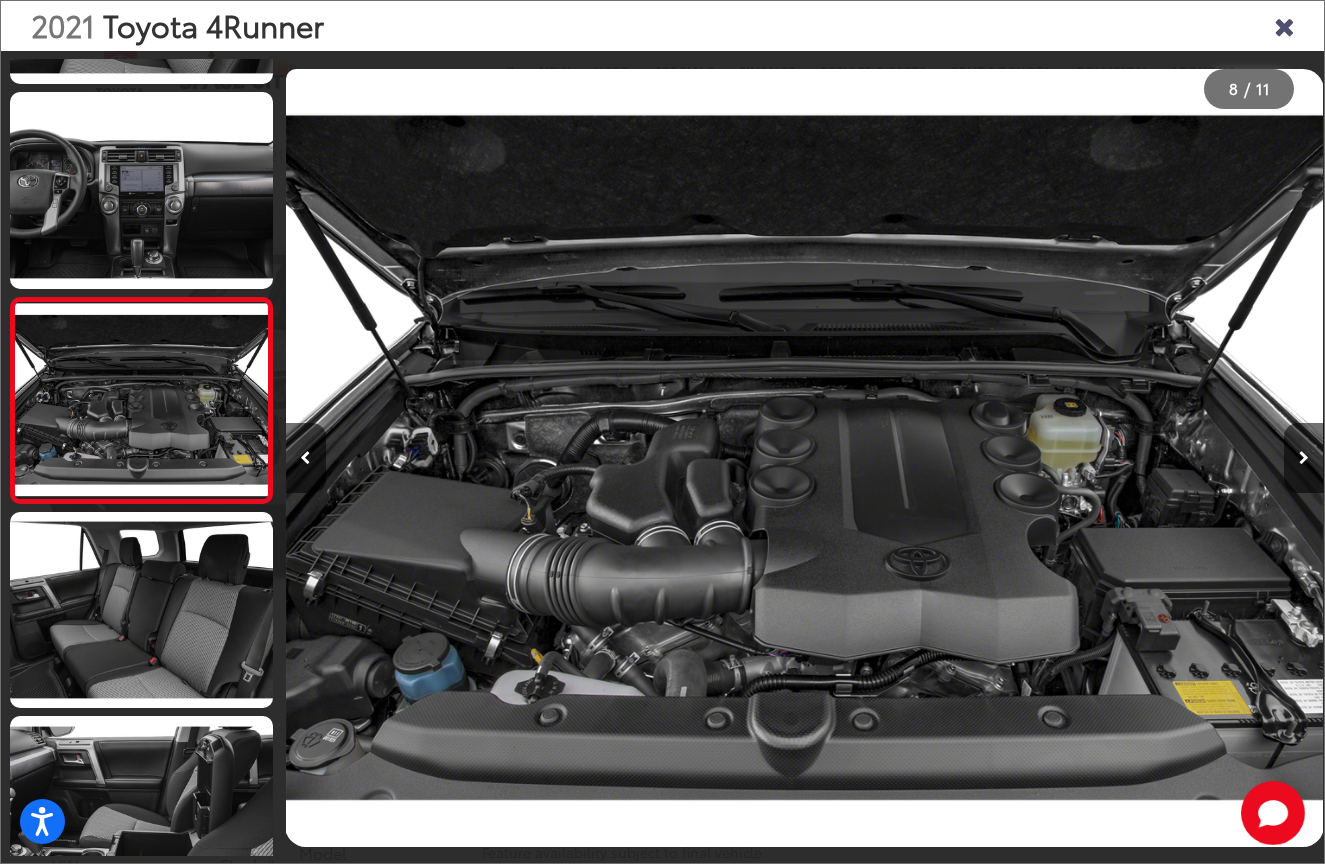 click on "2021   Toyota 4Runner" at bounding box center (662, 26) 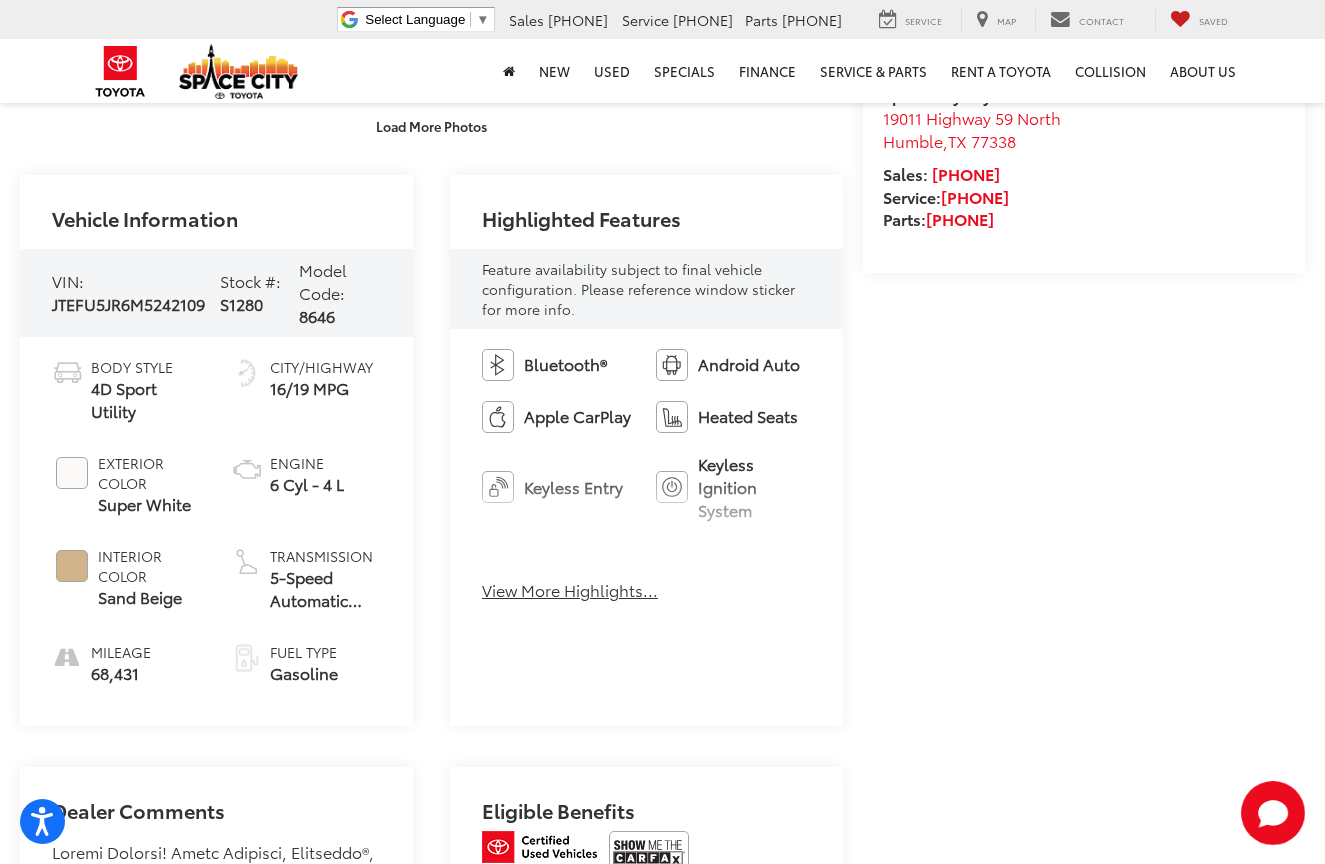scroll, scrollTop: 615, scrollLeft: 0, axis: vertical 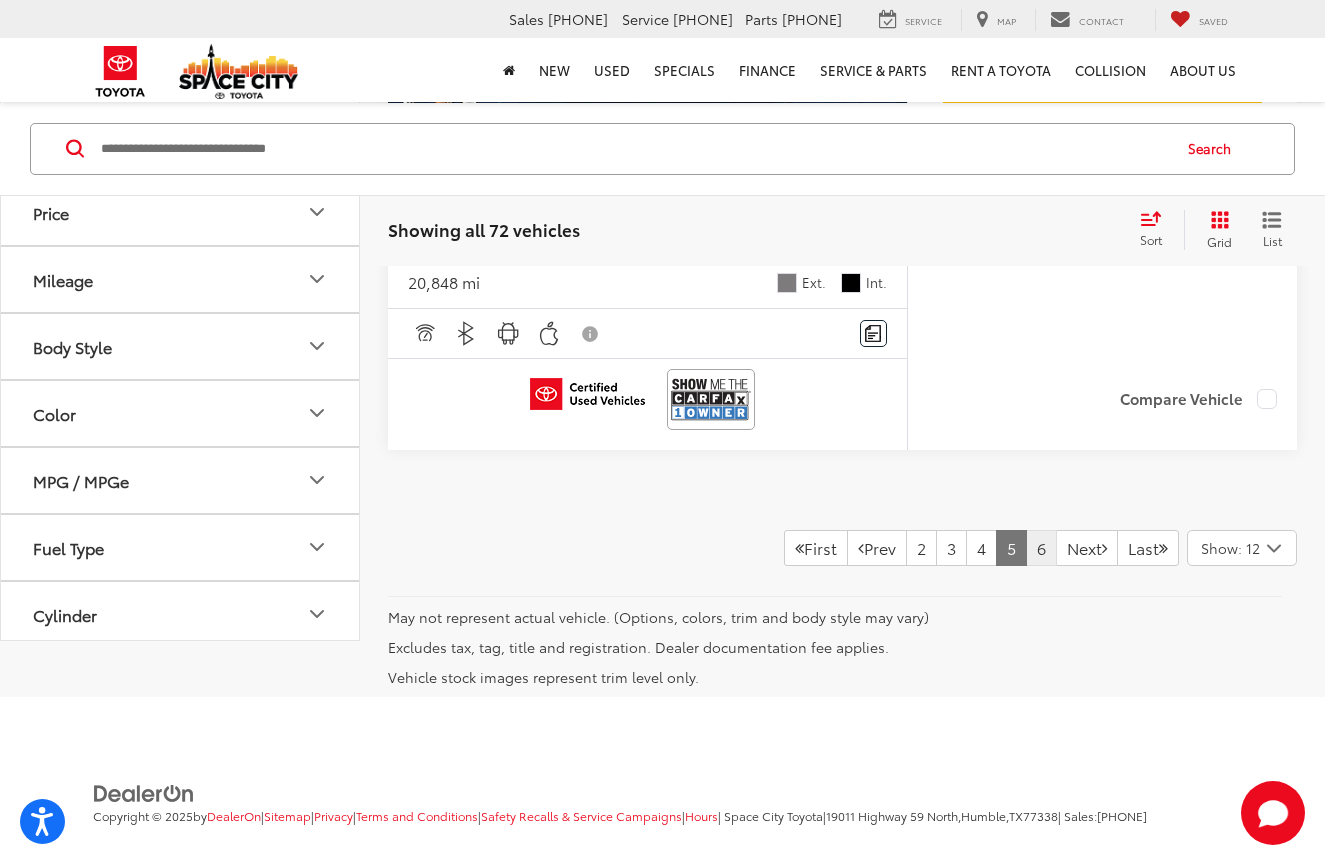 click on "6" at bounding box center [1041, 548] 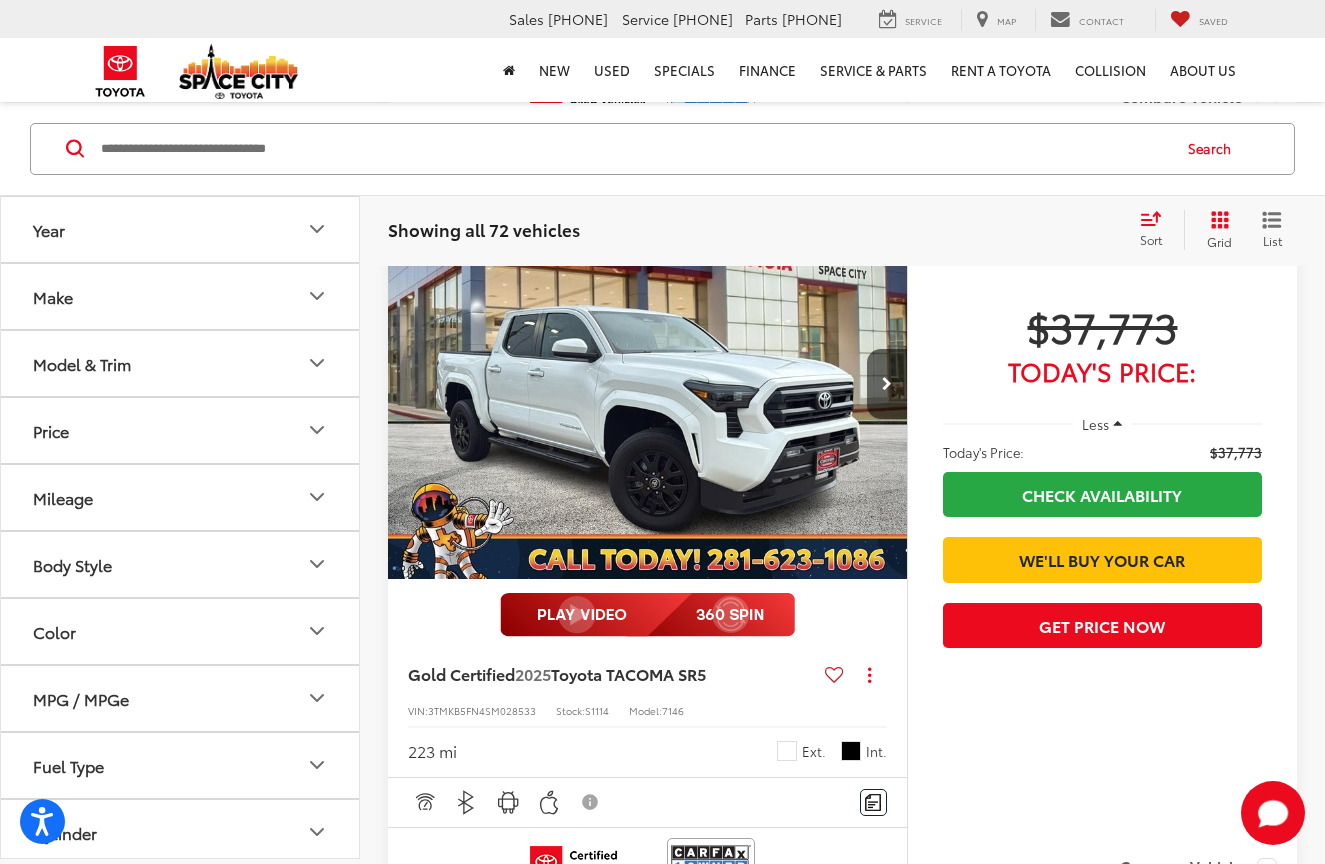 scroll, scrollTop: 1751, scrollLeft: 0, axis: vertical 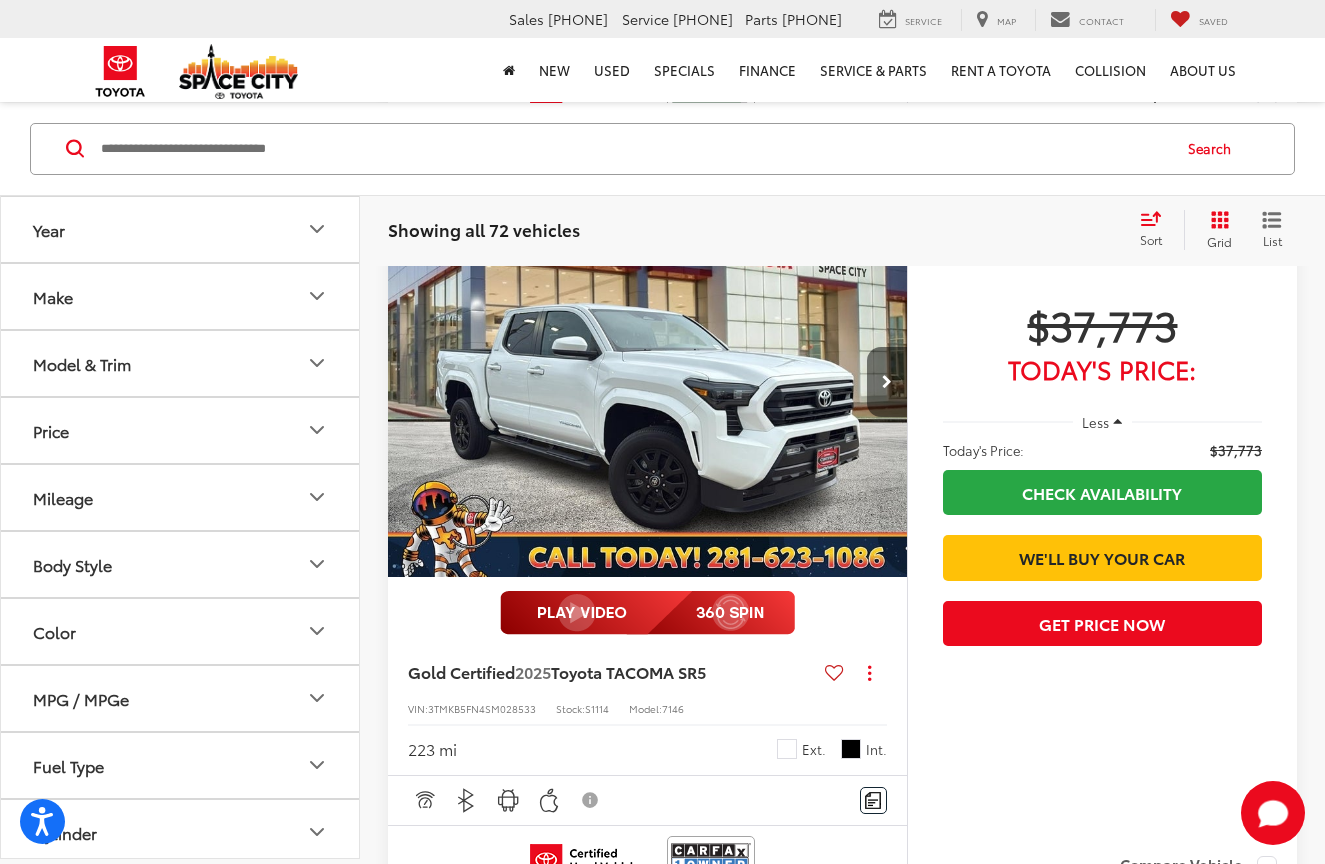 click at bounding box center (887, 382) 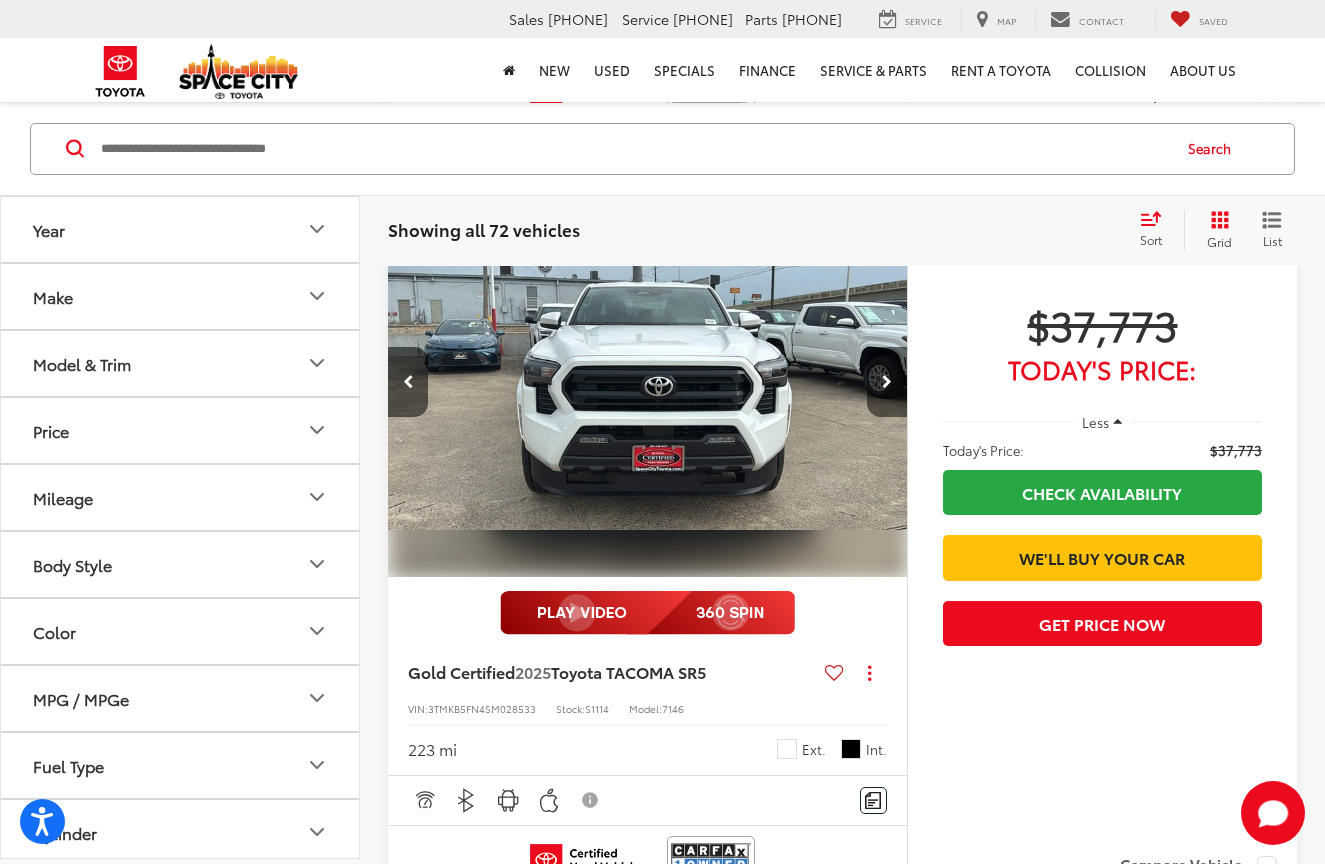 click at bounding box center (887, 382) 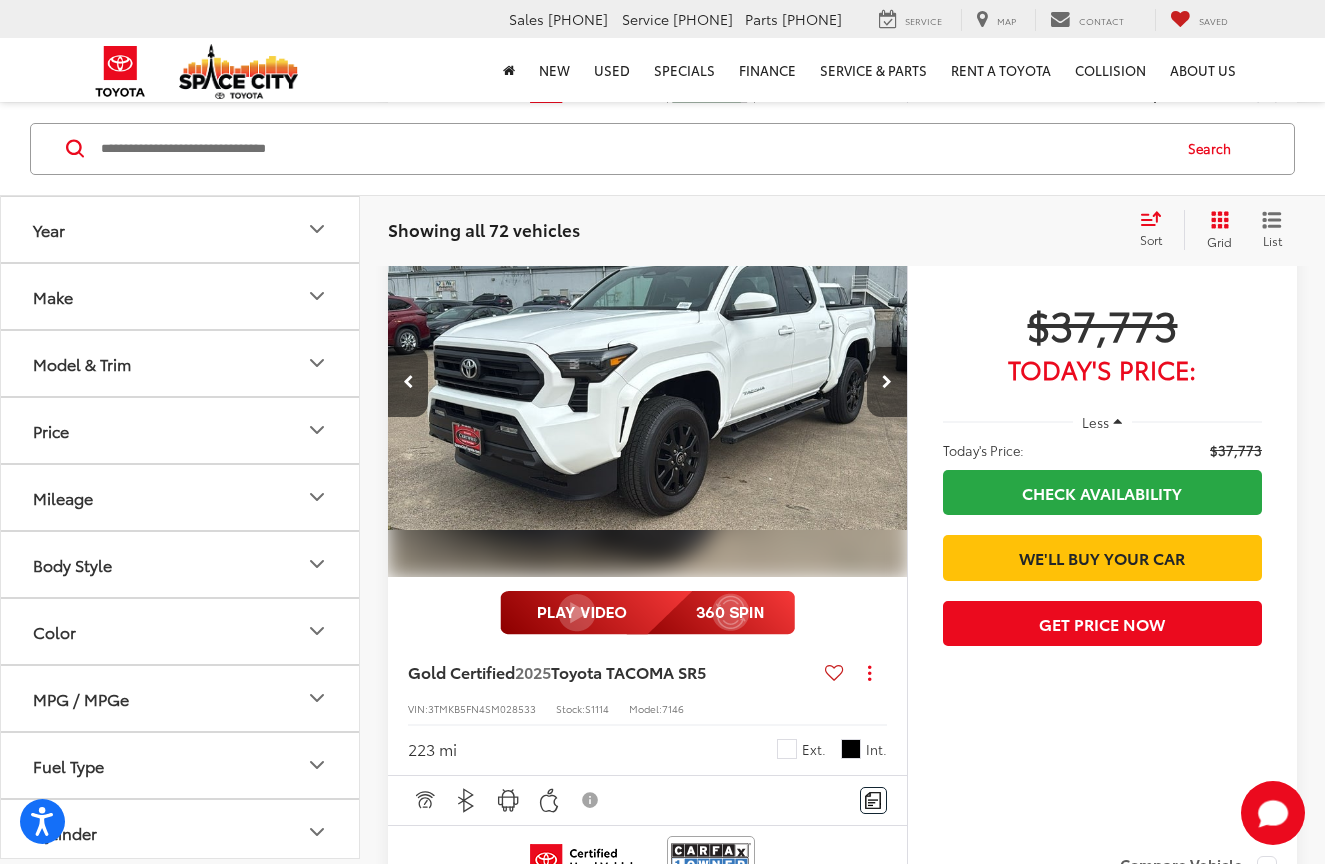click at bounding box center [887, 382] 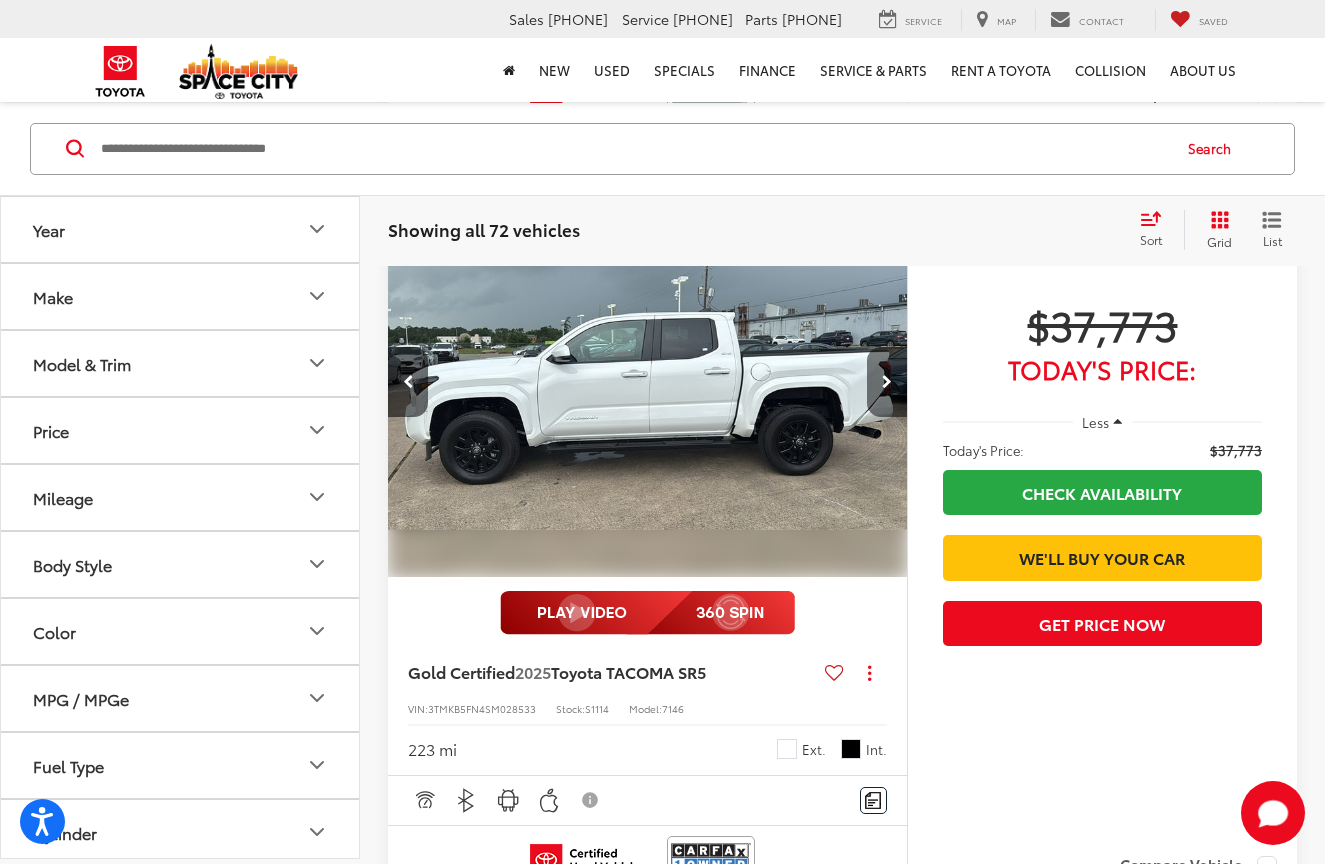 click at bounding box center [887, 382] 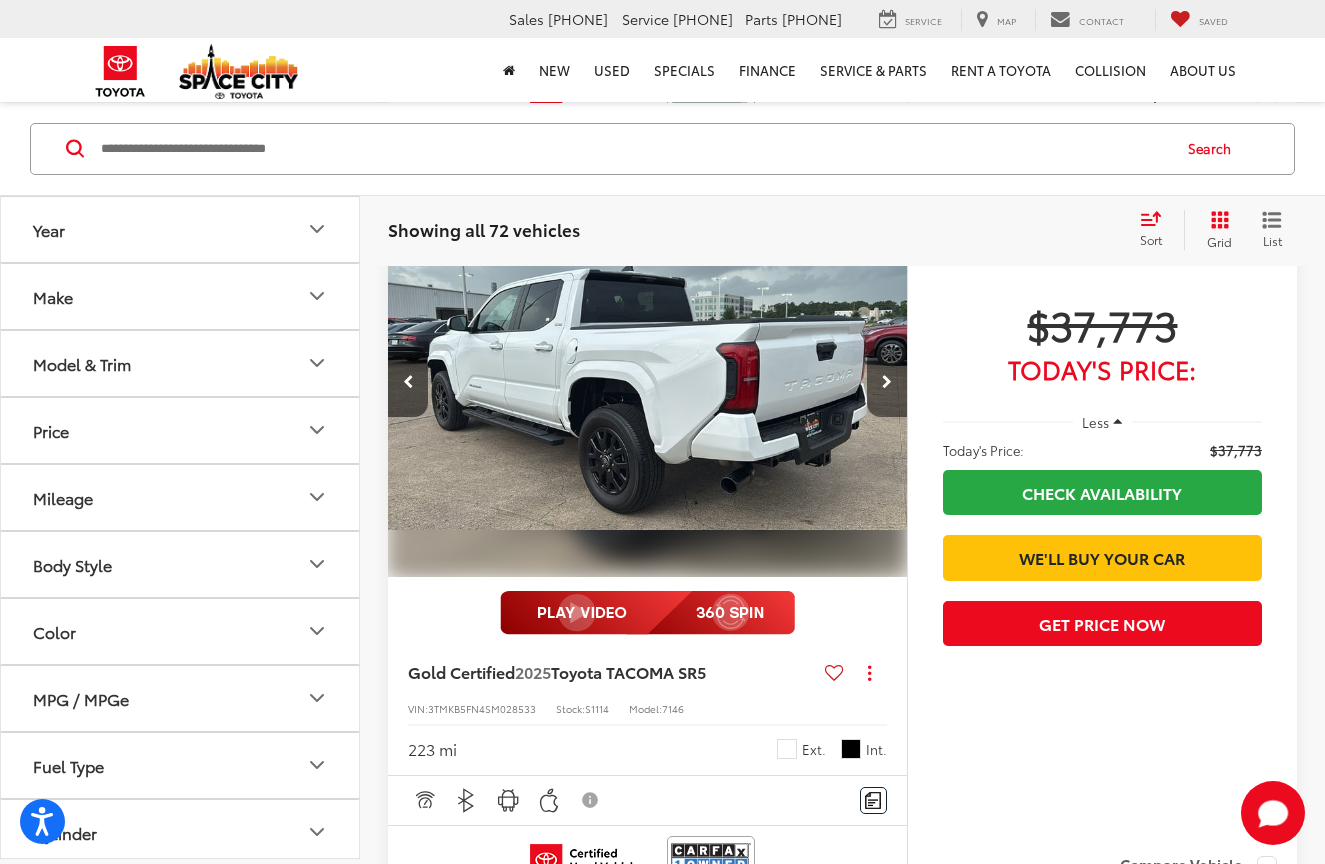 click at bounding box center [887, 382] 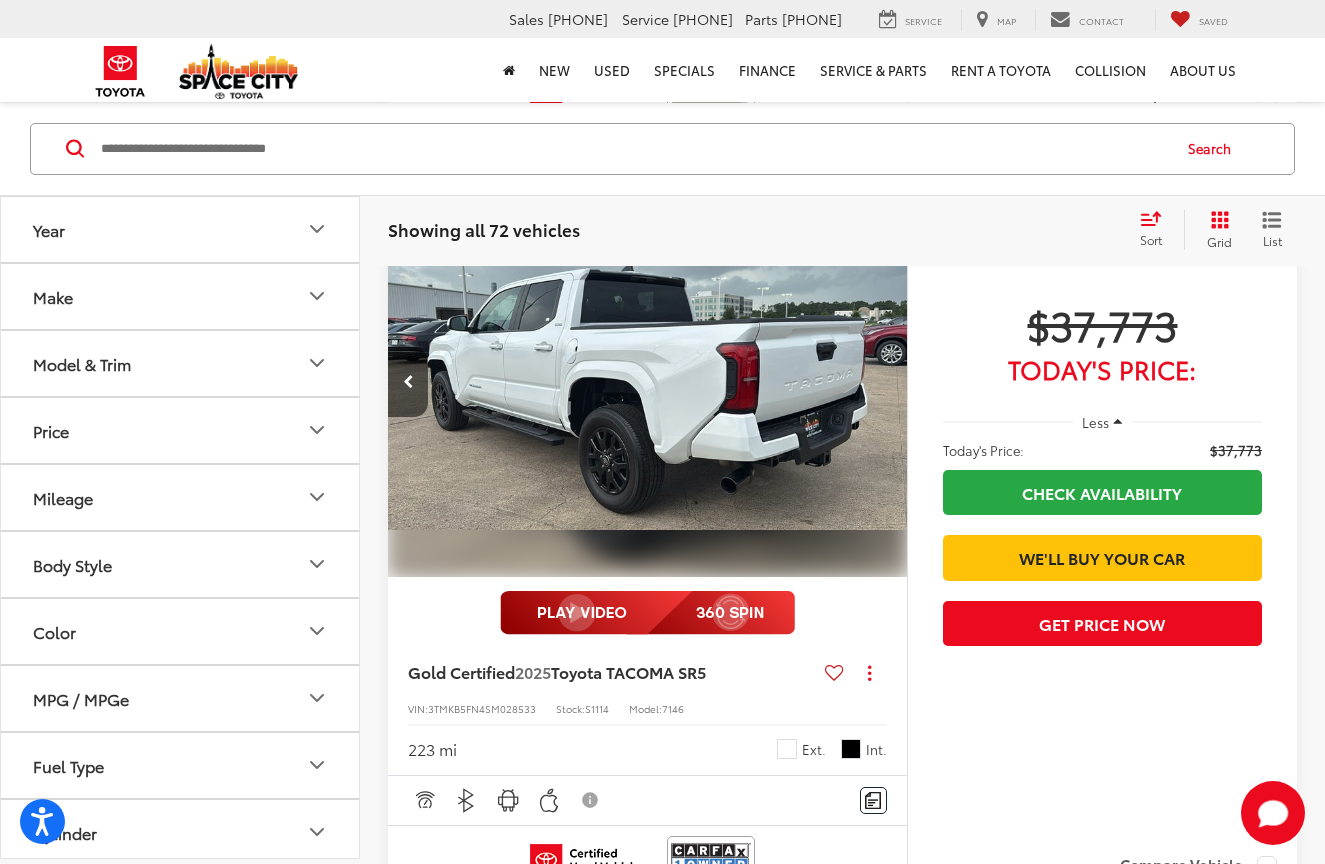 scroll, scrollTop: 0, scrollLeft: 2610, axis: horizontal 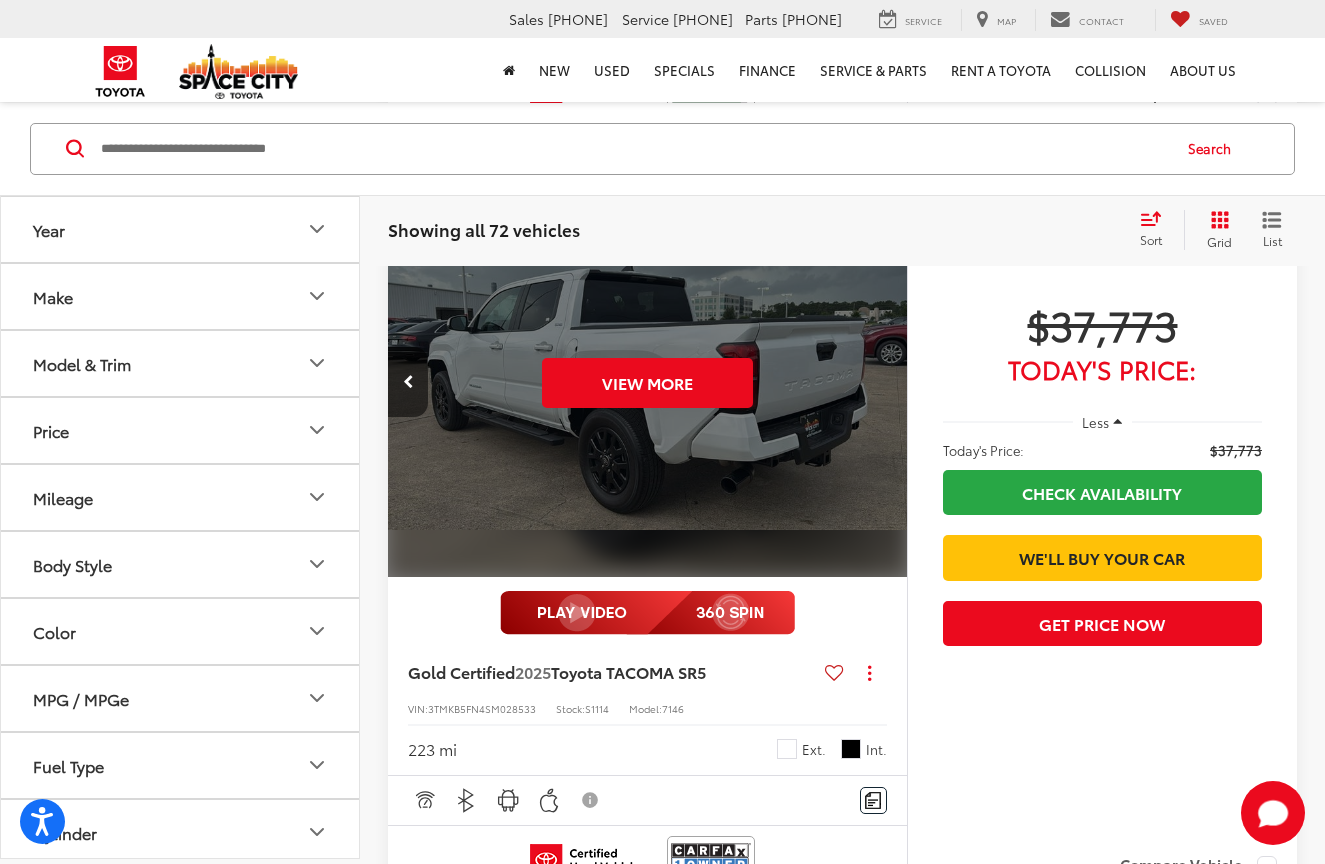 click on "View More" at bounding box center [648, 382] 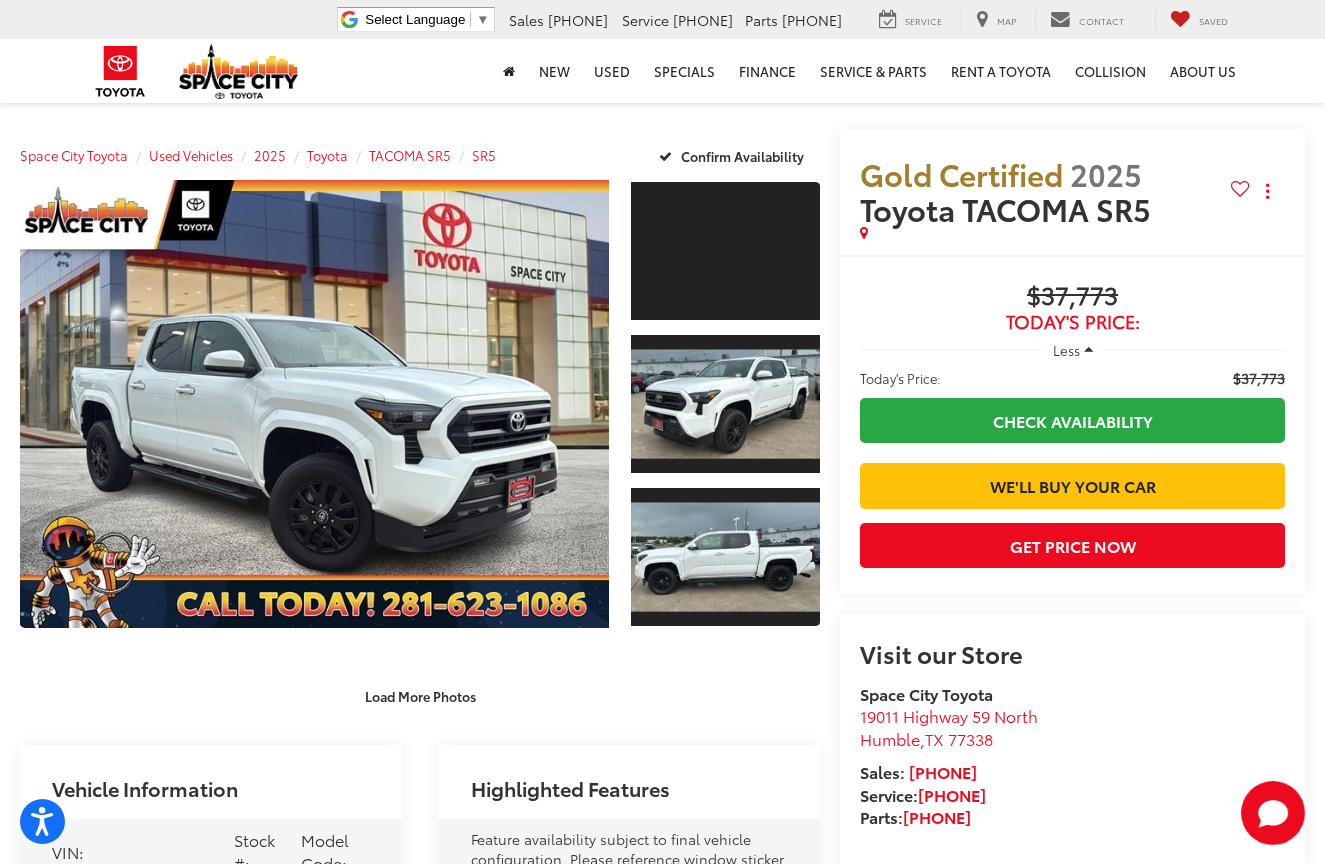 scroll, scrollTop: 0, scrollLeft: 0, axis: both 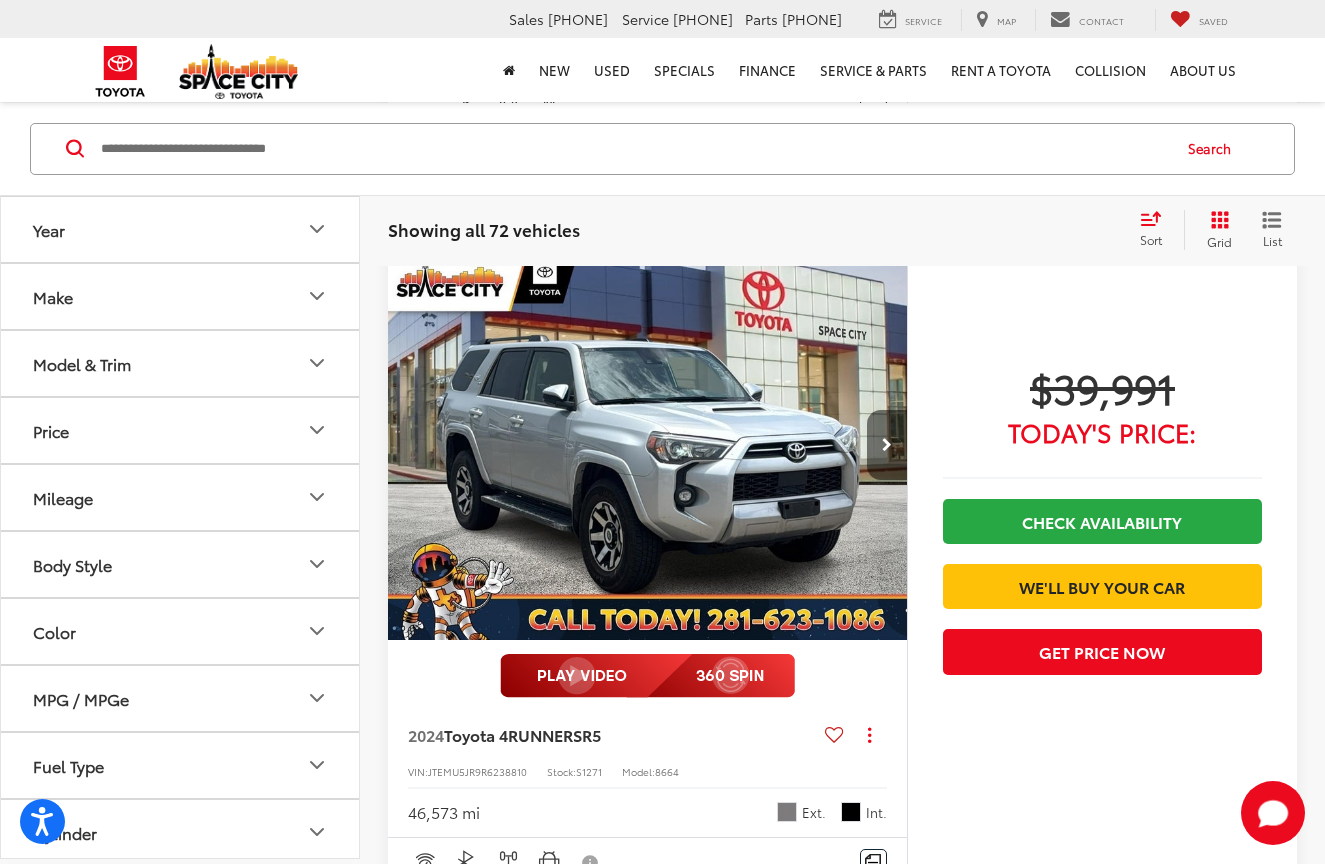 click at bounding box center [887, 445] 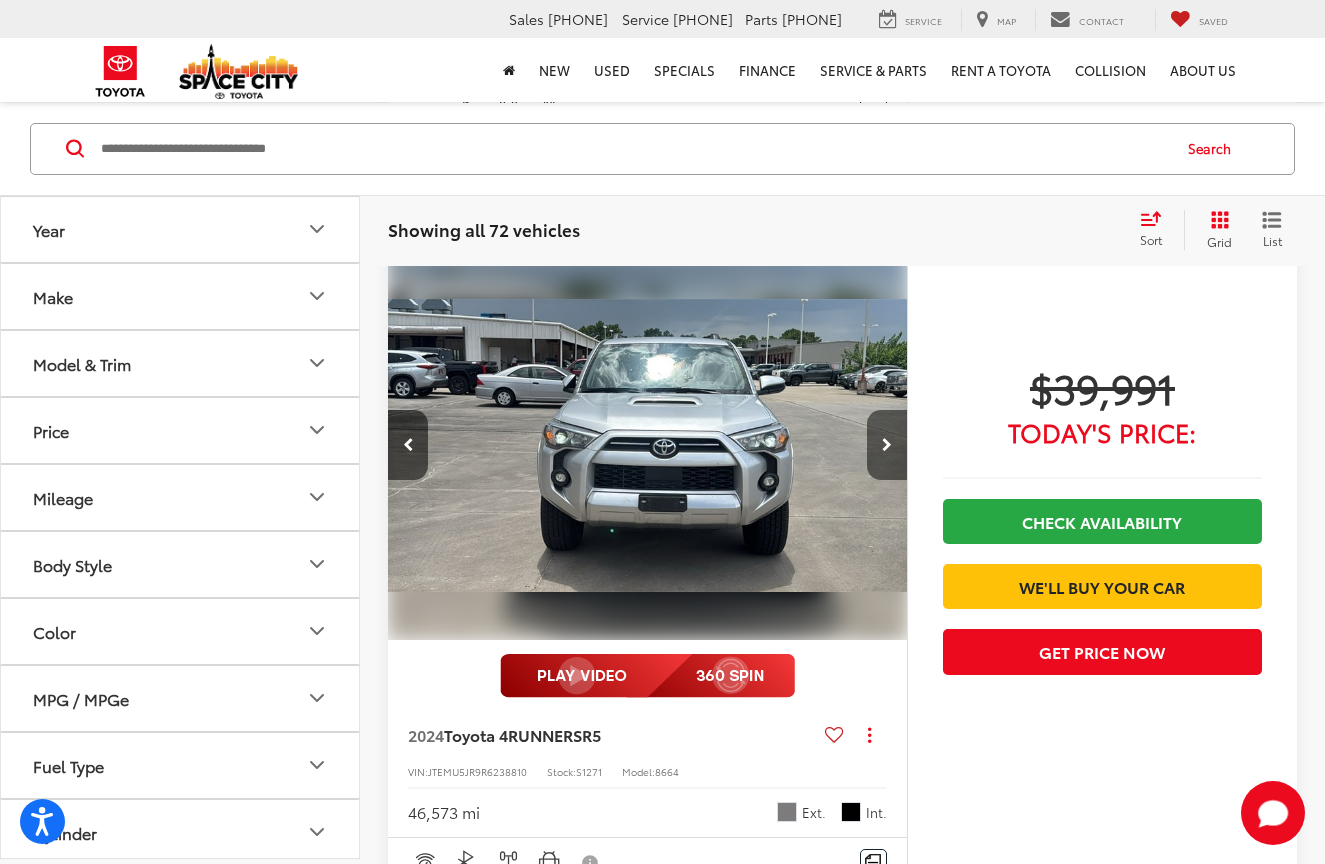 click at bounding box center [887, 445] 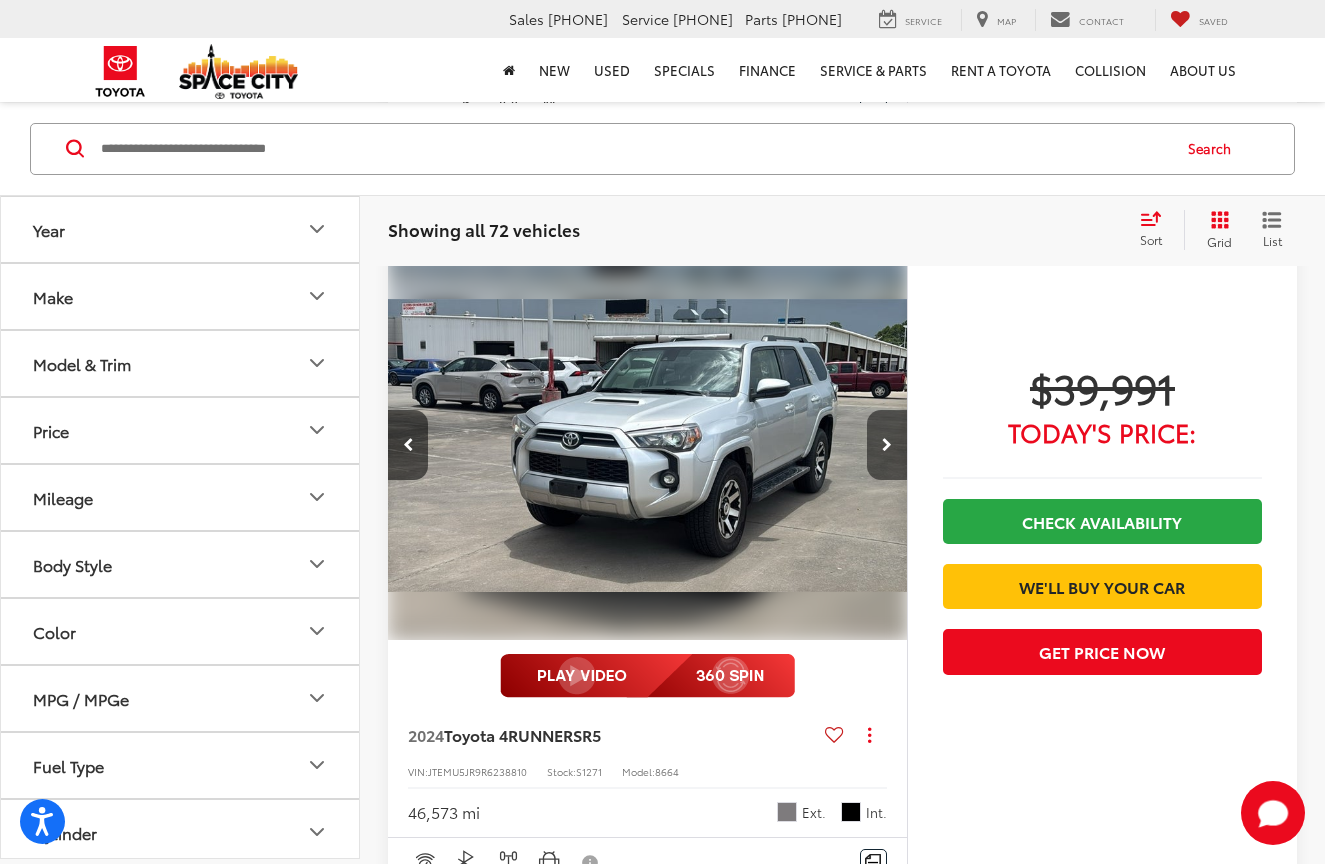 click at bounding box center (887, 445) 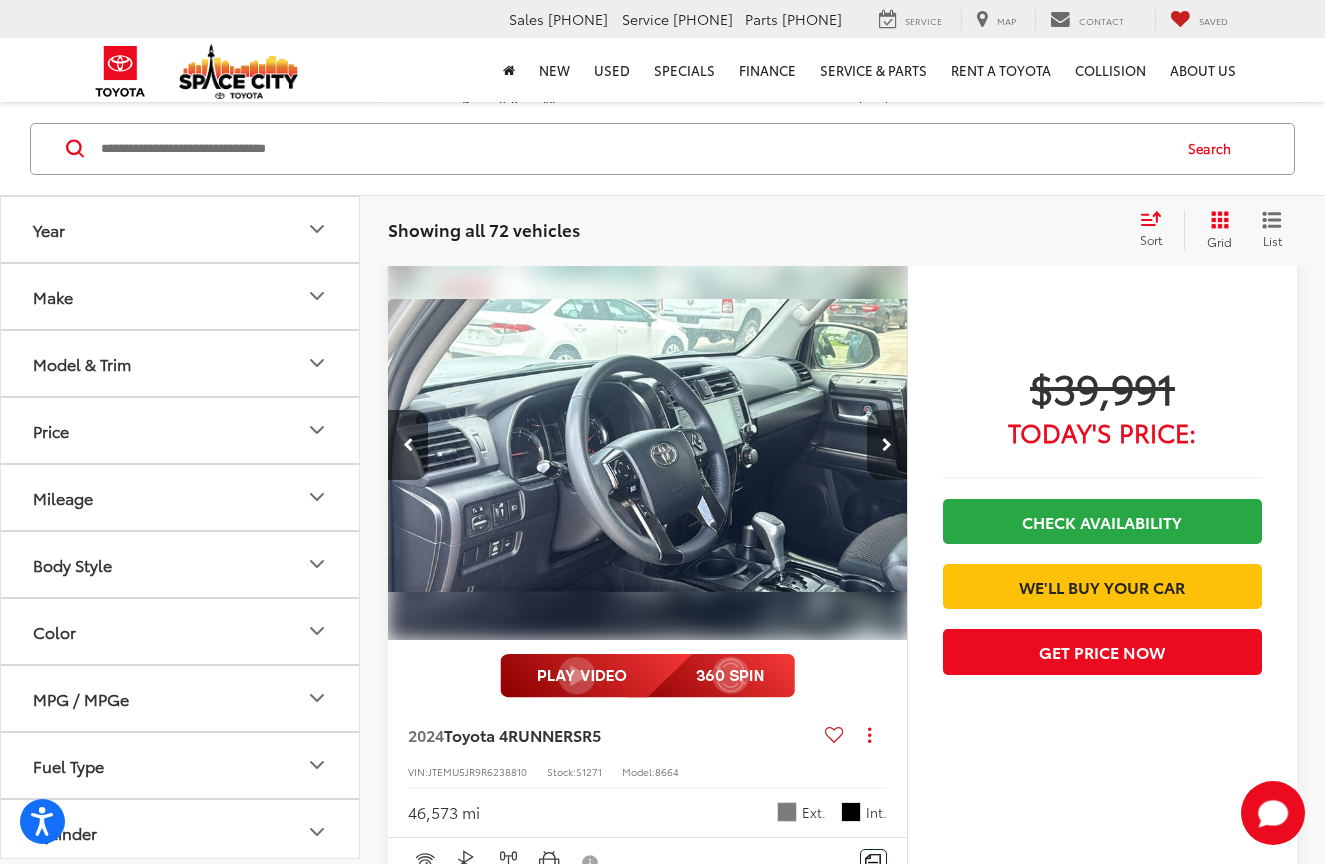 click at bounding box center [887, 445] 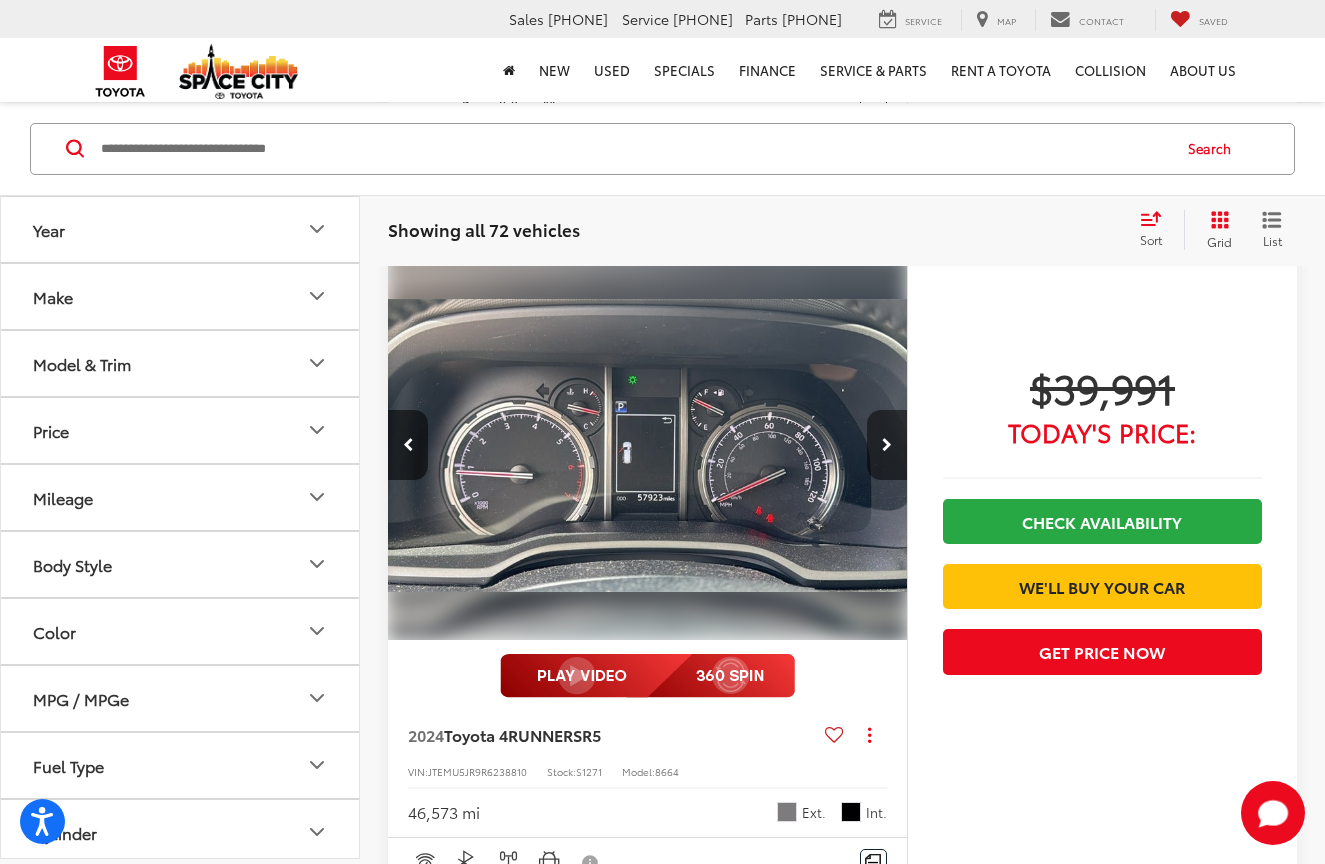 click at bounding box center (887, 445) 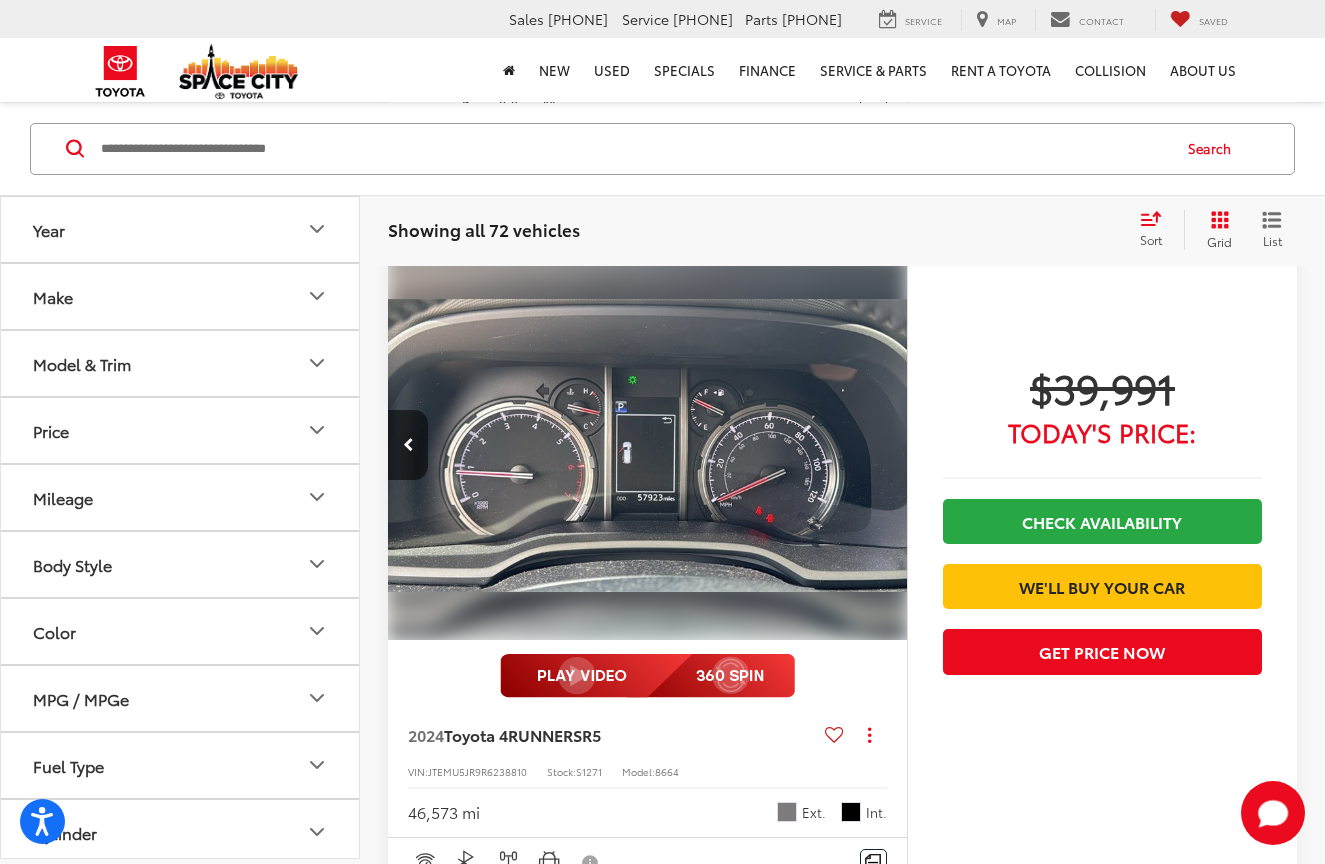 scroll, scrollTop: 0, scrollLeft: 2610, axis: horizontal 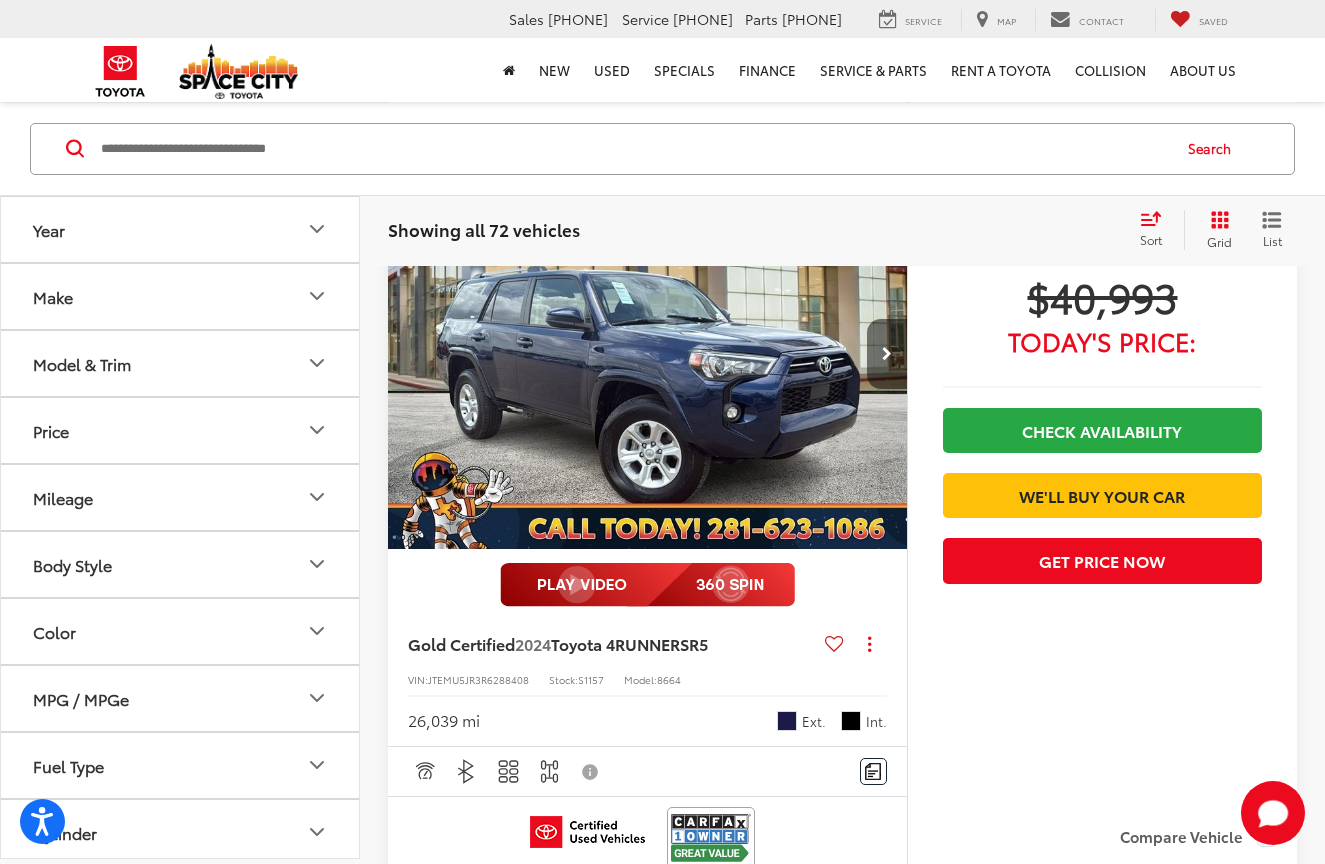 click at bounding box center (887, 354) 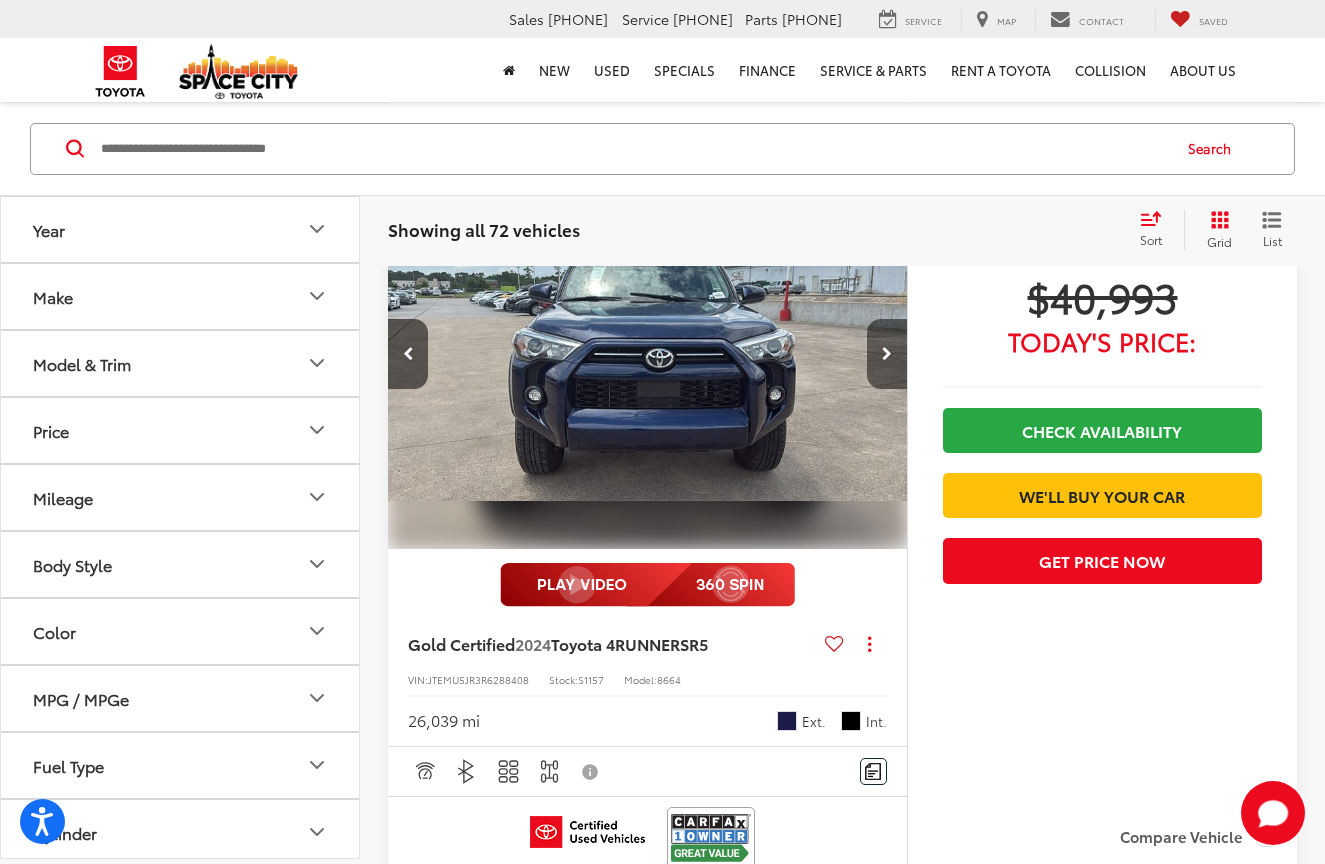 click at bounding box center [887, 354] 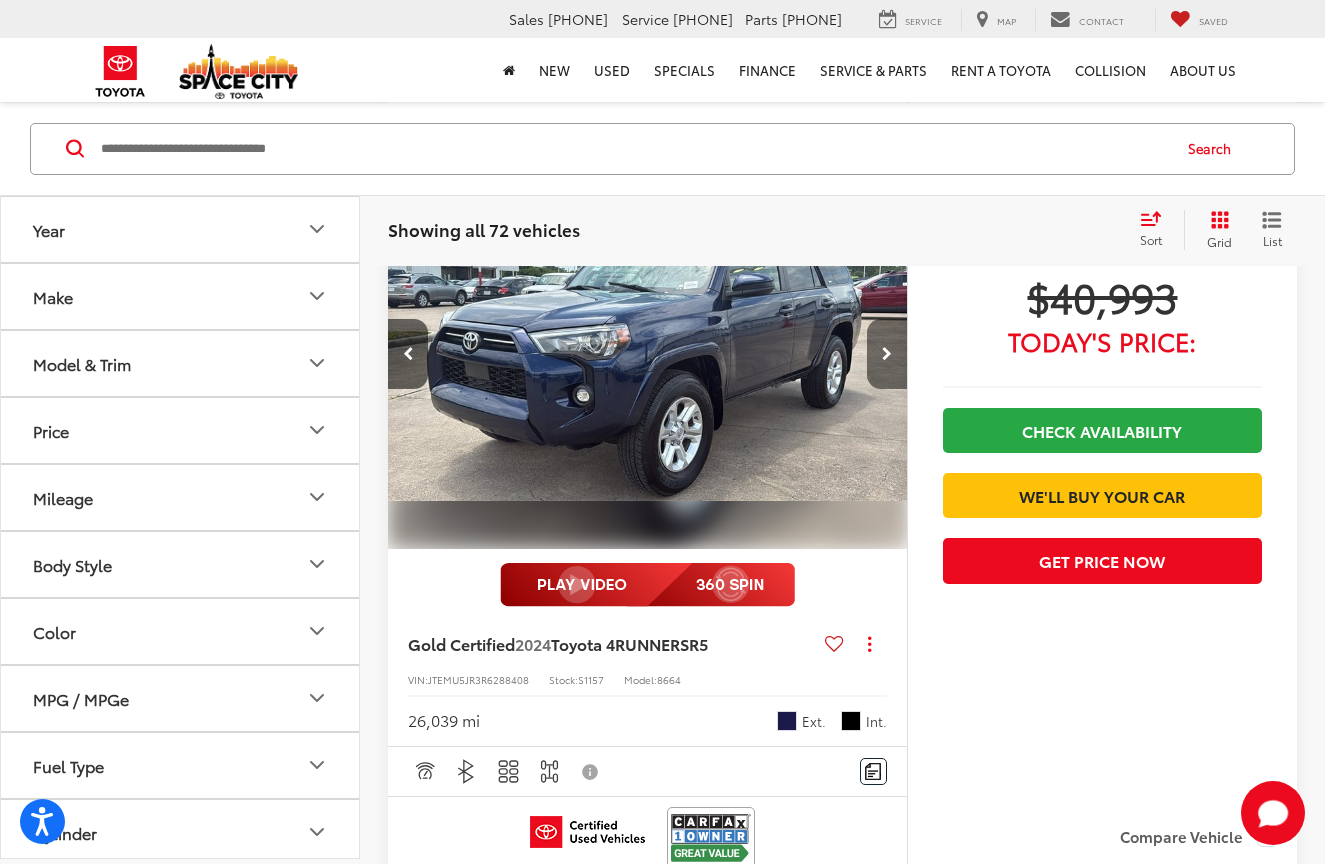 click at bounding box center [887, 354] 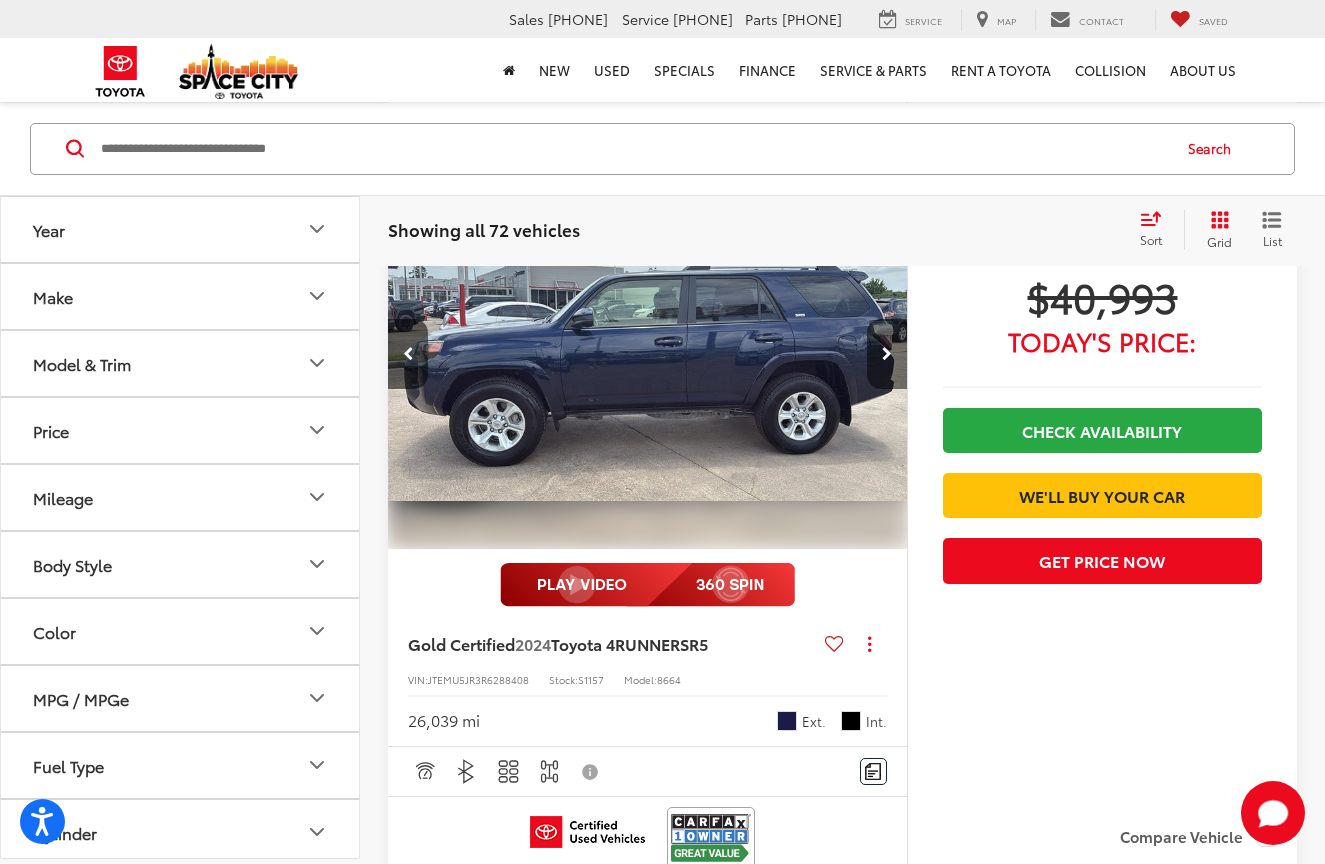 click at bounding box center (887, 354) 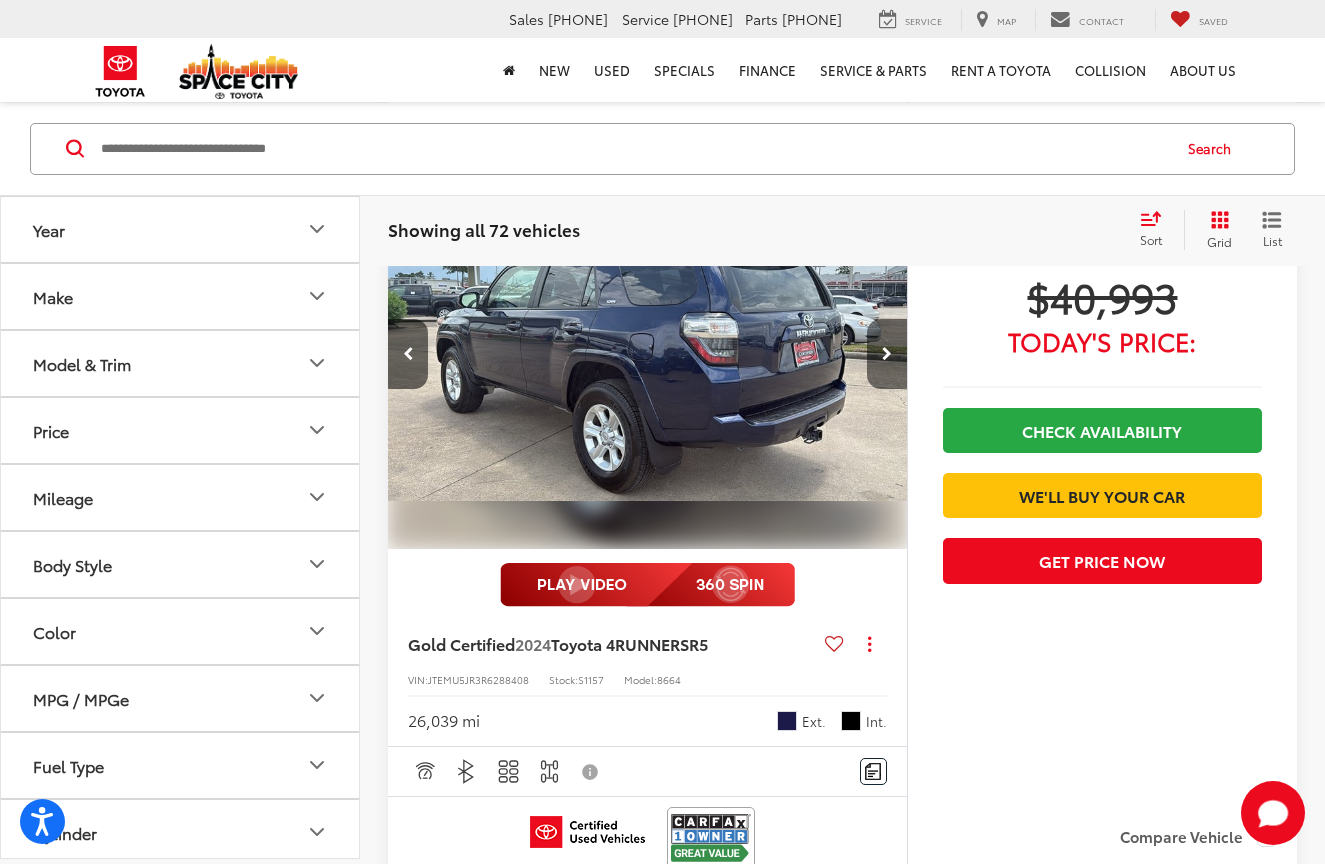 click at bounding box center [887, 354] 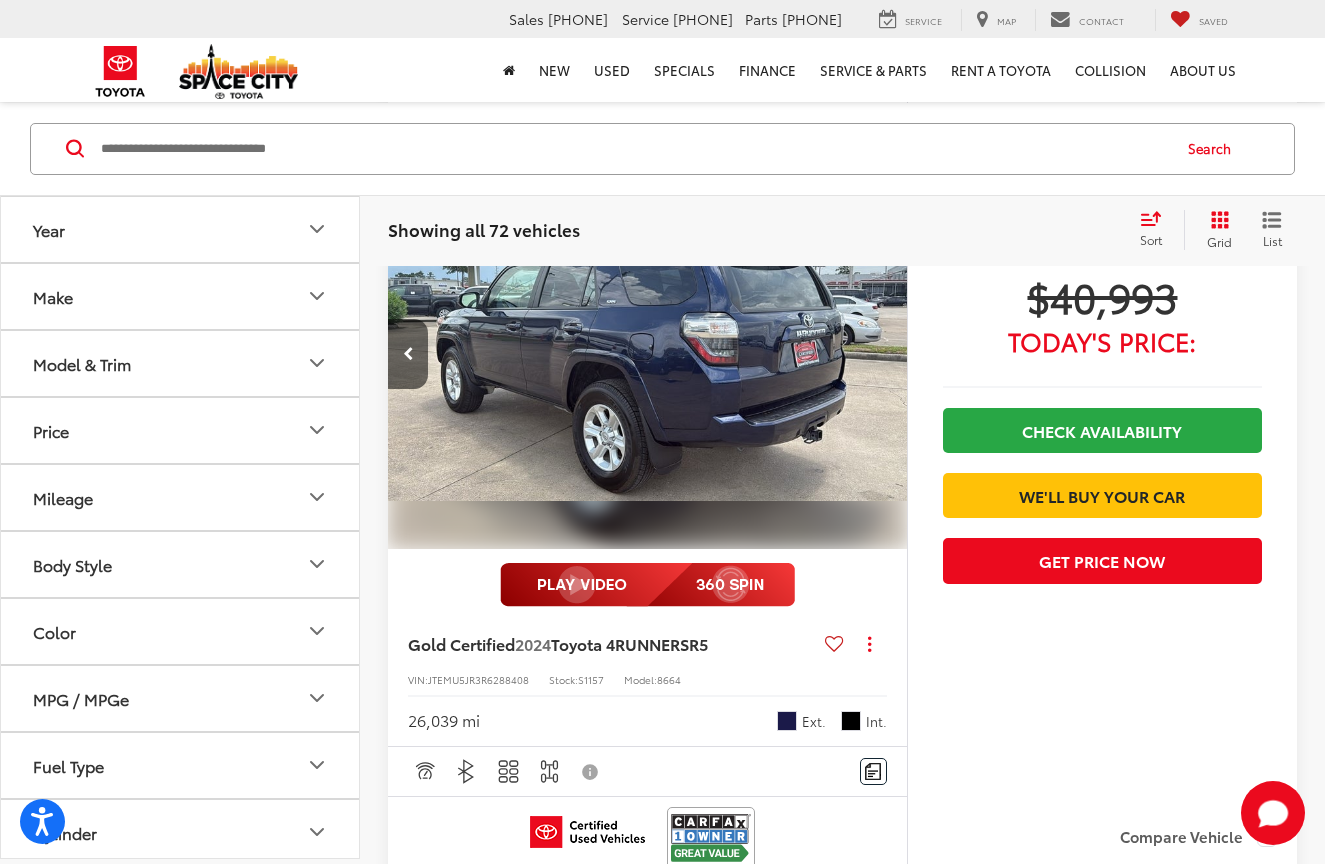 scroll, scrollTop: 0, scrollLeft: 2610, axis: horizontal 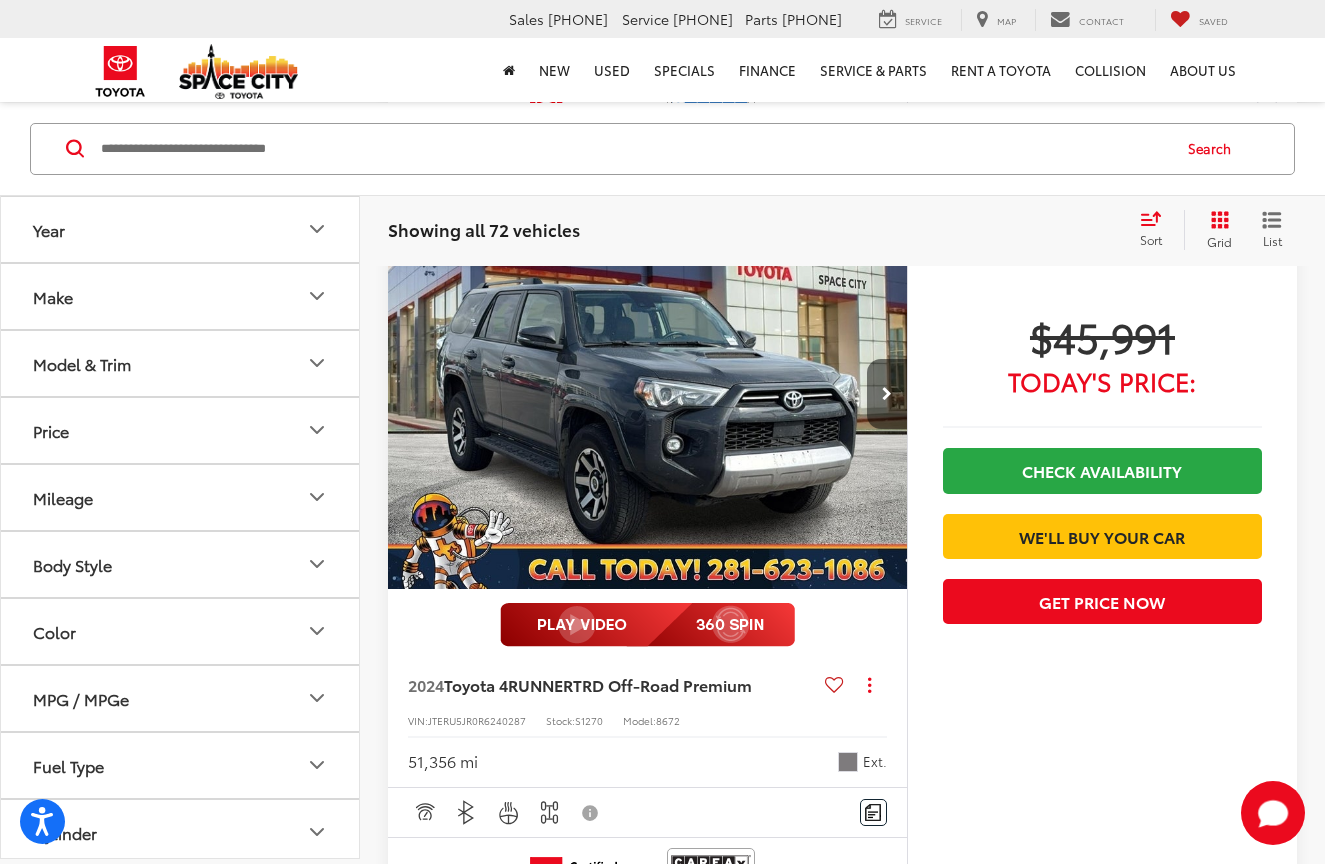 click at bounding box center (887, 394) 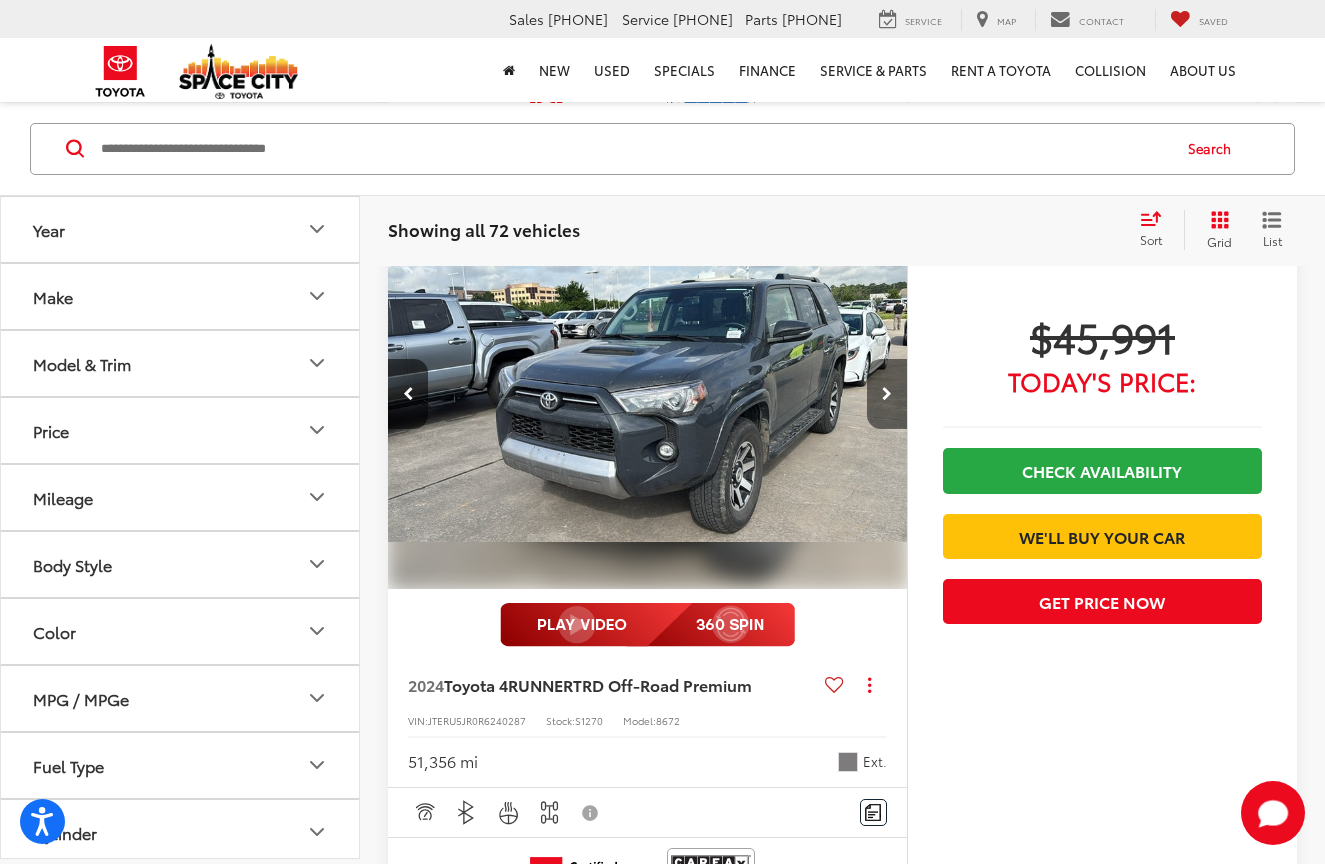 click at bounding box center (887, 394) 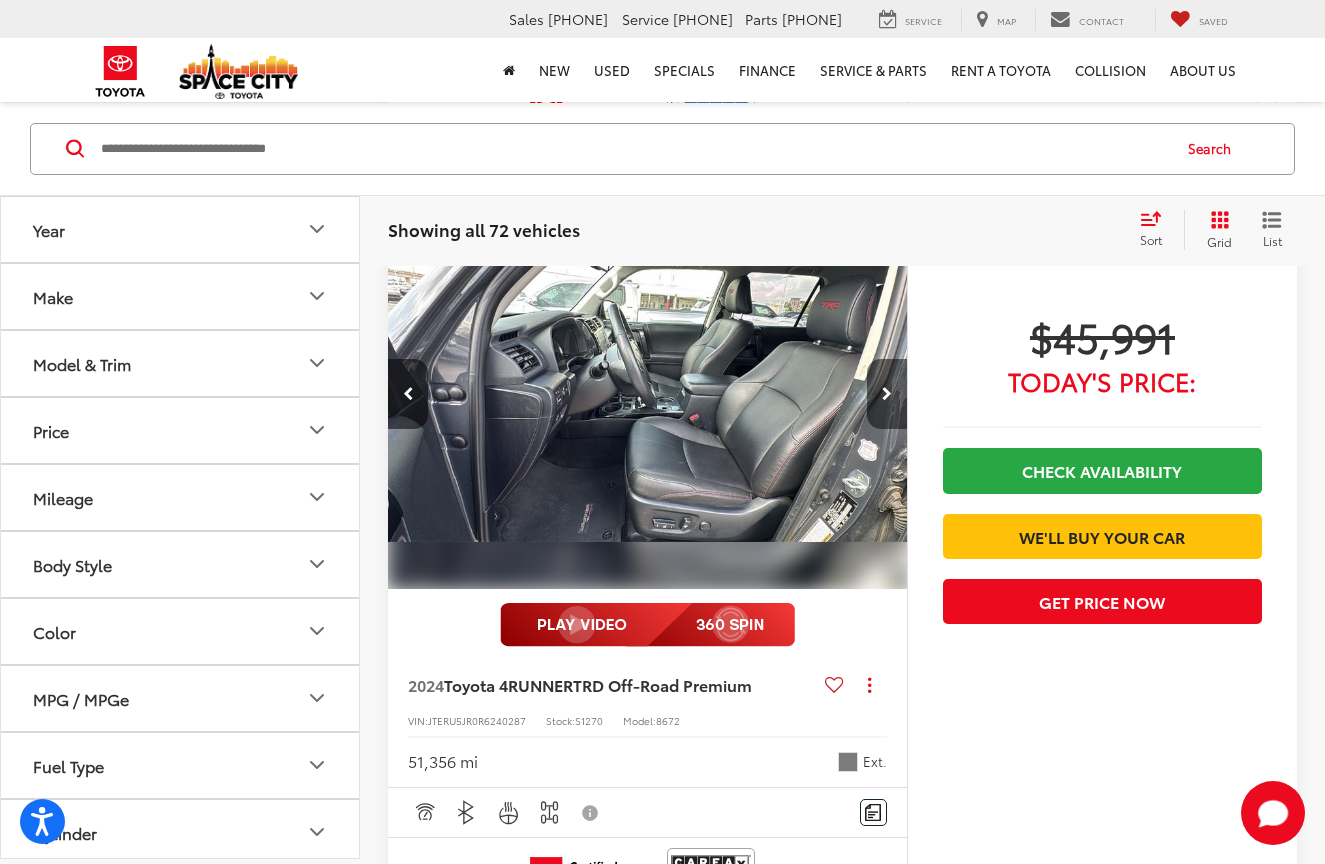 click at bounding box center [887, 394] 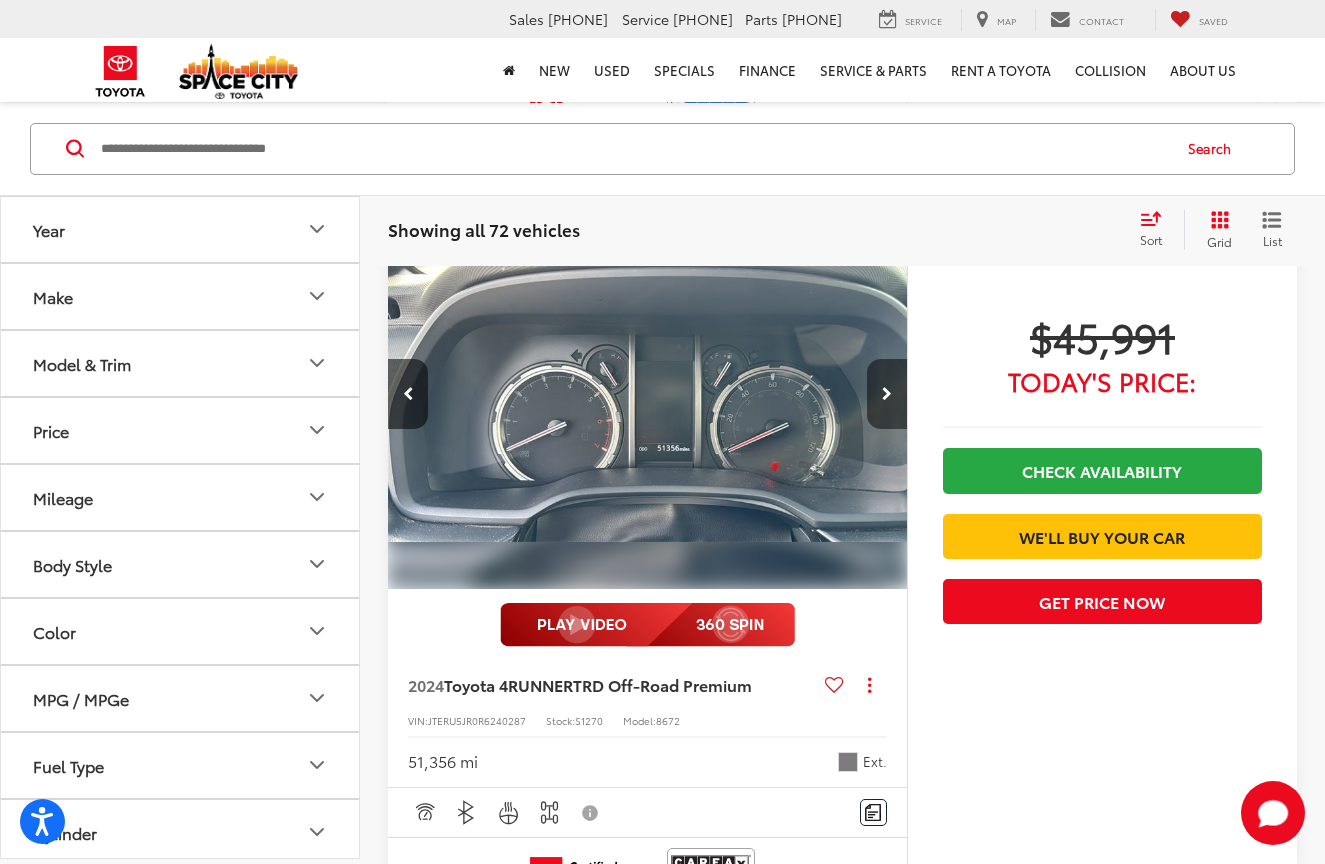 click at bounding box center (887, 394) 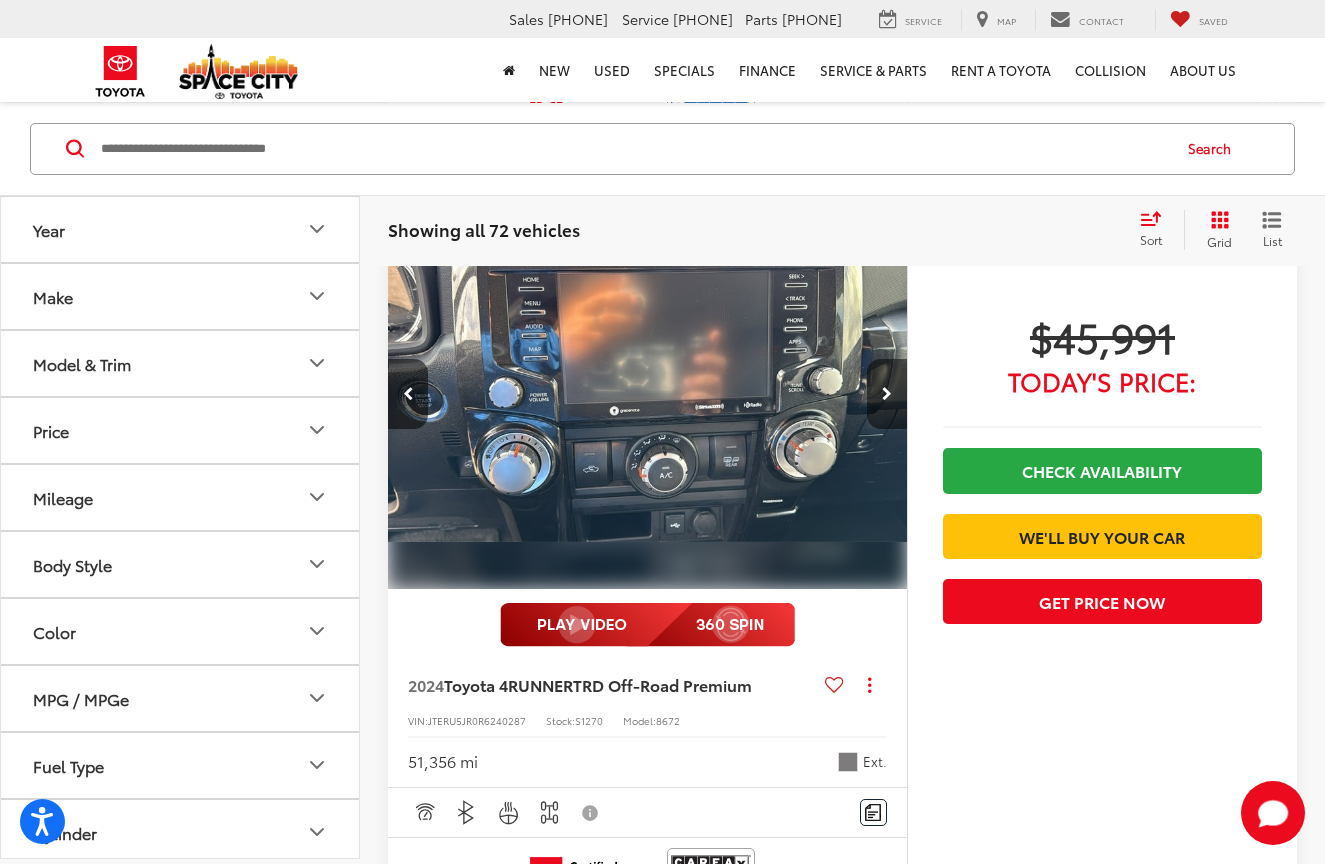 click at bounding box center (887, 394) 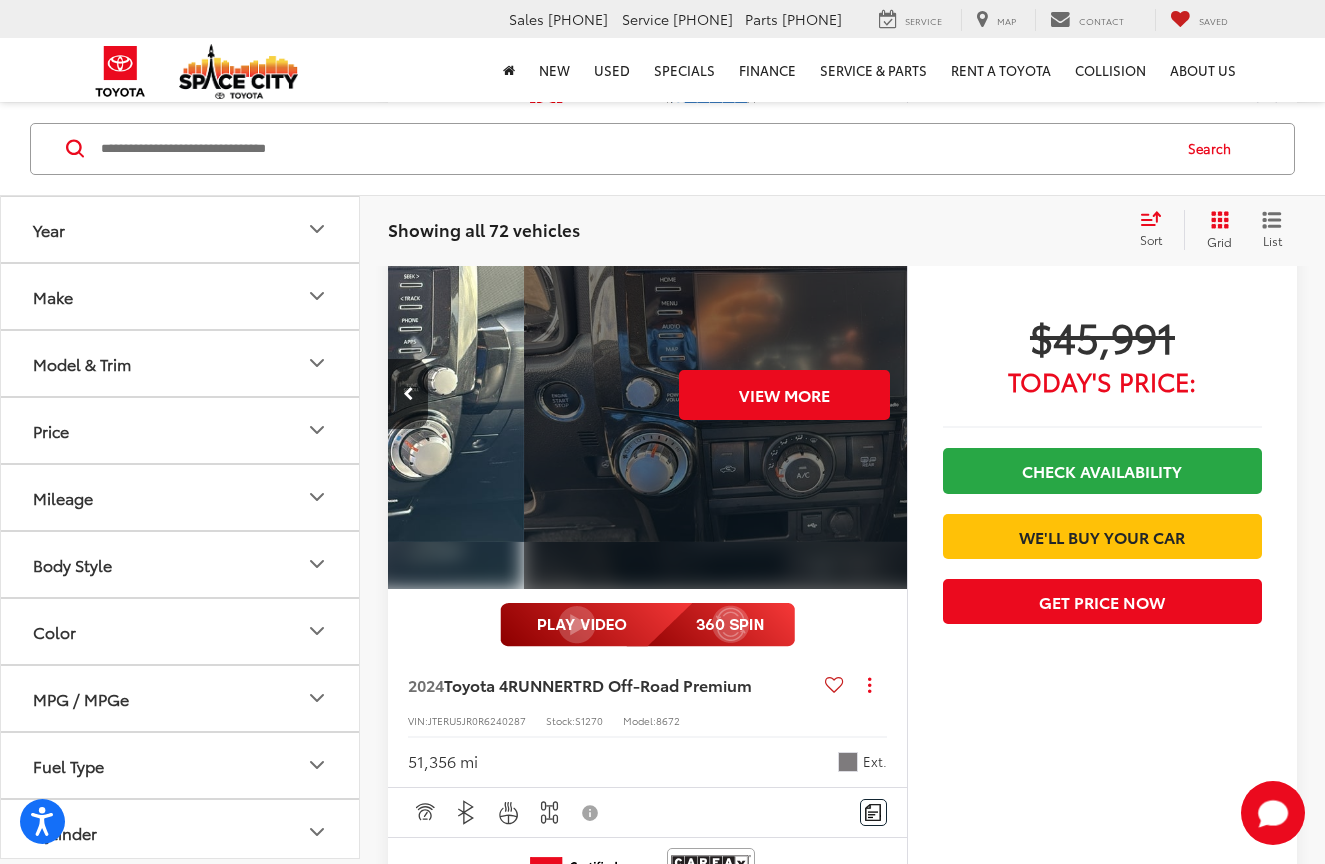 scroll, scrollTop: 0, scrollLeft: 2610, axis: horizontal 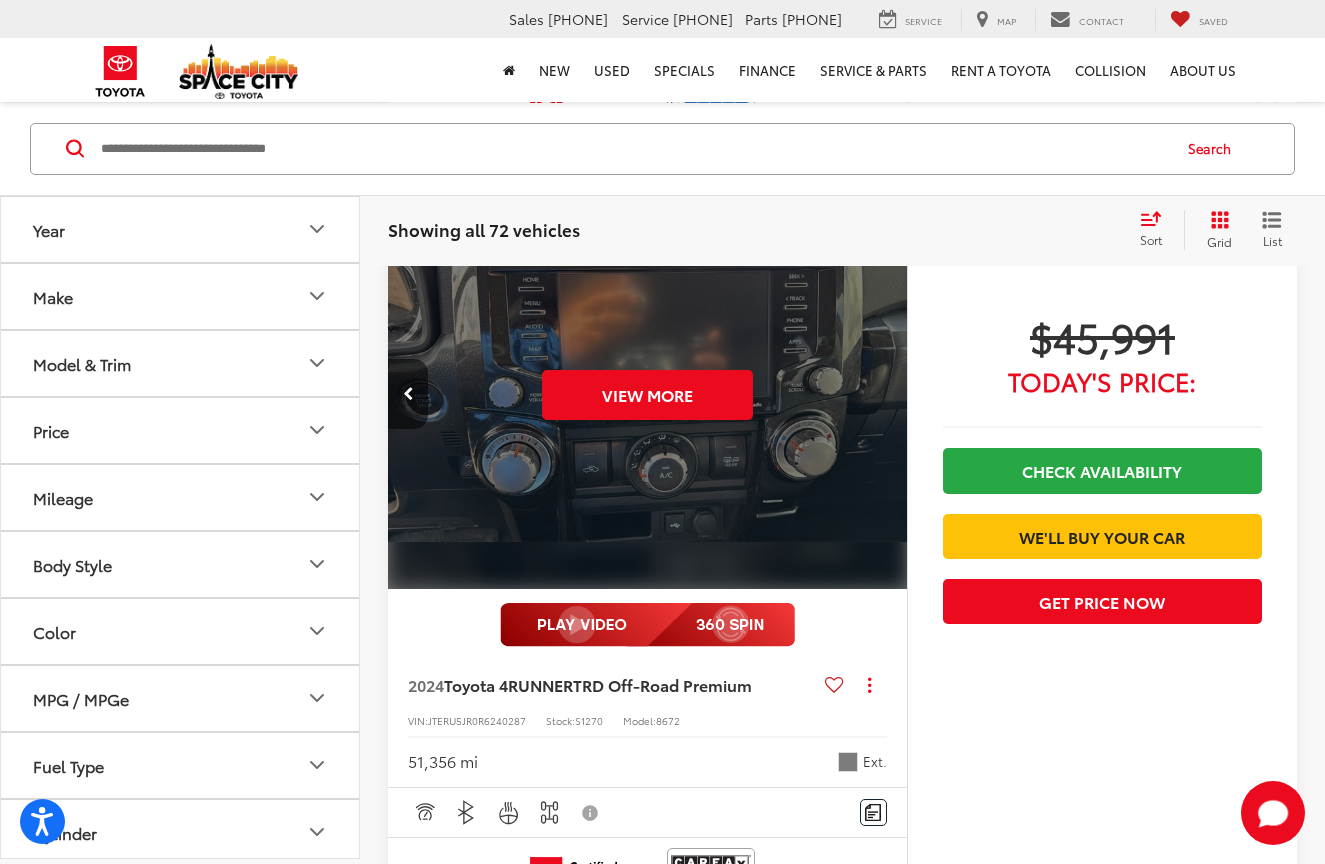 click on "View More" at bounding box center (648, 394) 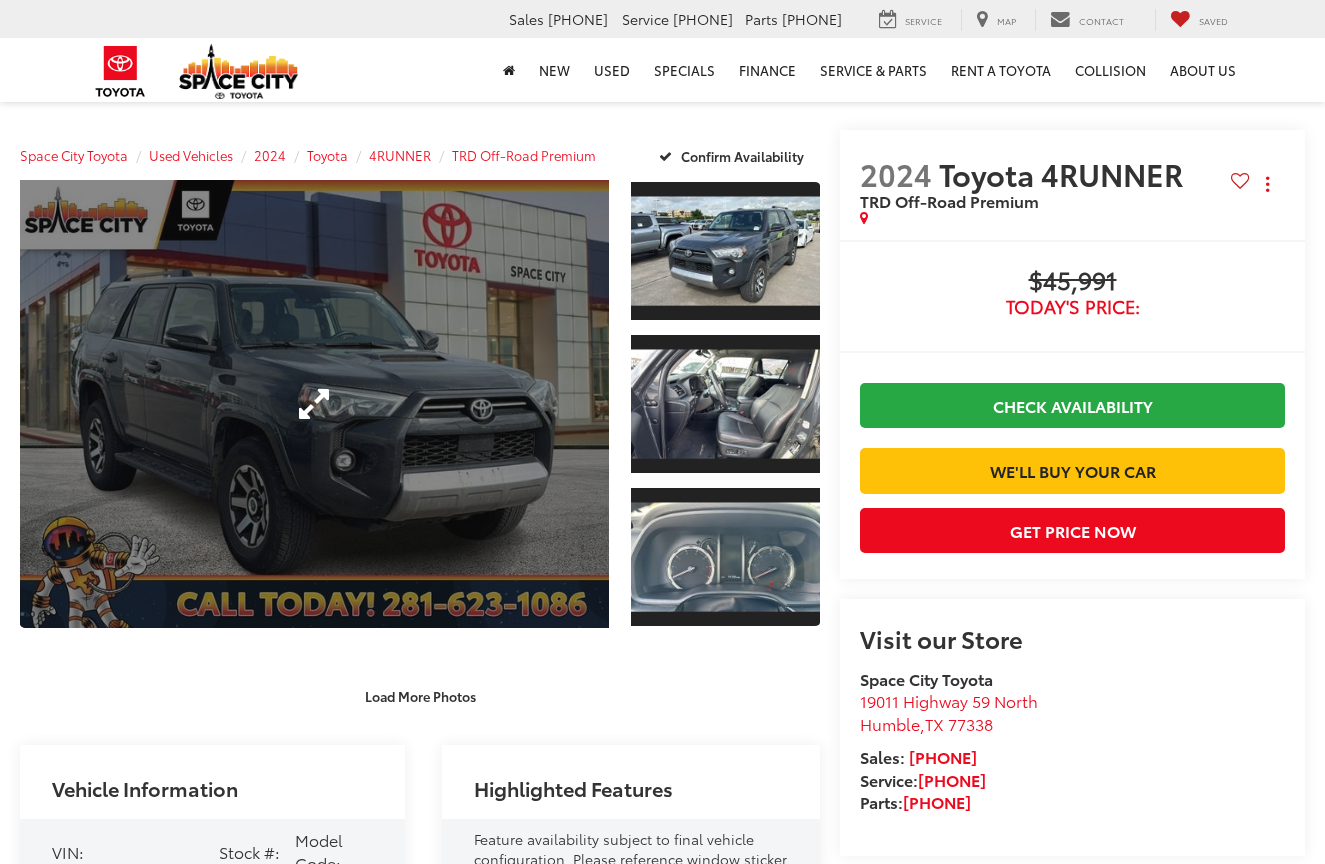 scroll, scrollTop: 0, scrollLeft: 0, axis: both 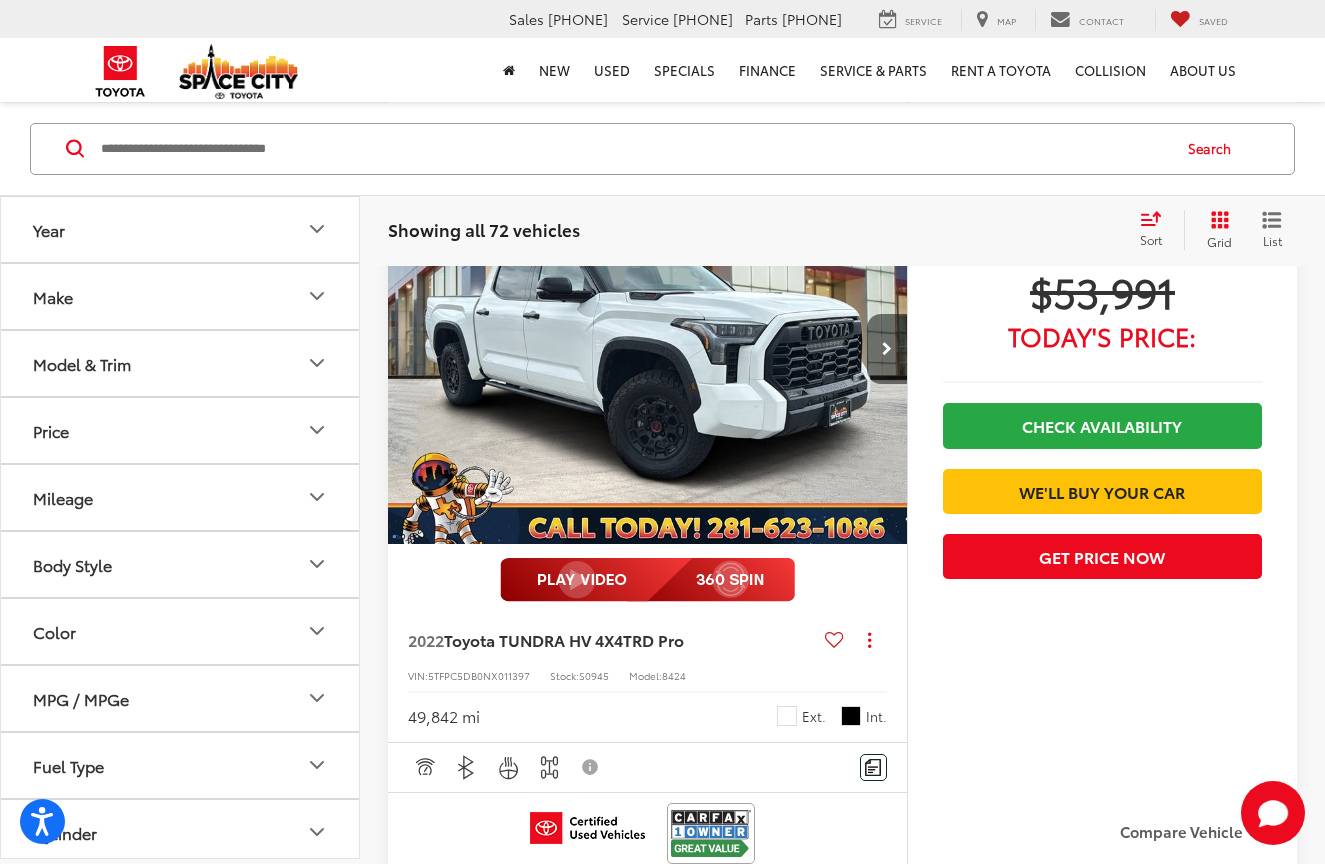 click at bounding box center [887, 349] 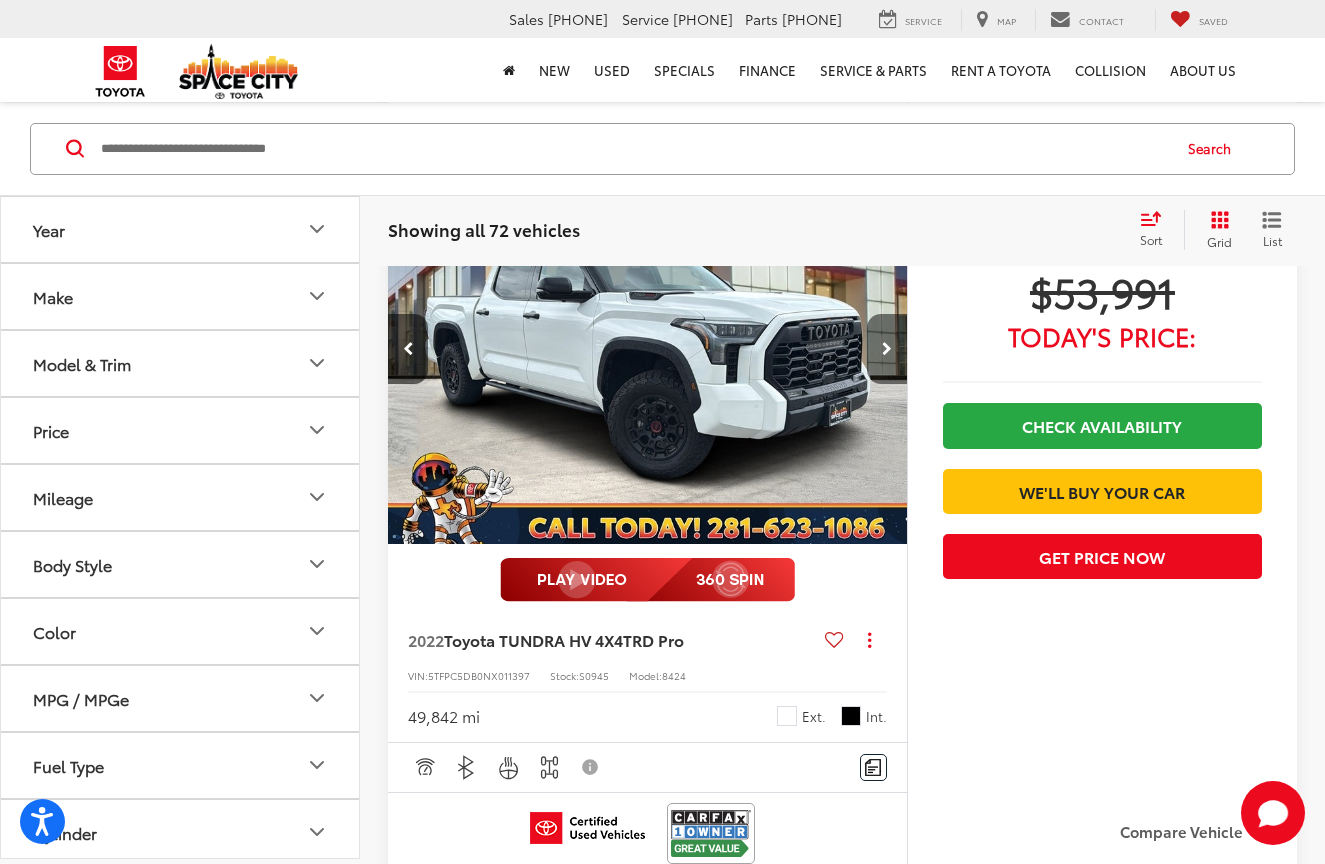 scroll, scrollTop: 0, scrollLeft: 522, axis: horizontal 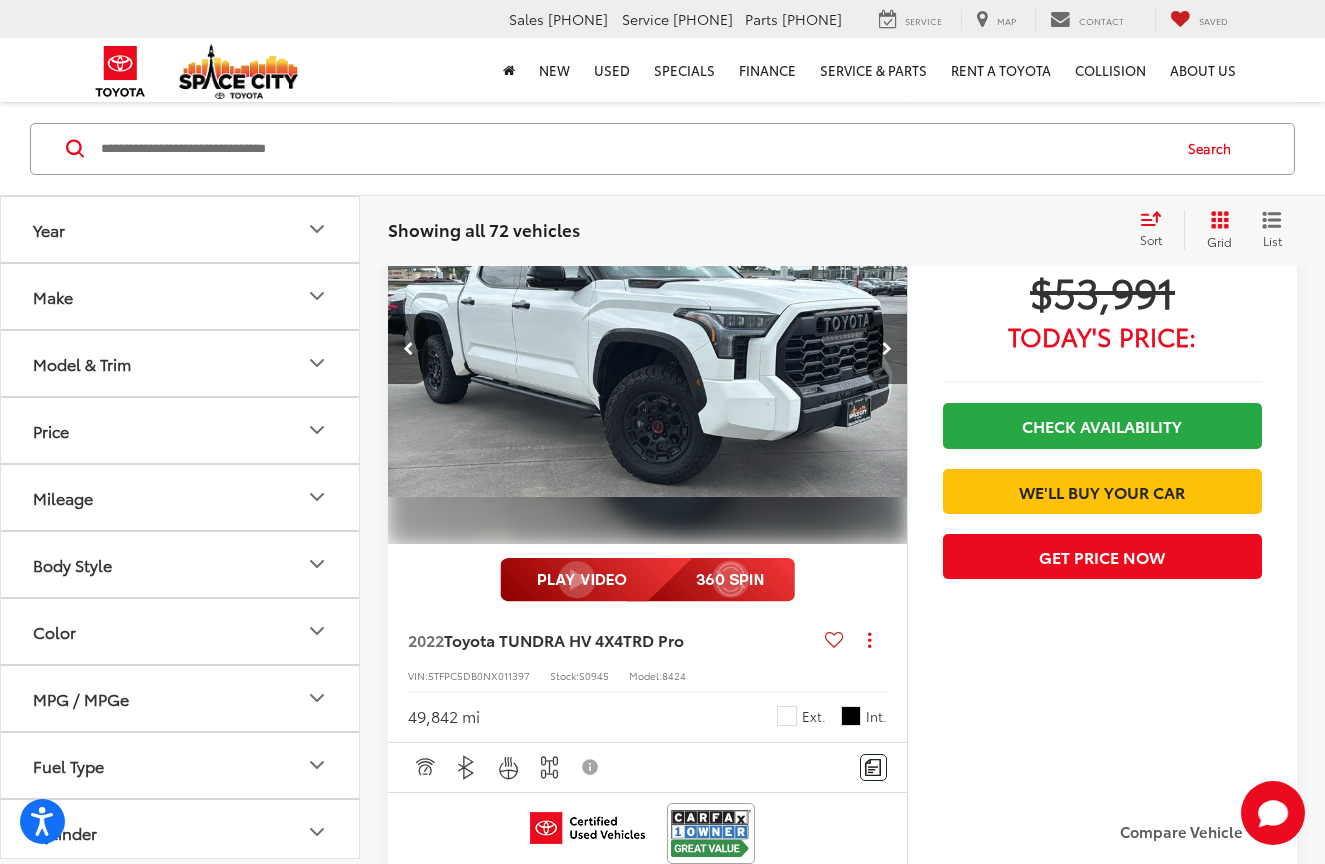 click at bounding box center (887, 349) 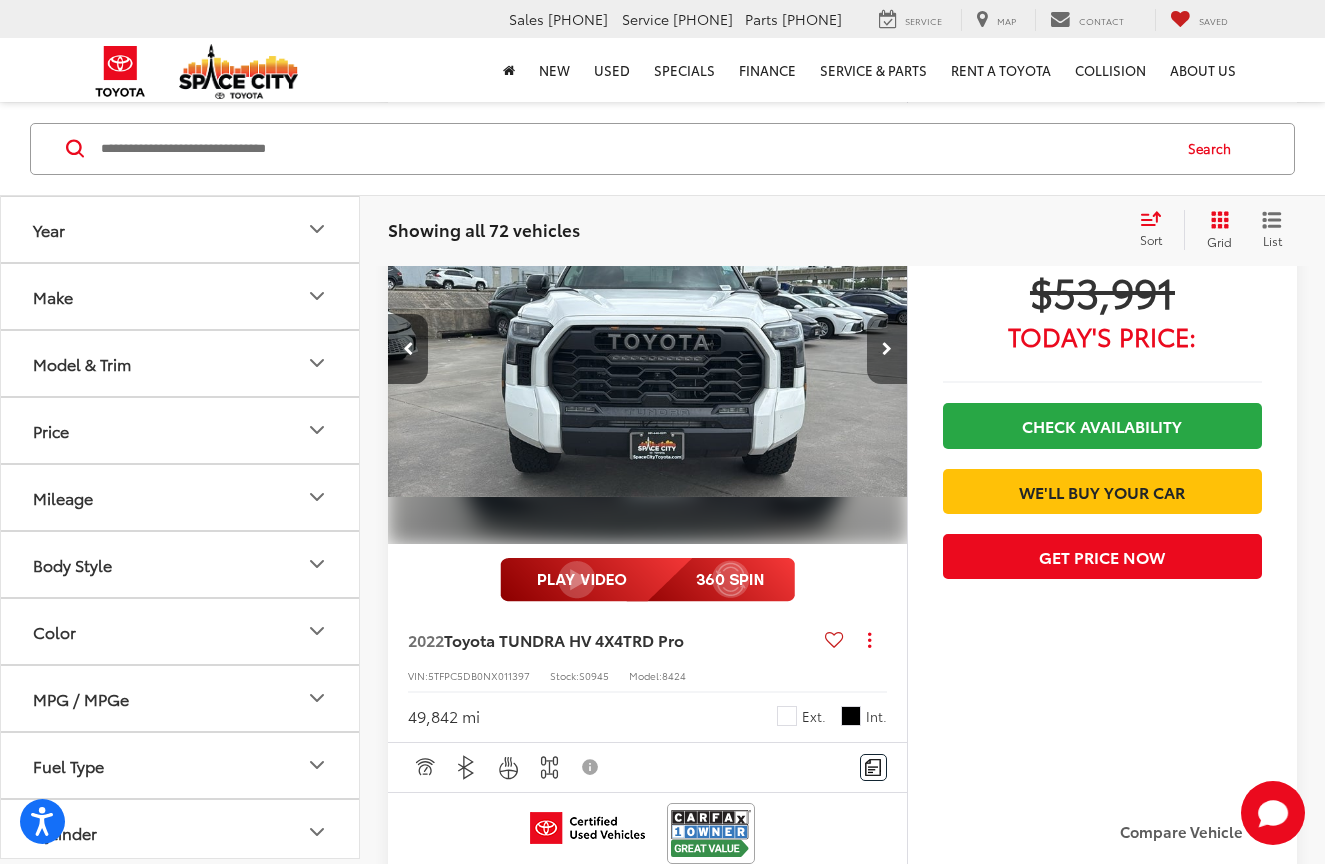 click at bounding box center (887, 349) 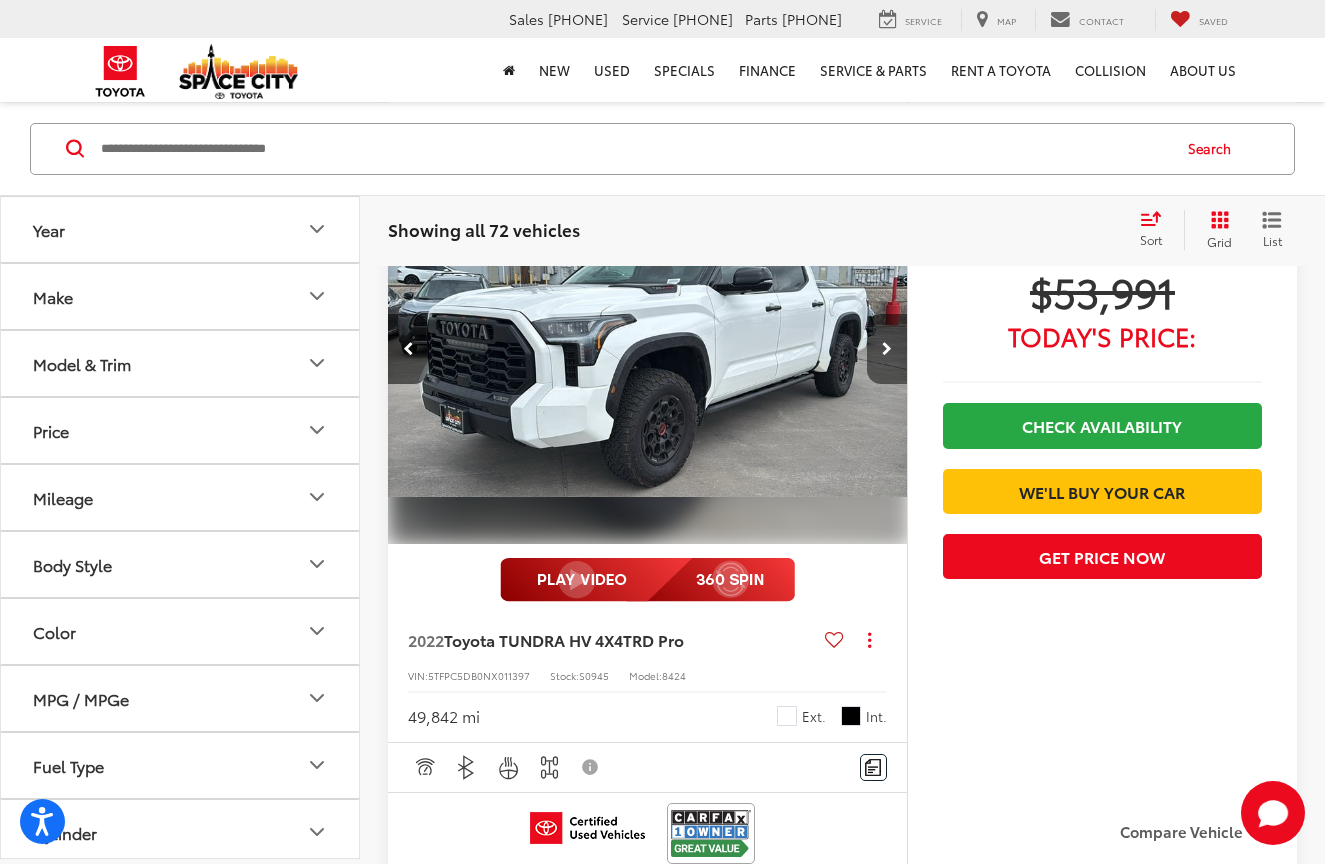 click at bounding box center [887, 349] 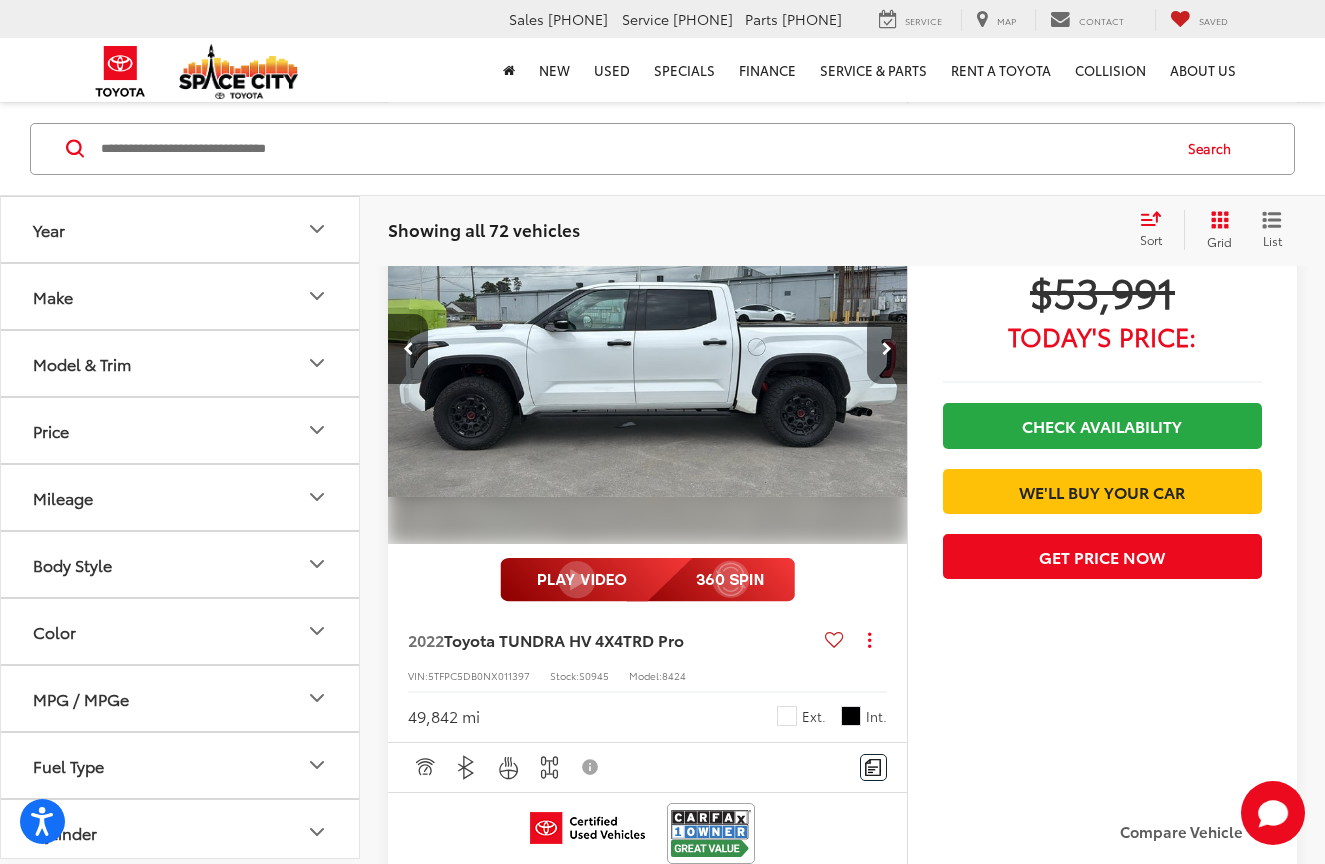 click at bounding box center [887, 349] 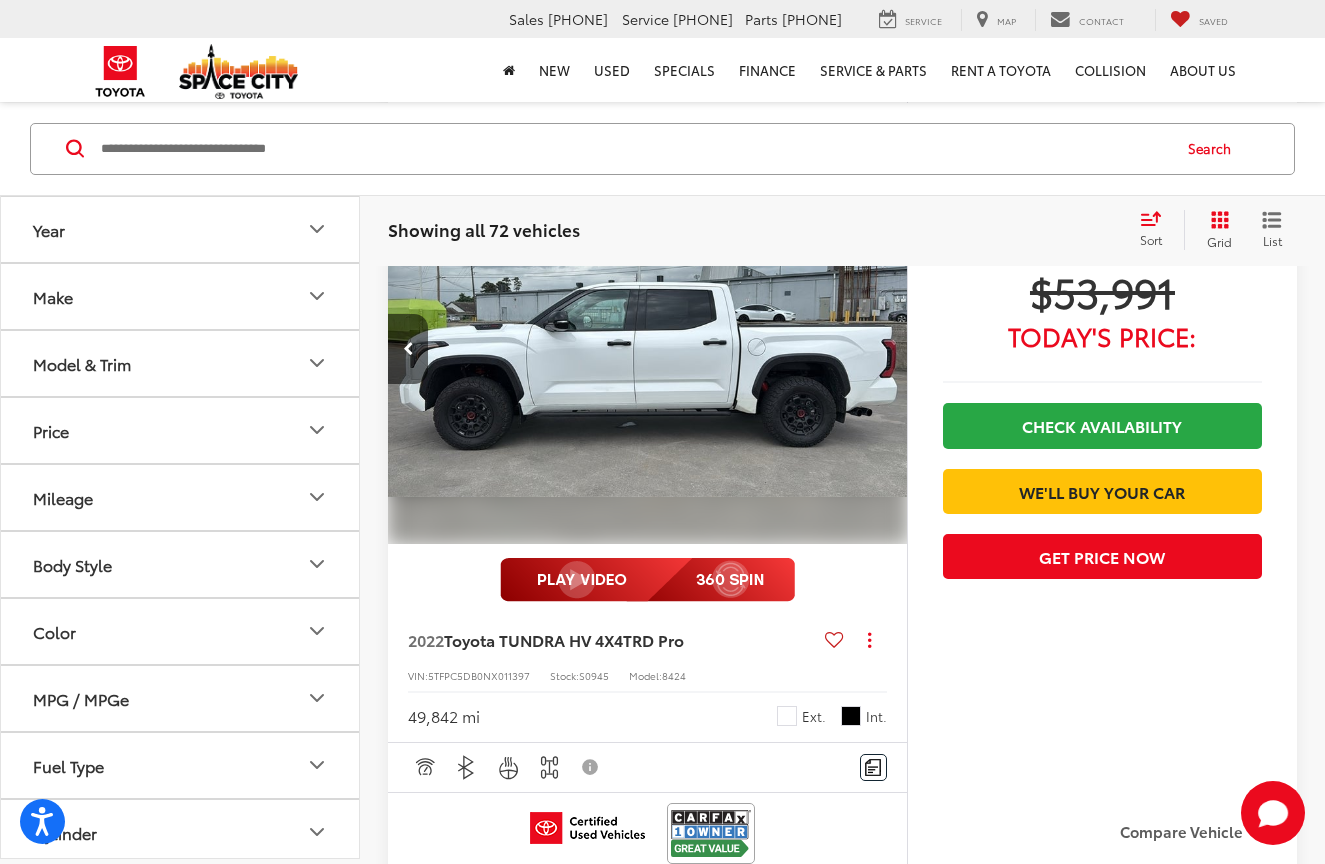 scroll, scrollTop: 0, scrollLeft: 2610, axis: horizontal 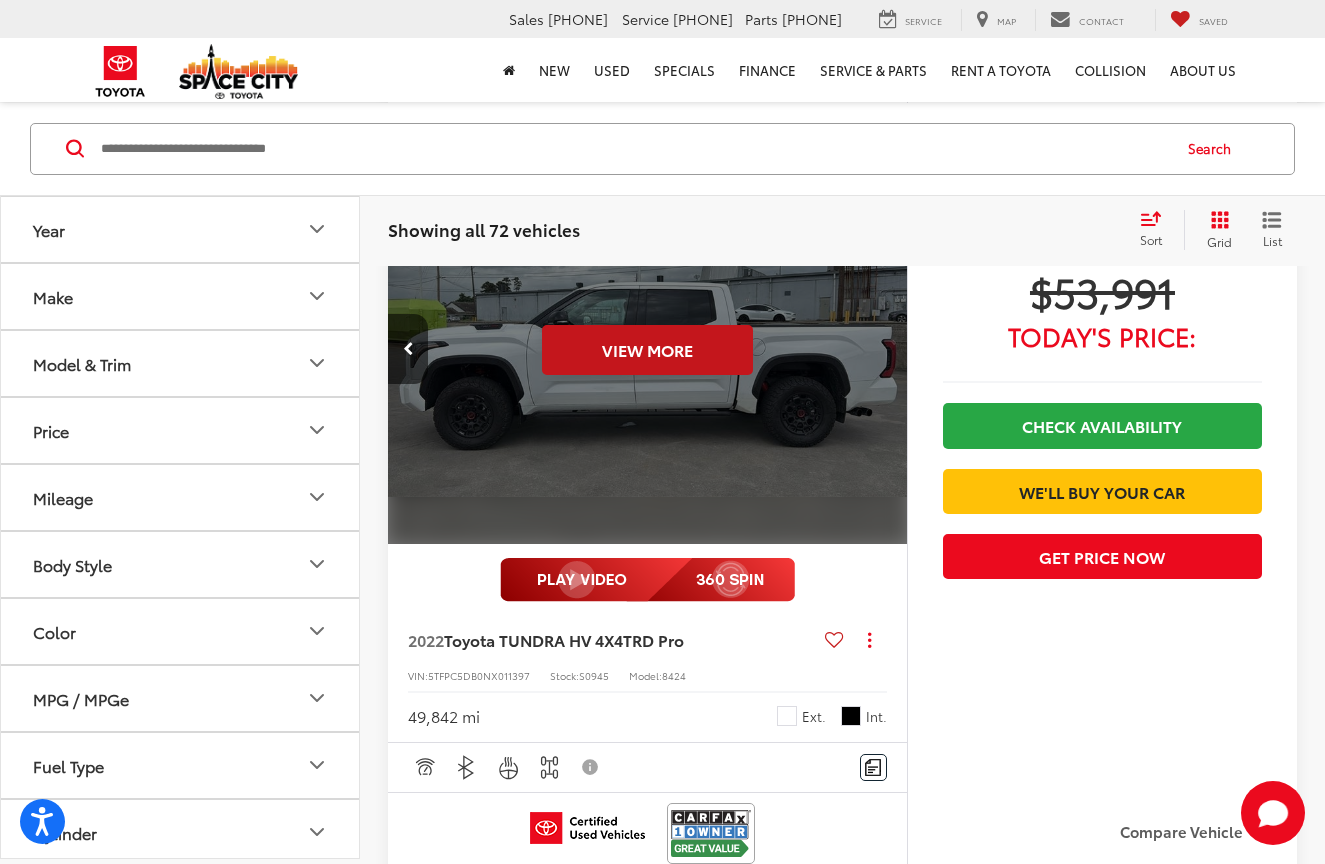 click on "View More" at bounding box center [647, 350] 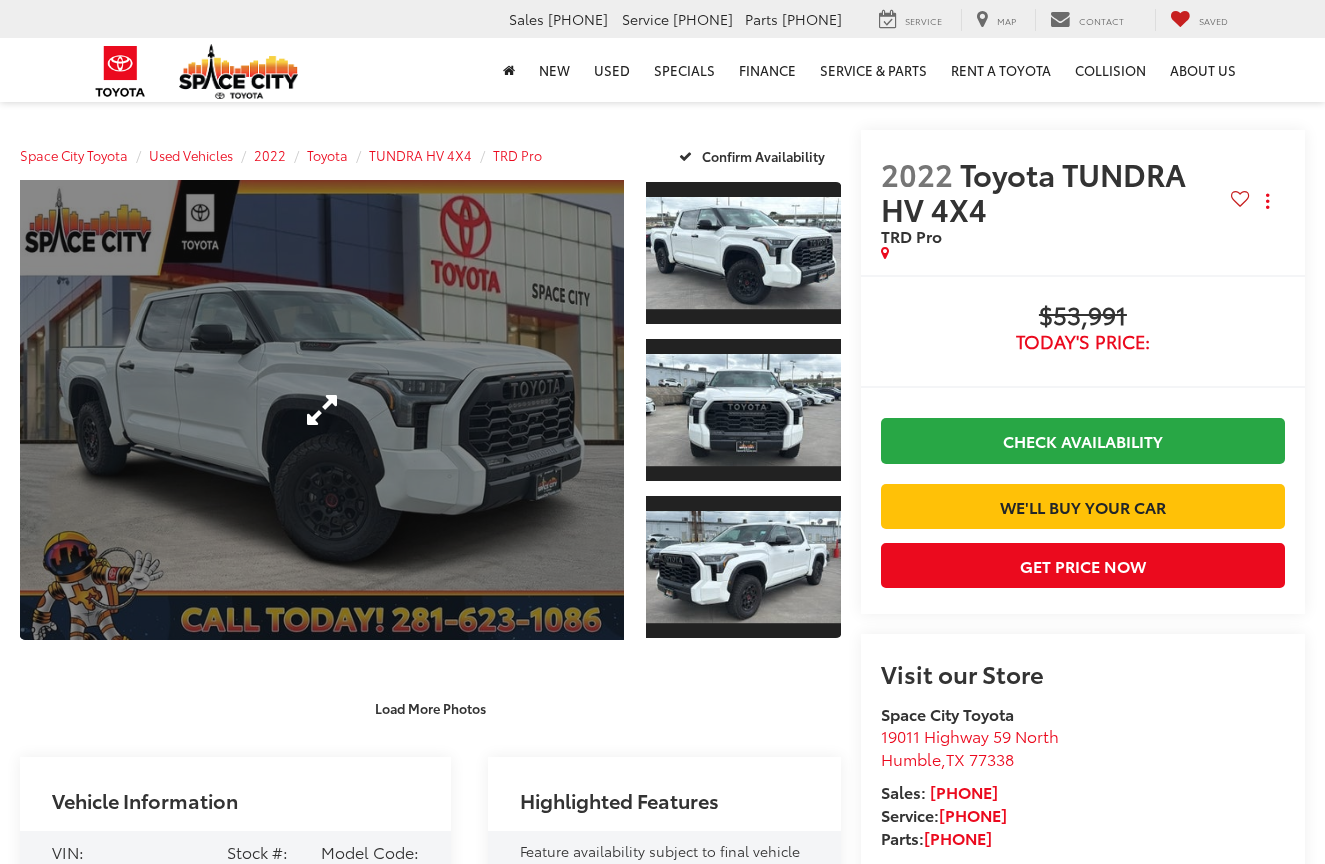 scroll, scrollTop: 0, scrollLeft: 0, axis: both 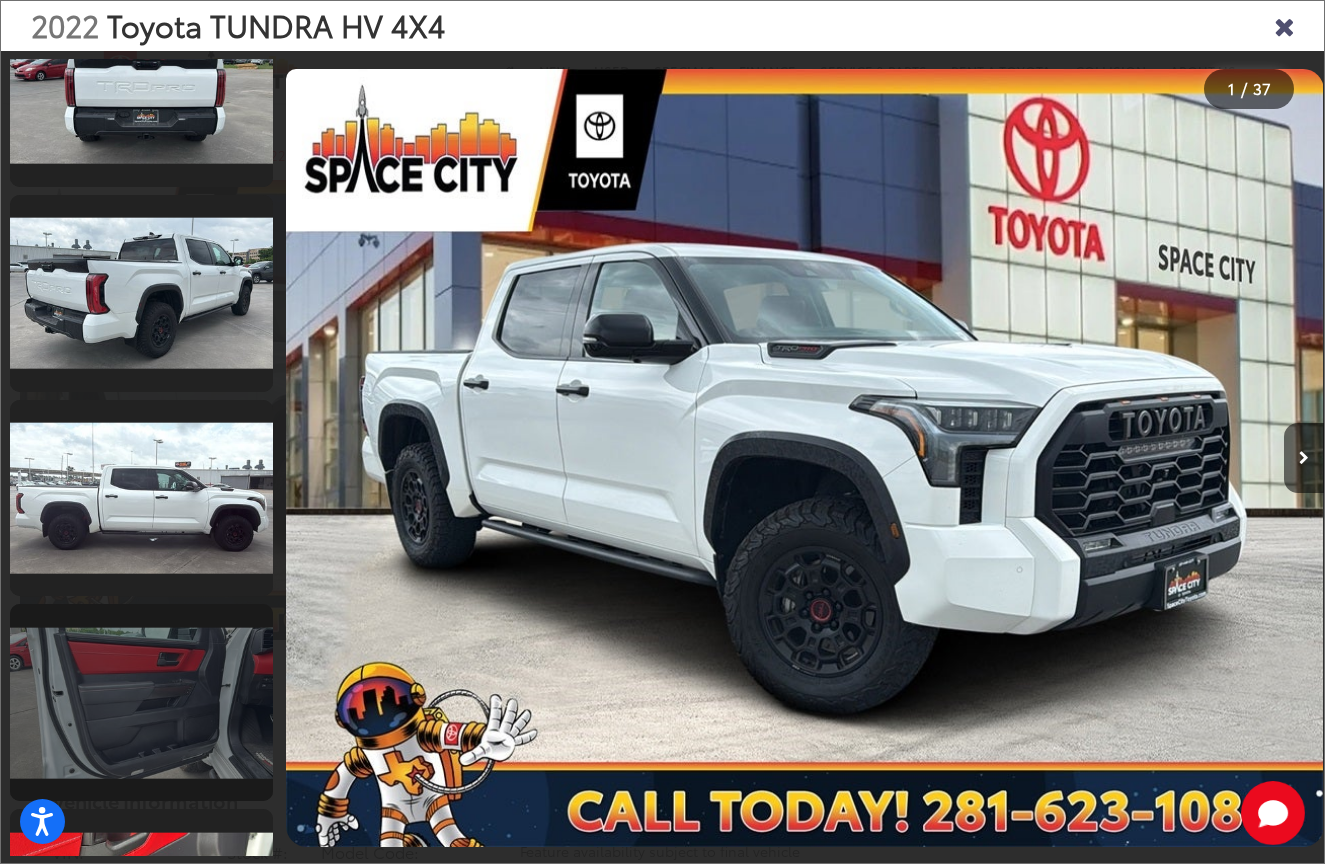 click at bounding box center (141, 702) 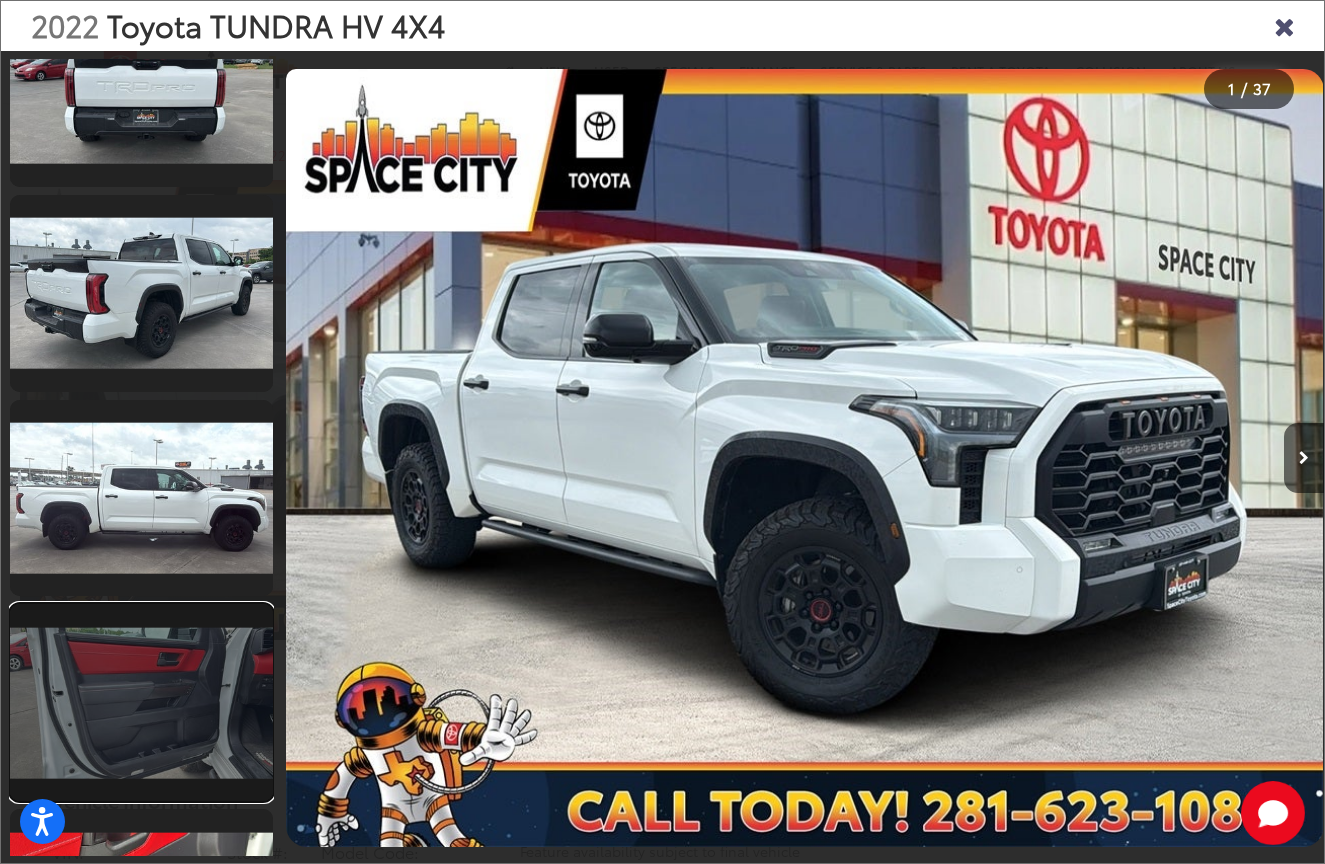 scroll, scrollTop: 0, scrollLeft: 7579, axis: horizontal 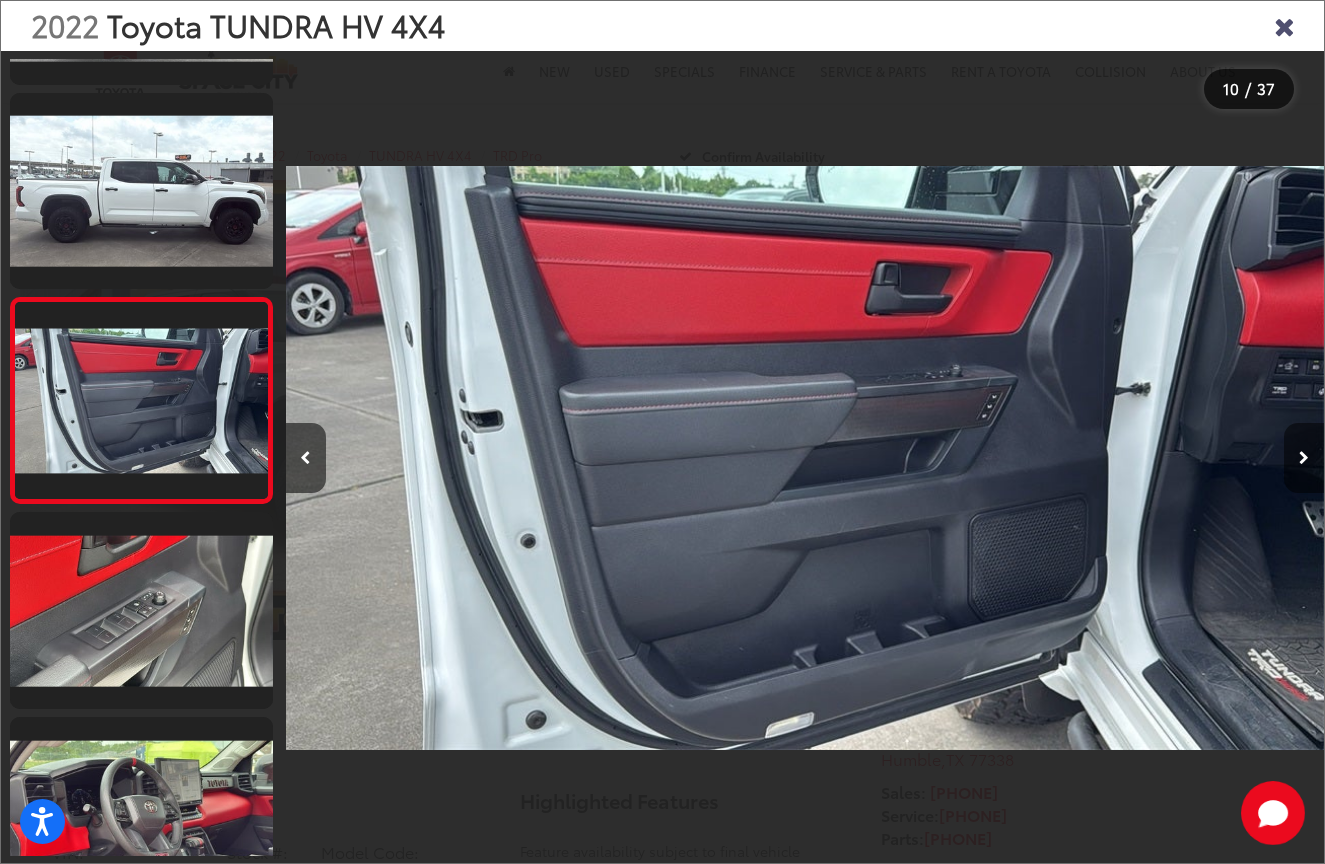 click at bounding box center [1304, 458] 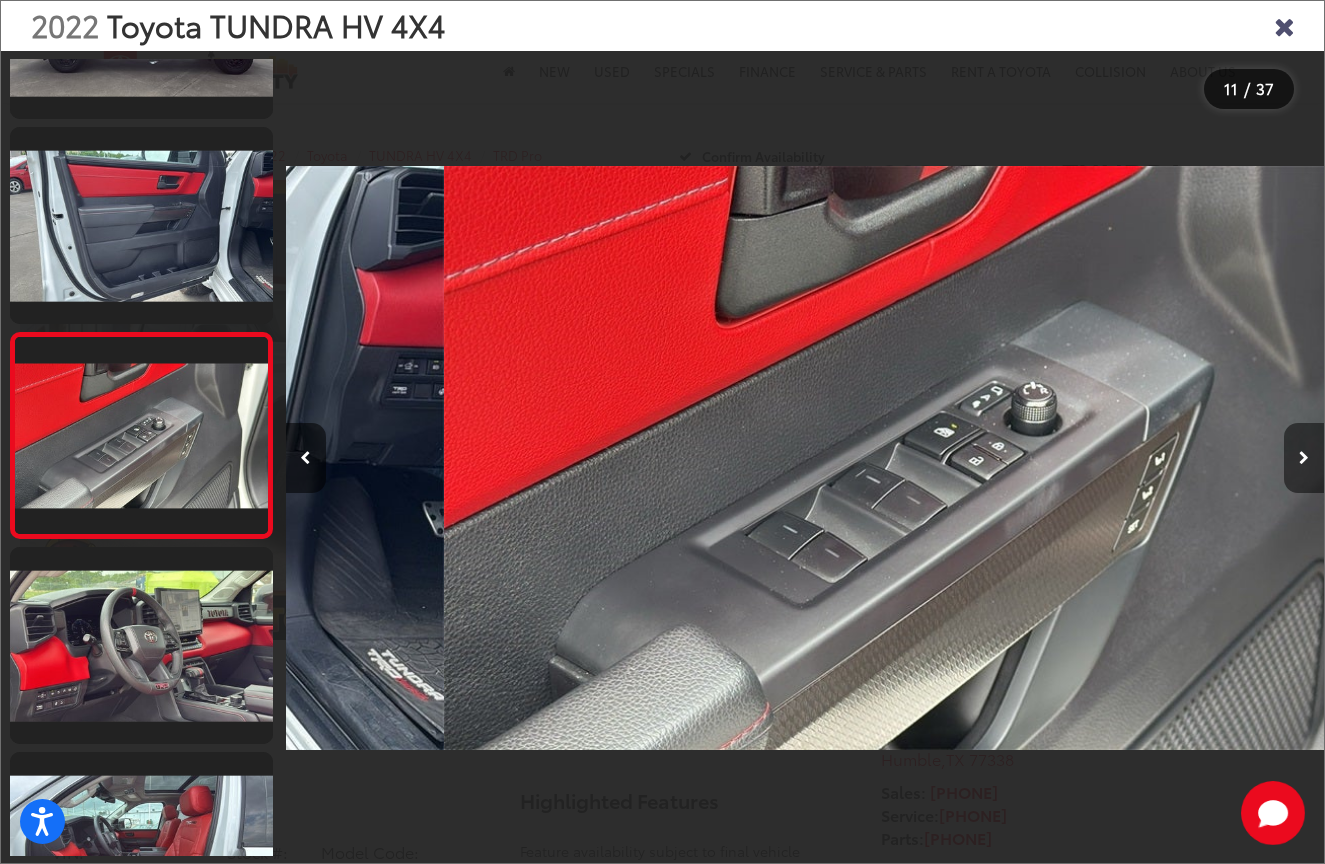 scroll, scrollTop: 1812, scrollLeft: 0, axis: vertical 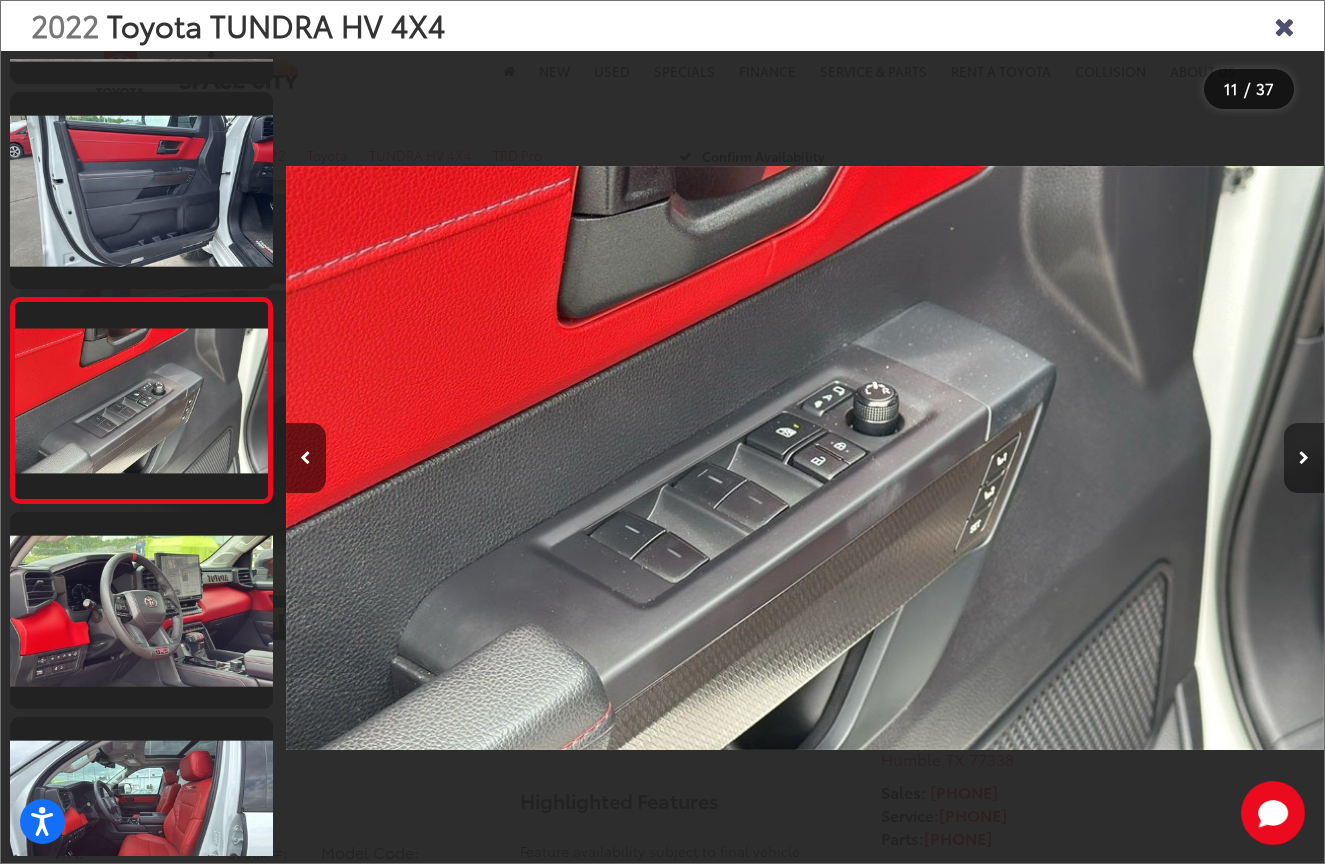 click at bounding box center (1304, 458) 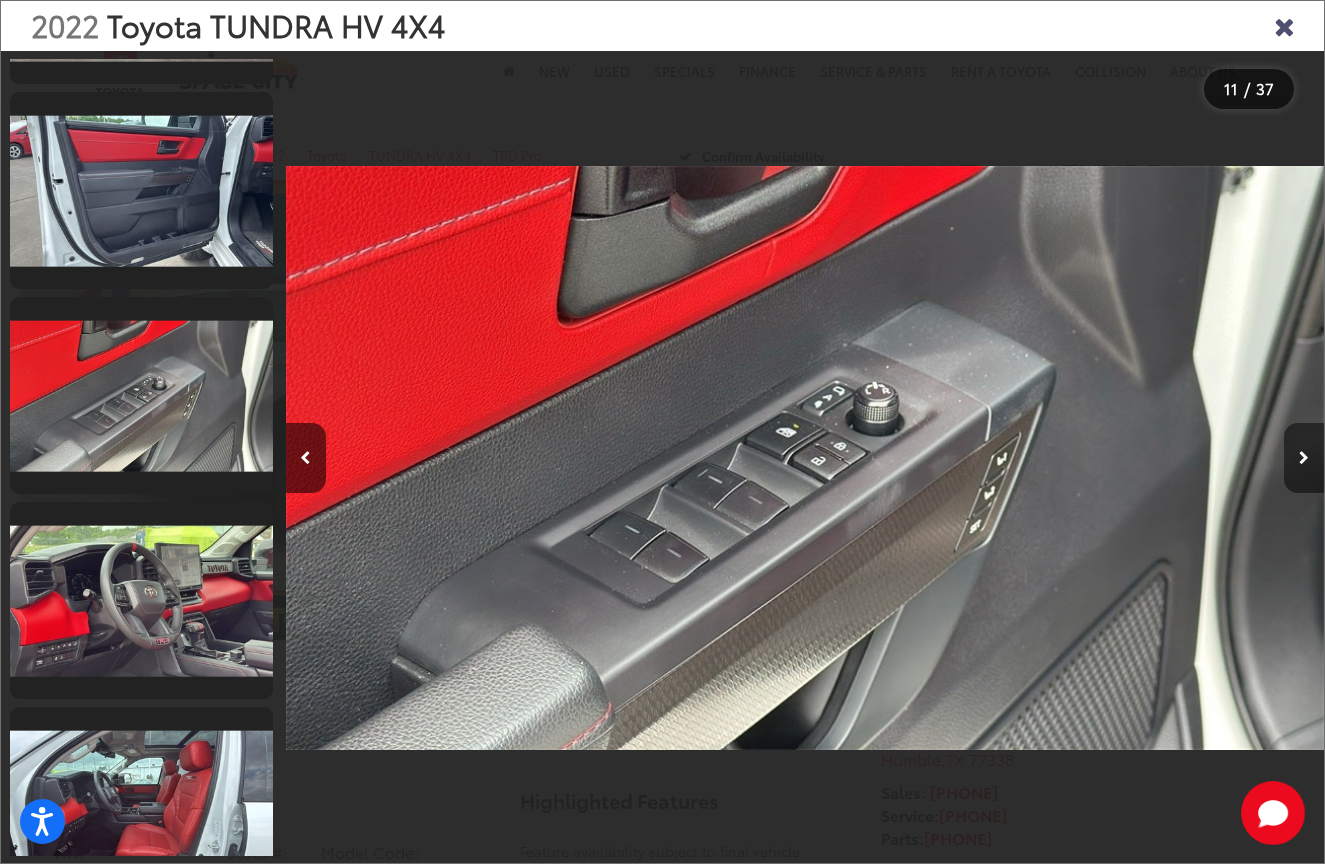 scroll, scrollTop: 2017, scrollLeft: 0, axis: vertical 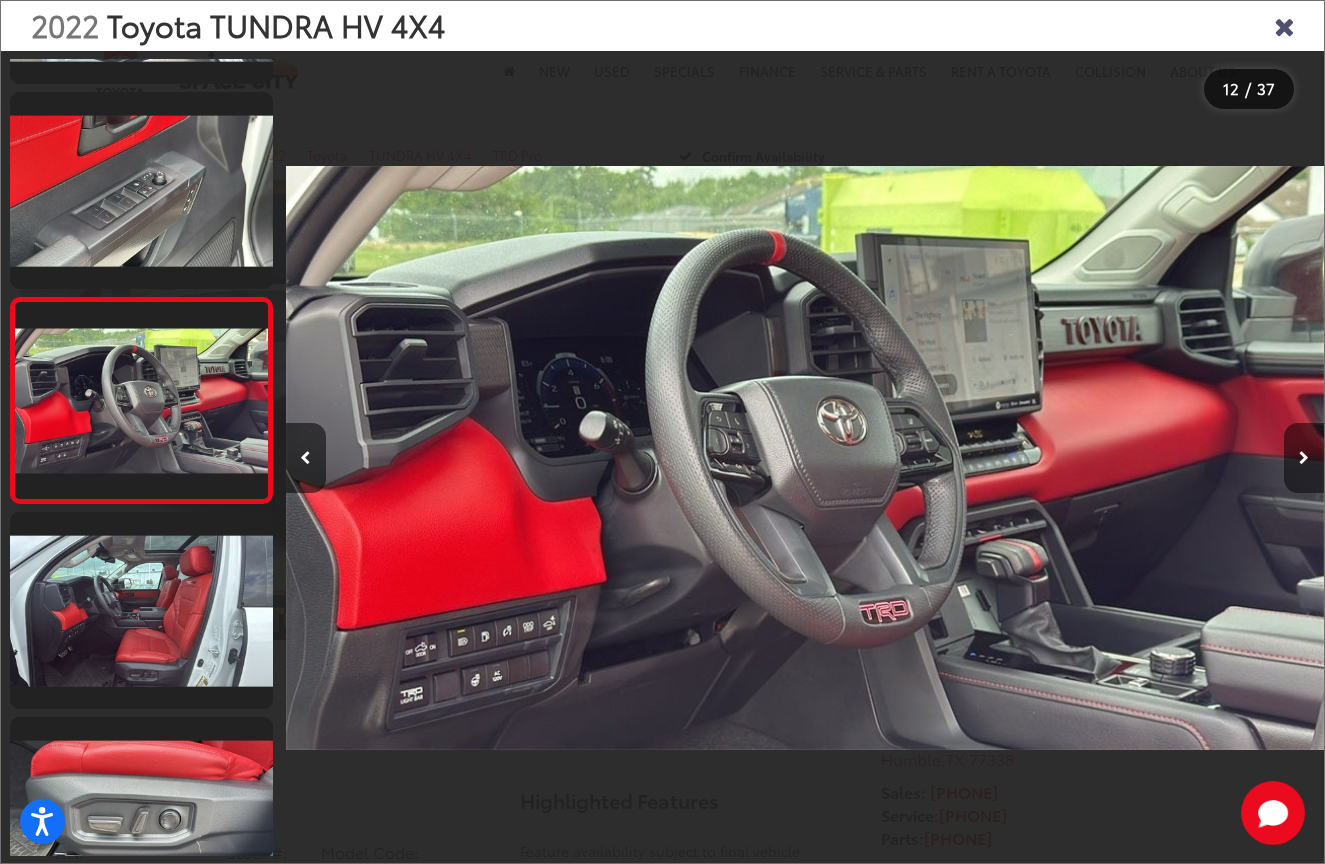 click at bounding box center (1304, 458) 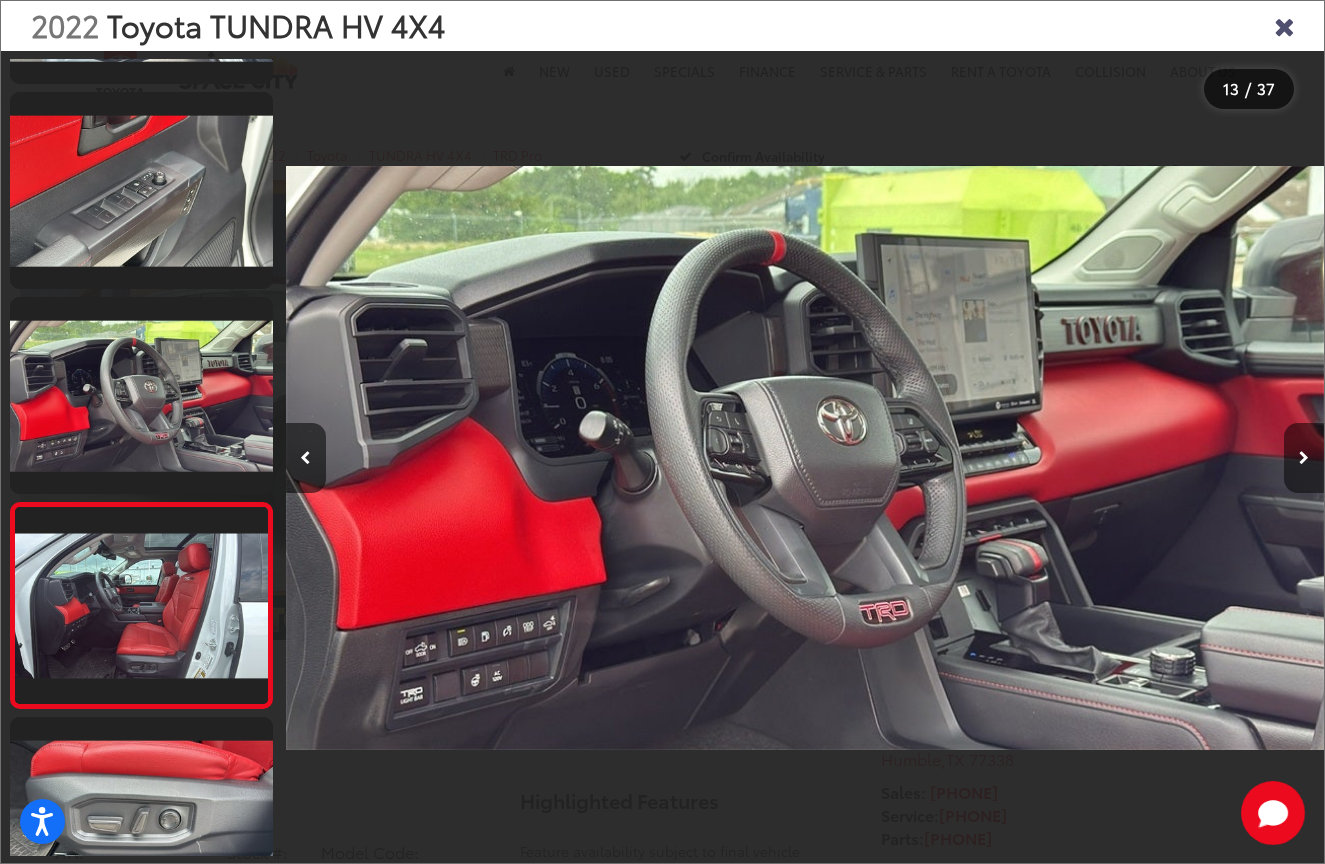 scroll, scrollTop: 2222, scrollLeft: 0, axis: vertical 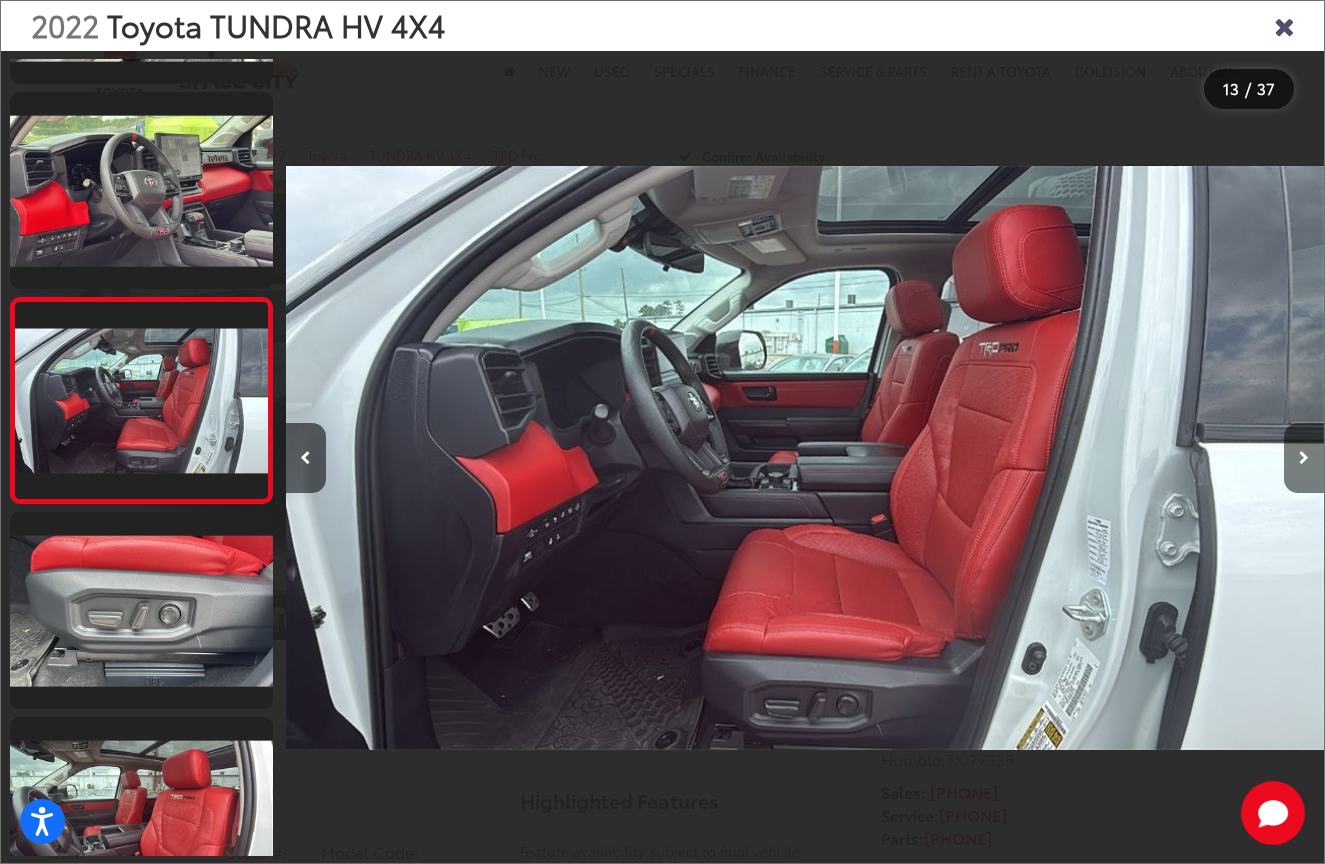 click at bounding box center [1304, 458] 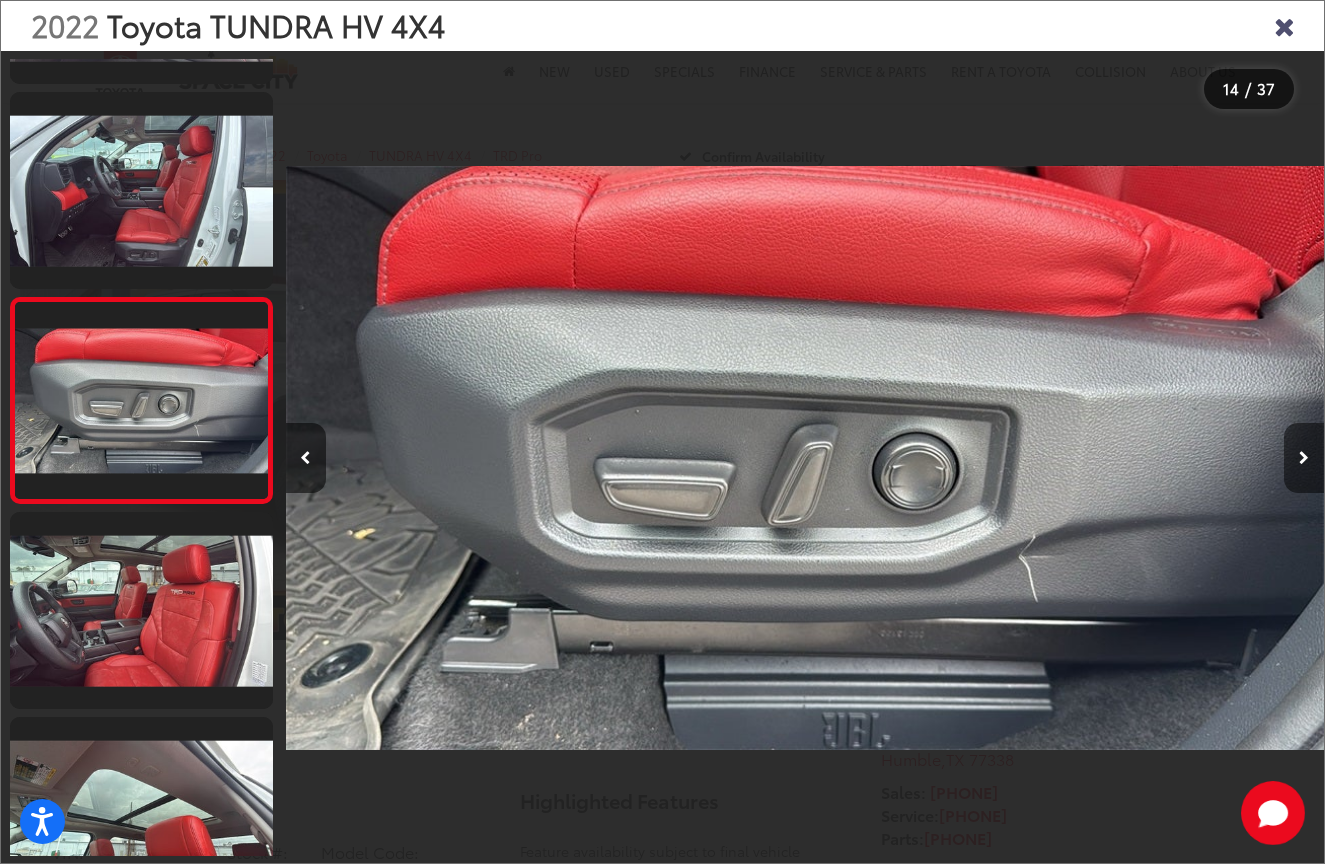 click at bounding box center [1304, 458] 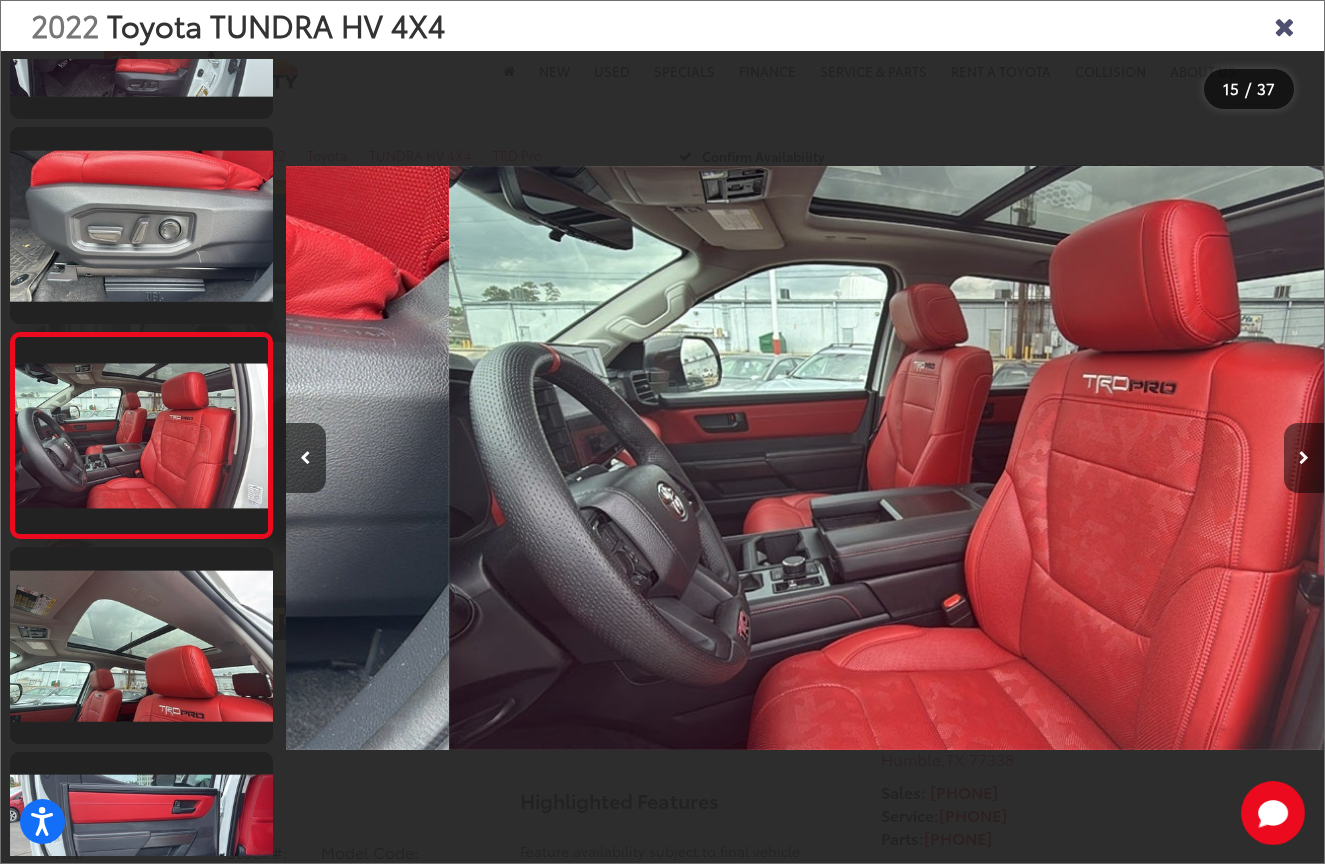 scroll, scrollTop: 2632, scrollLeft: 0, axis: vertical 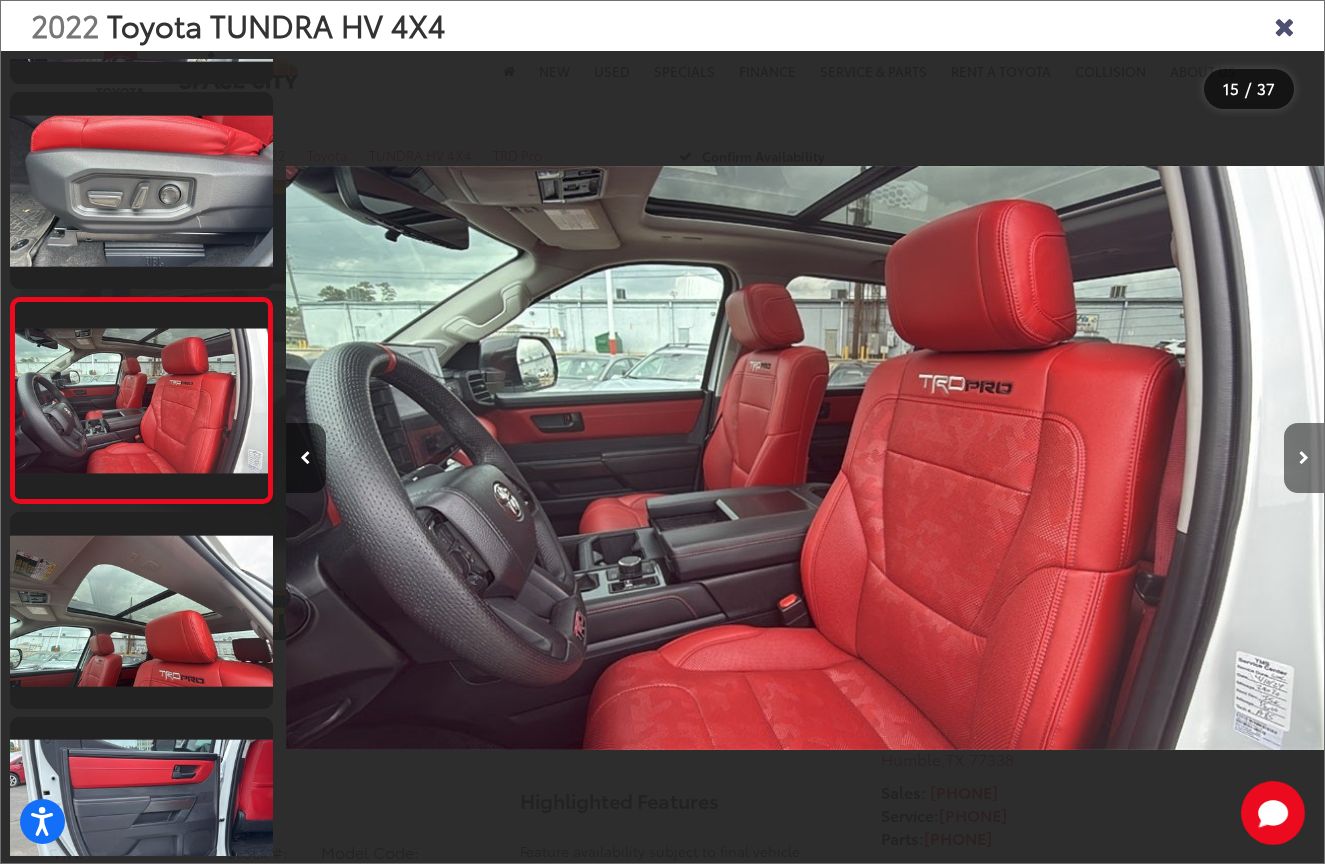 click at bounding box center [1304, 458] 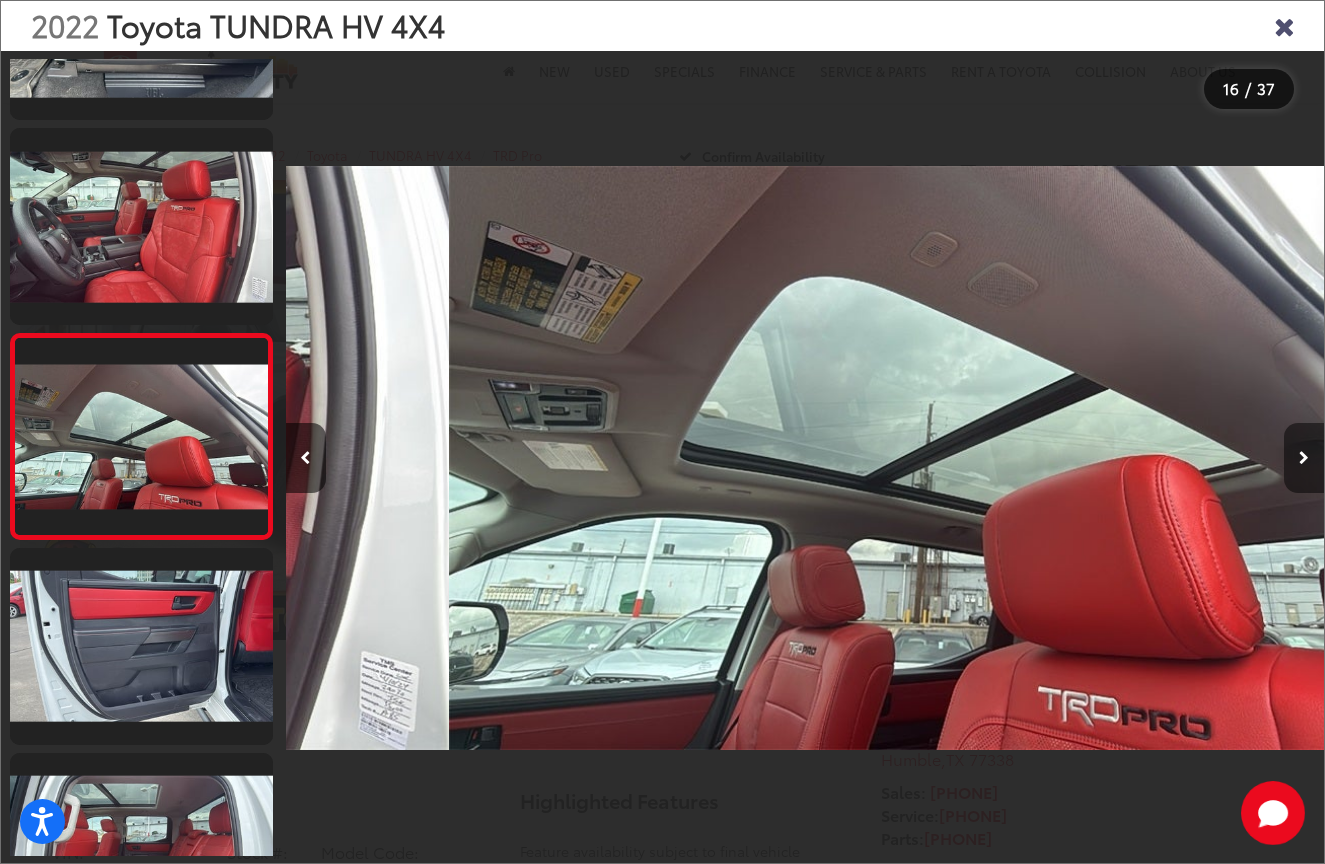 scroll, scrollTop: 2833, scrollLeft: 0, axis: vertical 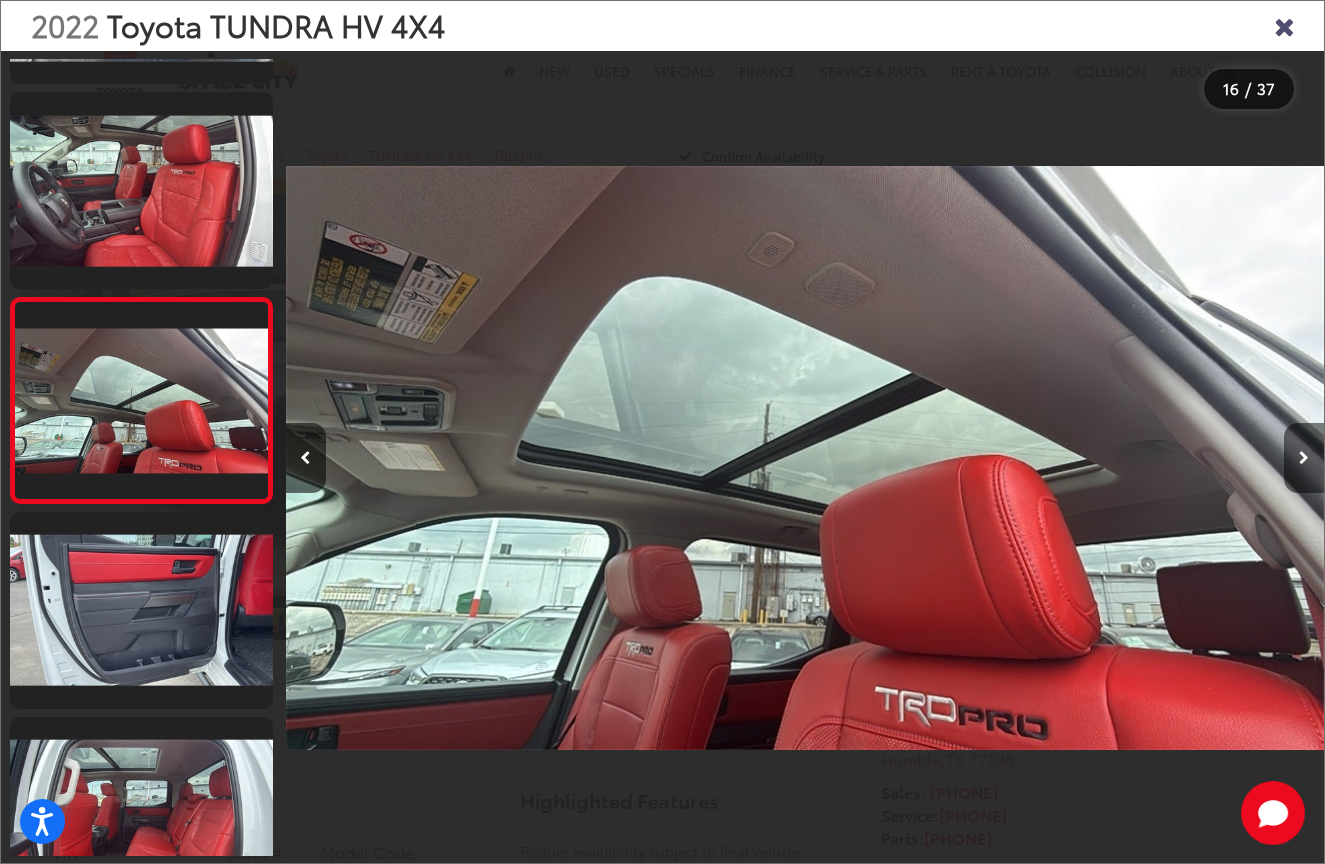 click at bounding box center [1304, 458] 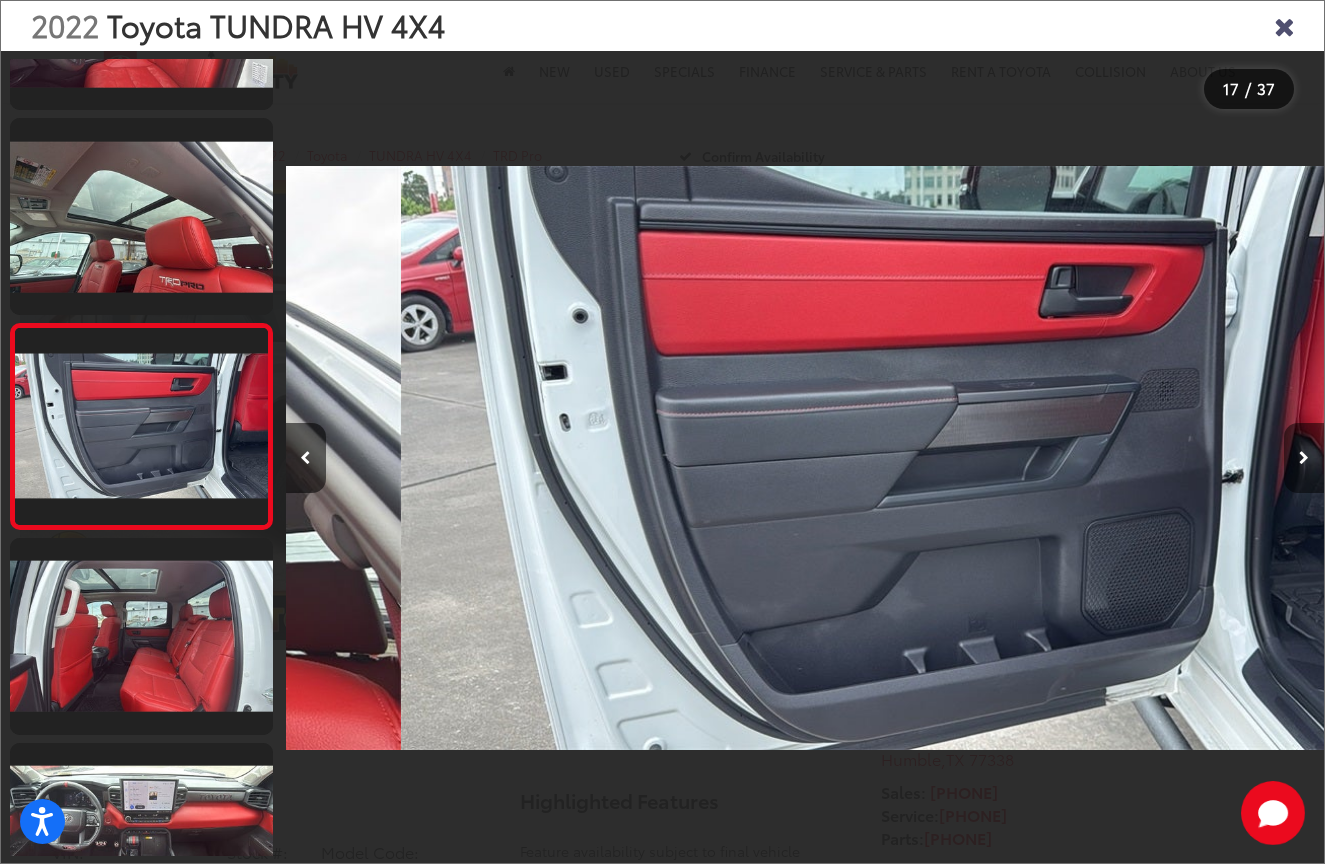 scroll 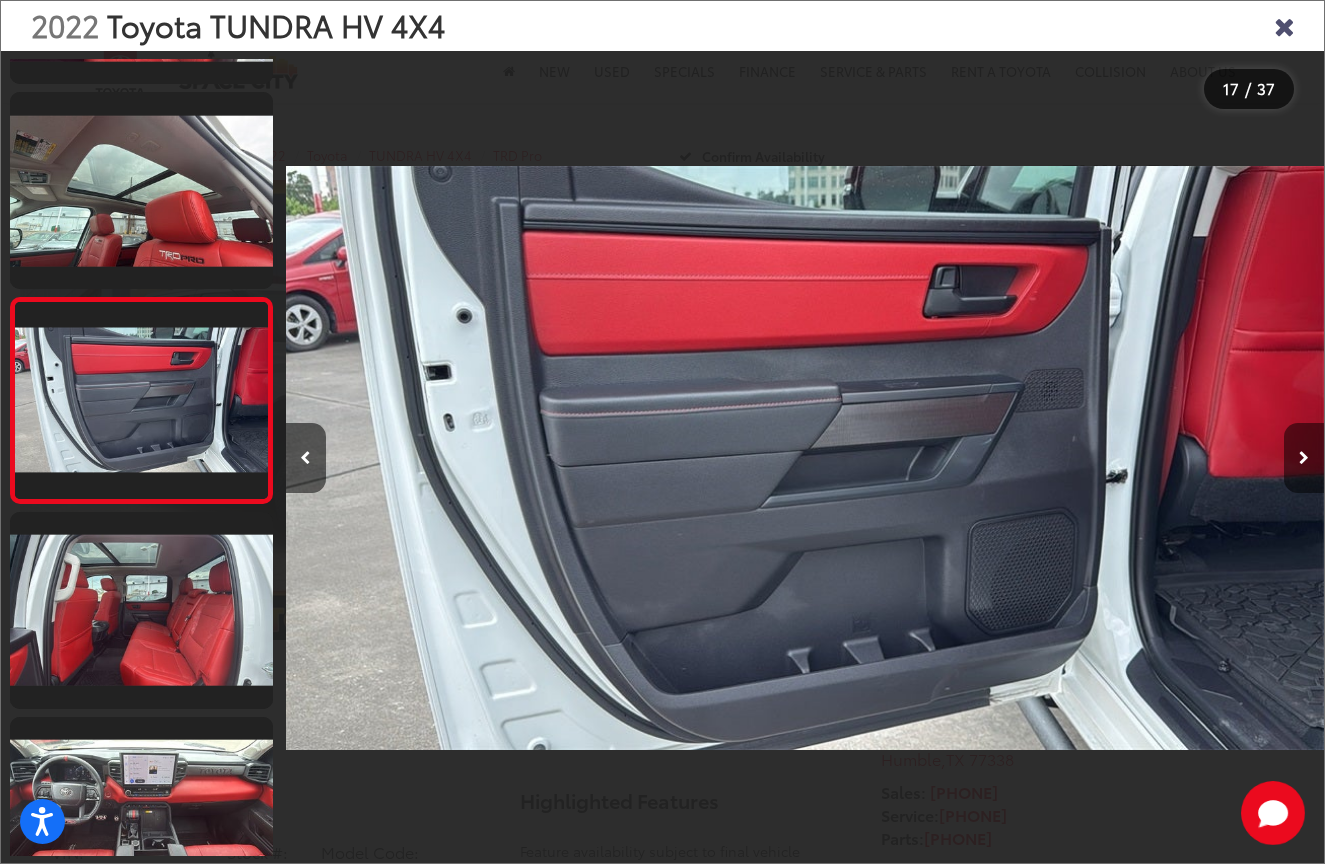 click at bounding box center [1304, 458] 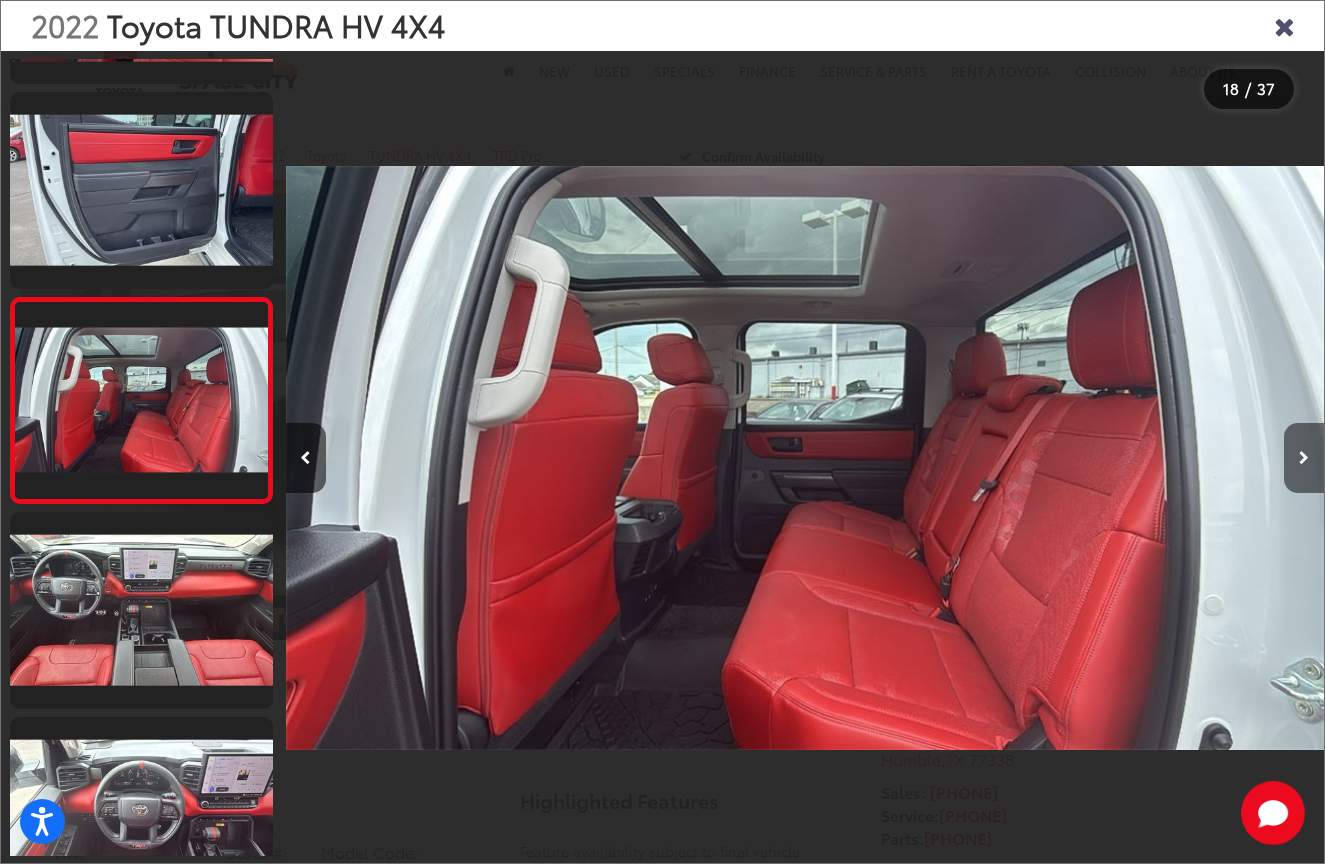 click at bounding box center (1304, 458) 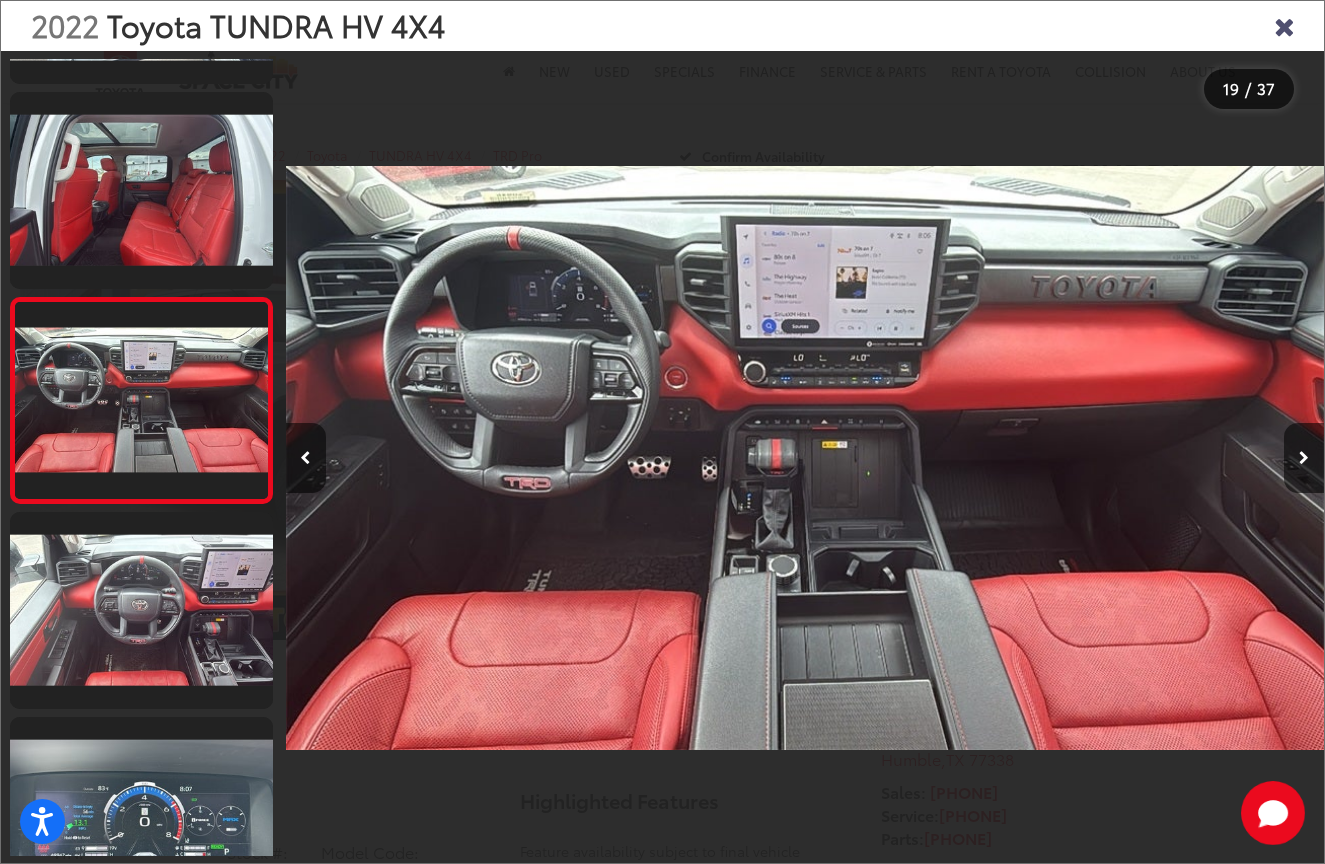click at bounding box center [1284, 25] 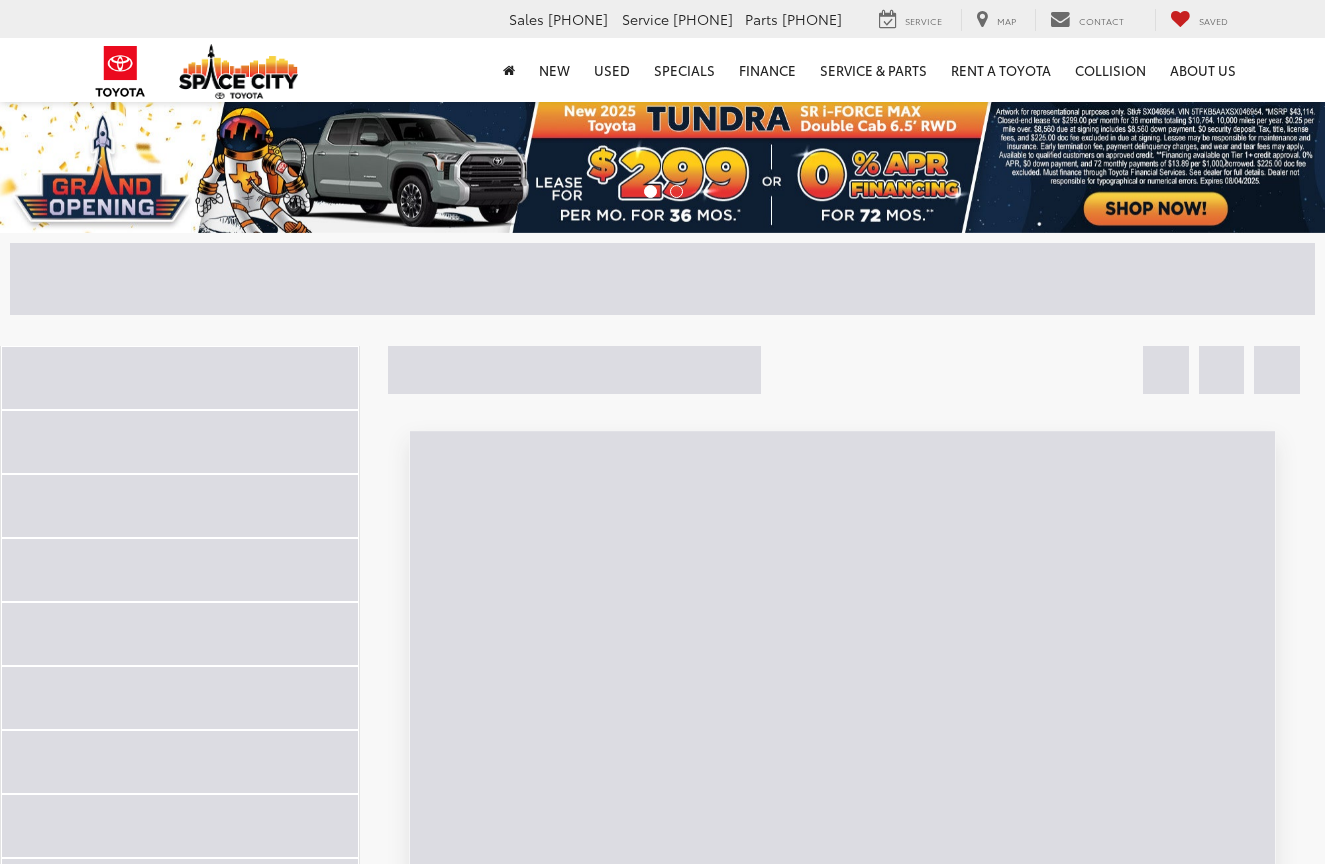 scroll, scrollTop: 0, scrollLeft: 0, axis: both 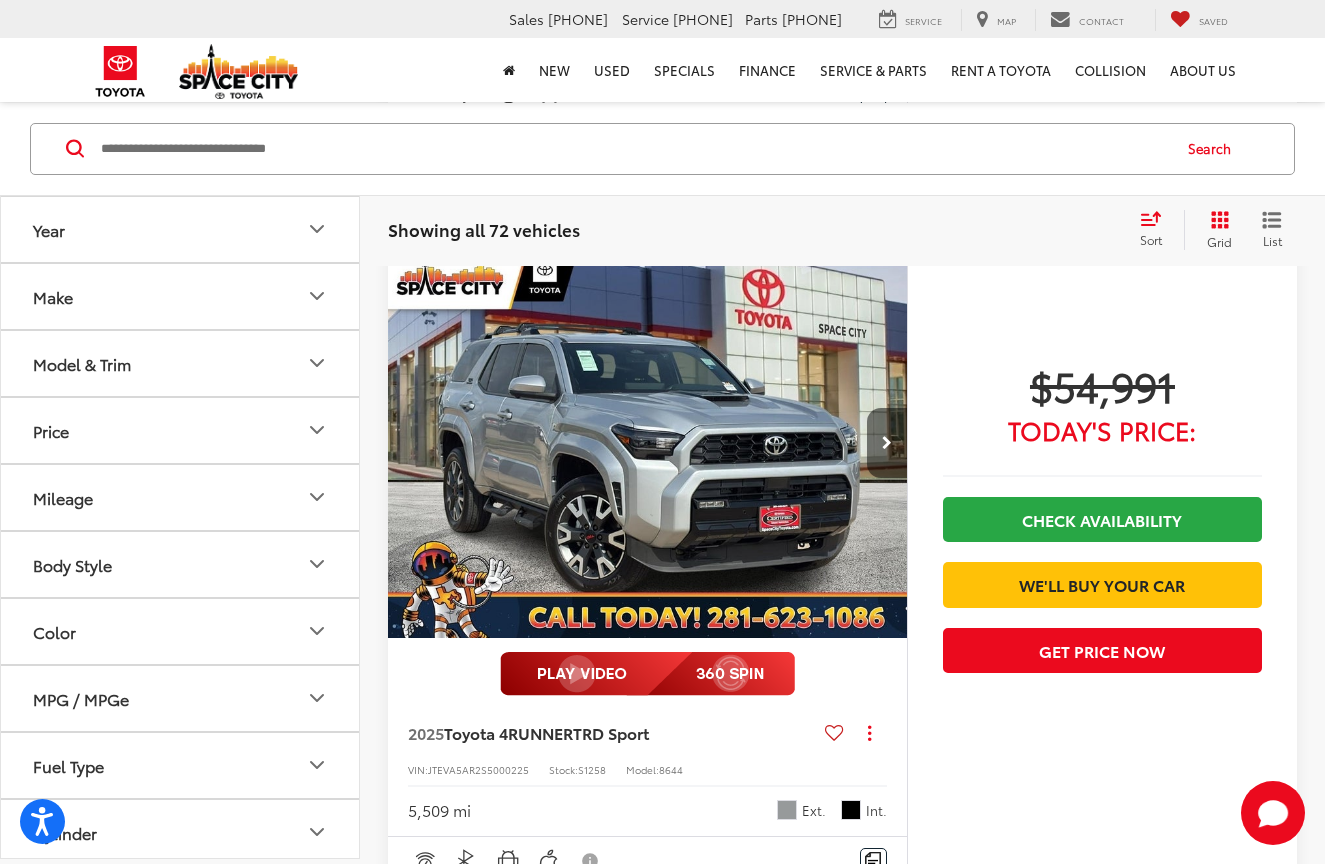 click at bounding box center (887, 443) 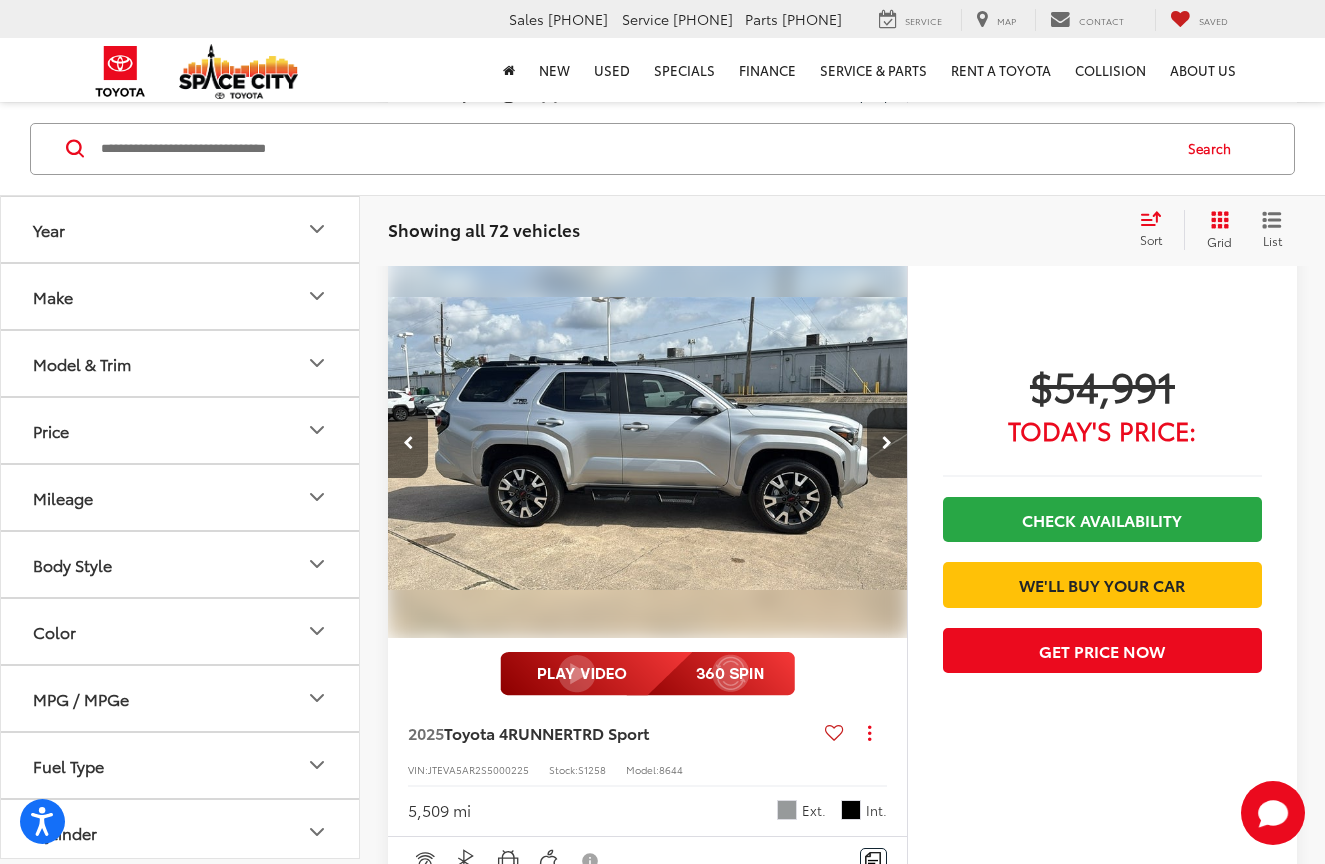 click at bounding box center [887, 443] 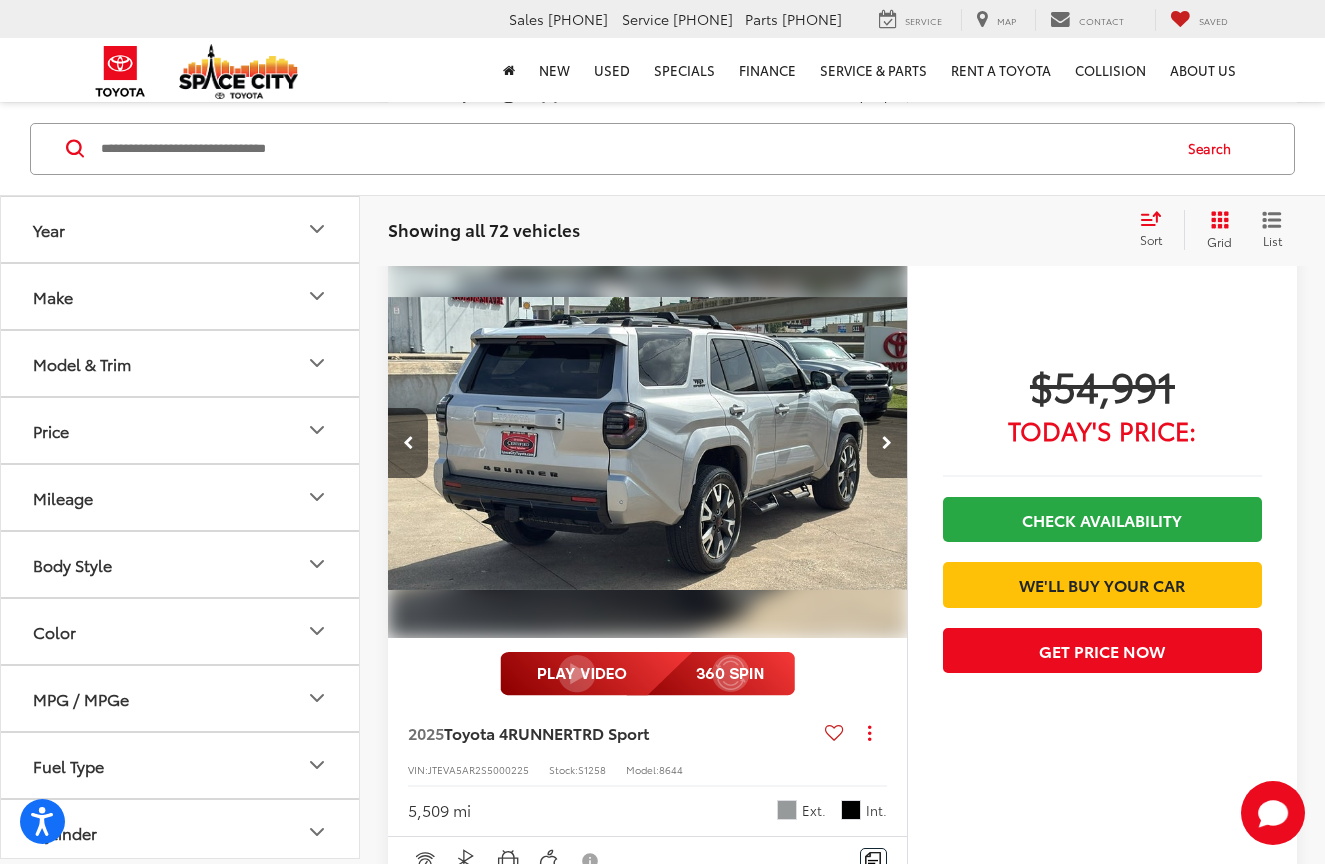 click at bounding box center [887, 443] 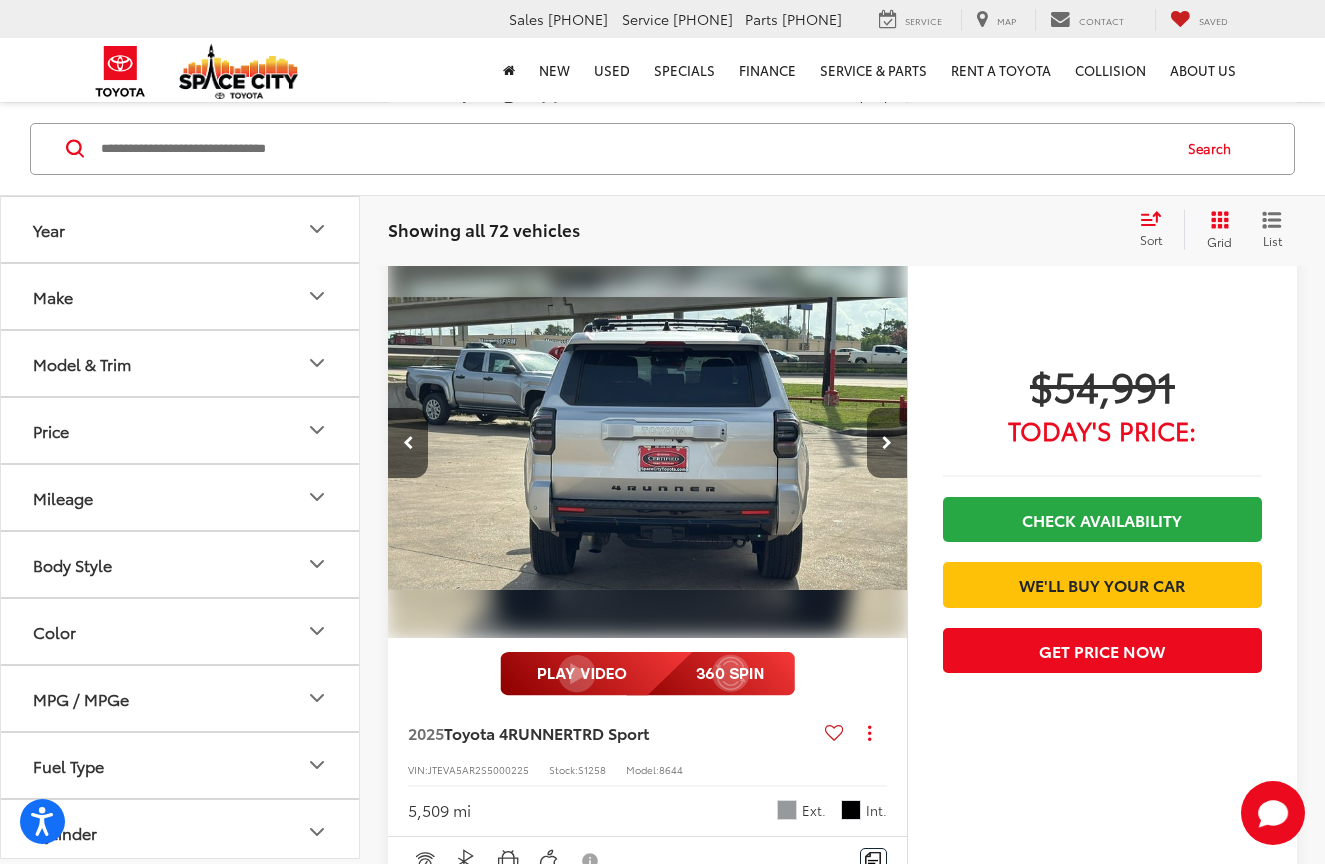 click at bounding box center (887, 443) 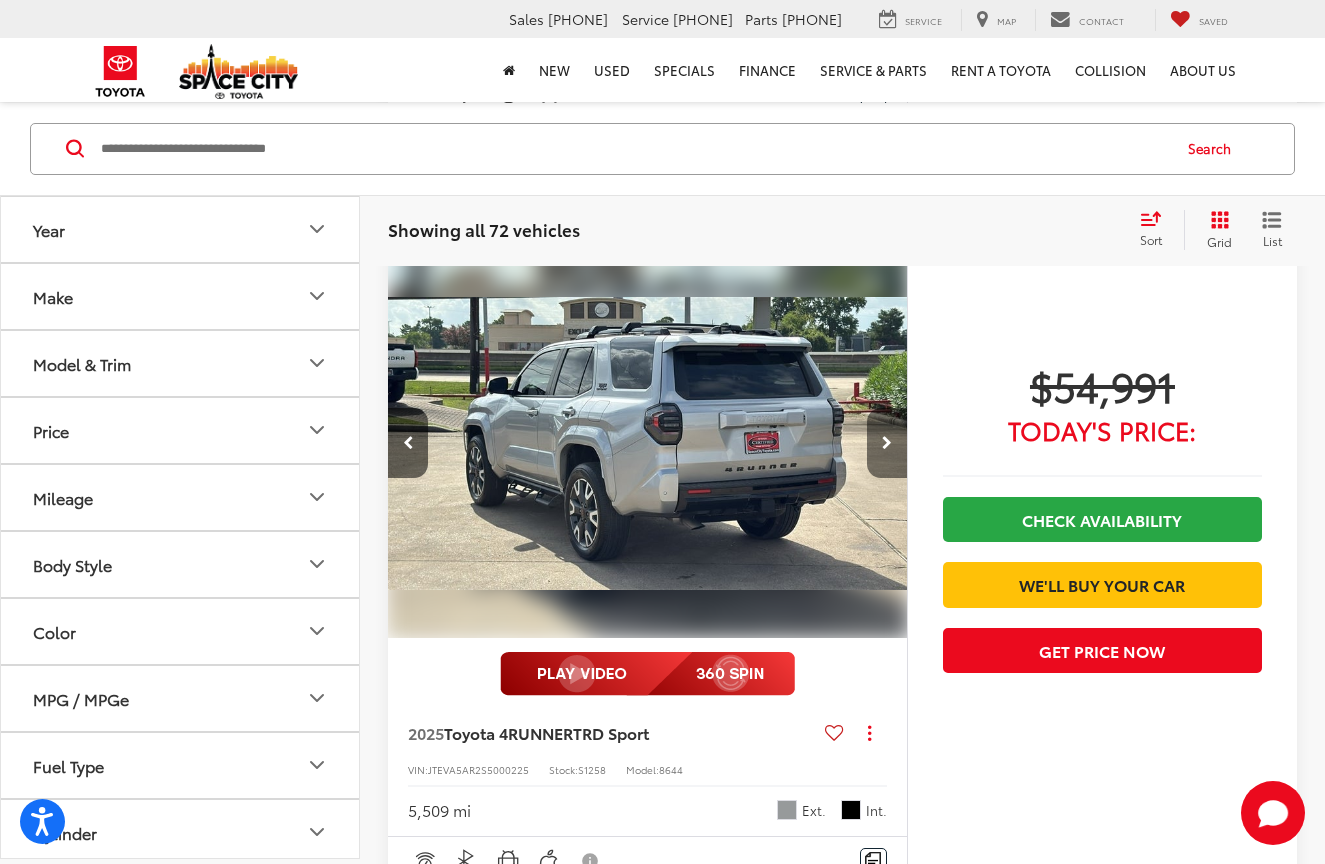 click at bounding box center [887, 443] 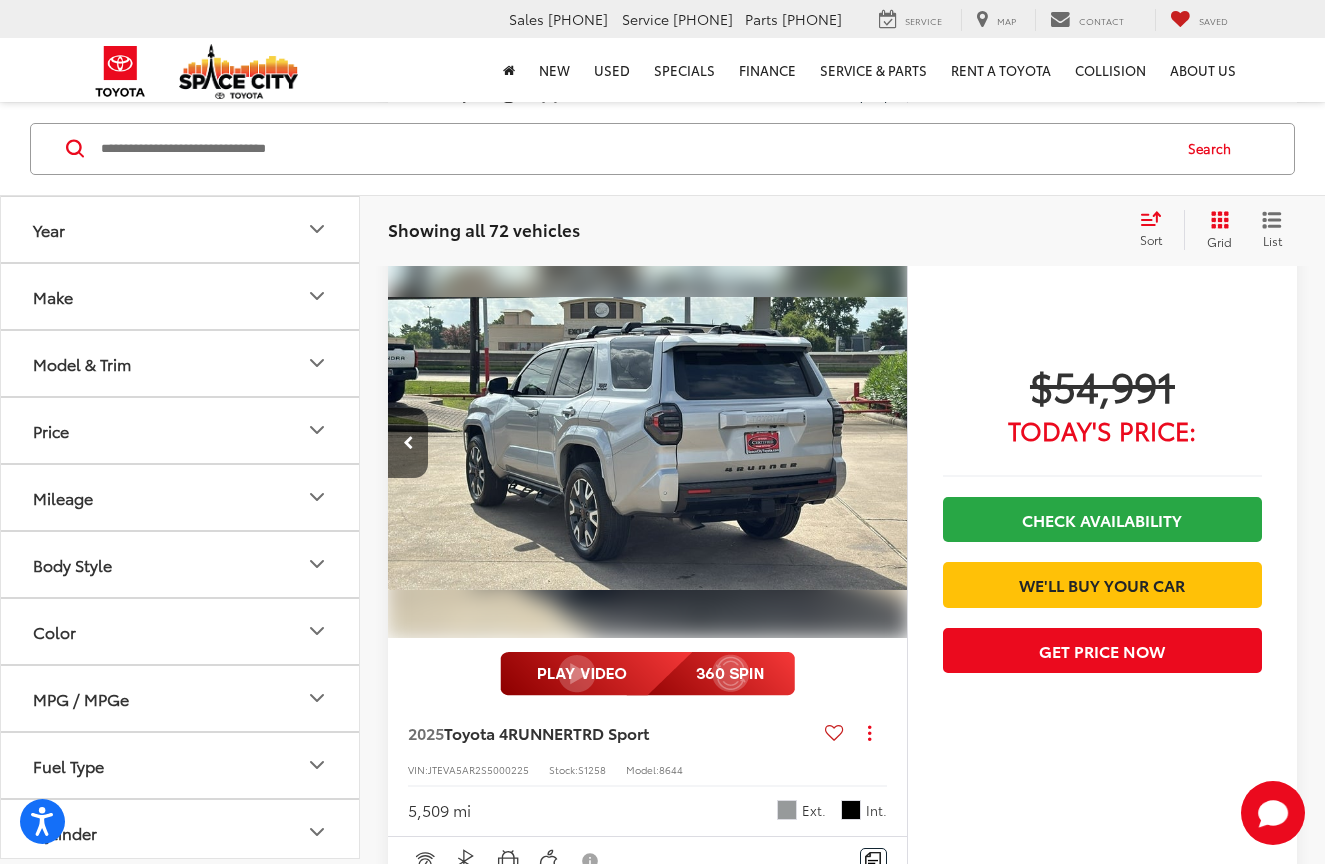 scroll, scrollTop: 0, scrollLeft: 2610, axis: horizontal 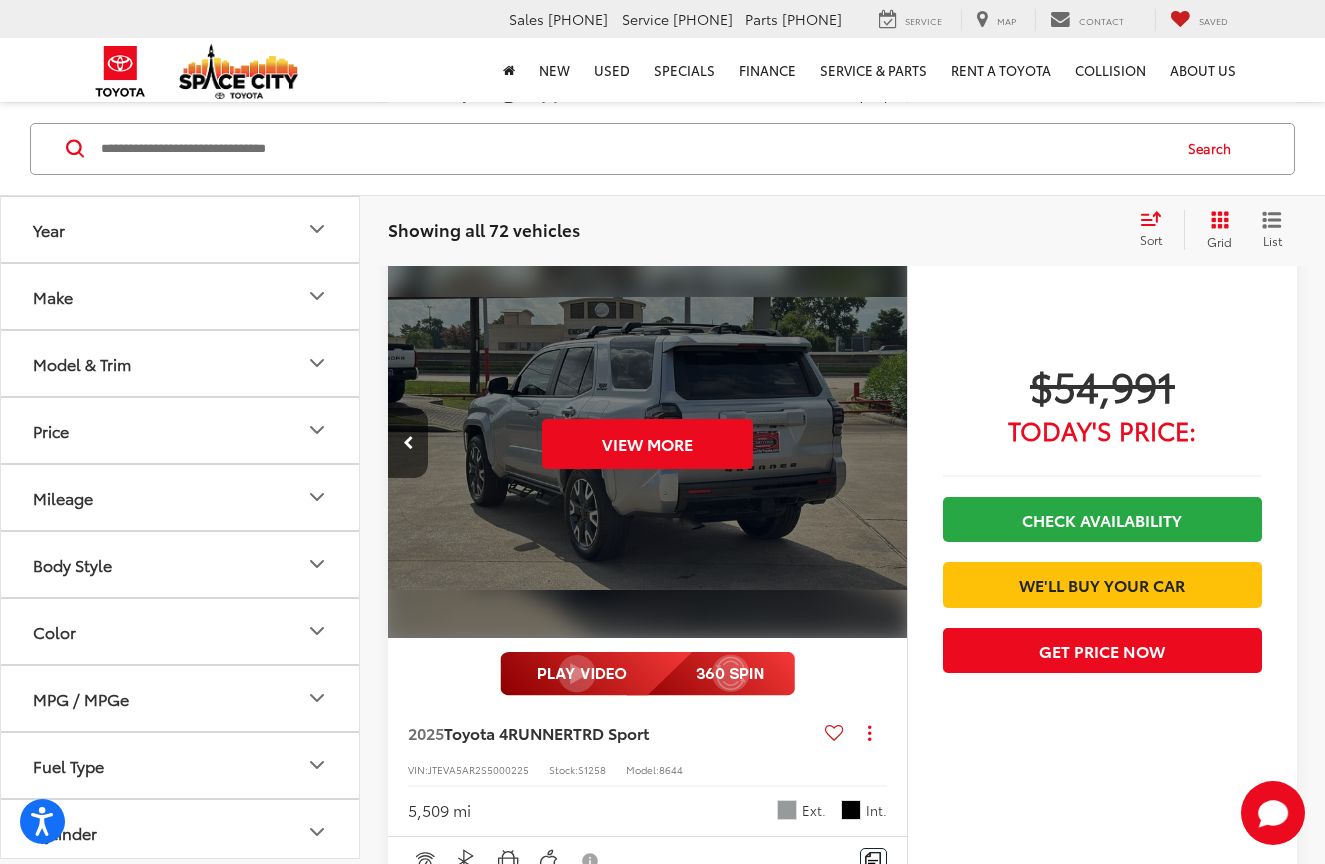 click on "View More" at bounding box center [648, 443] 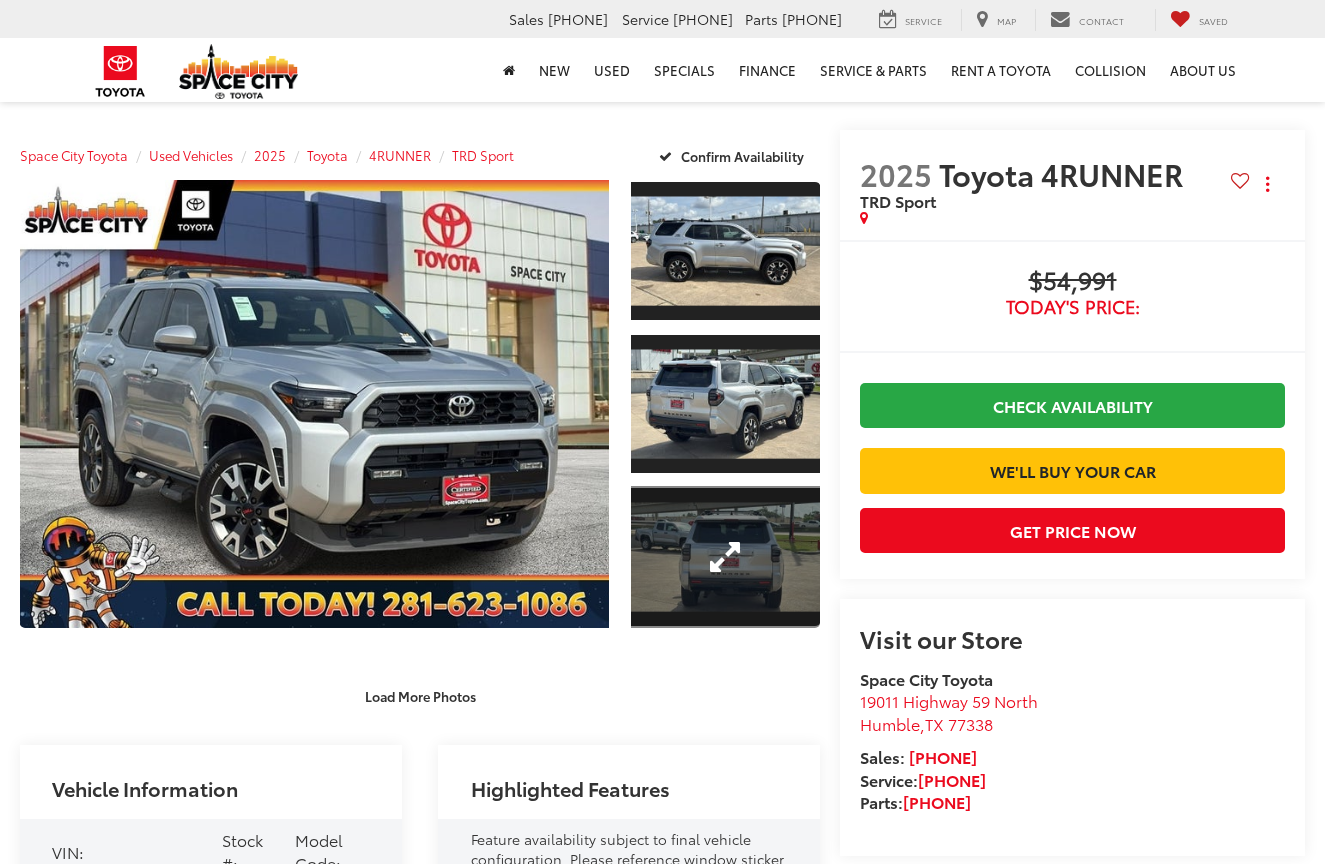 scroll, scrollTop: 0, scrollLeft: 0, axis: both 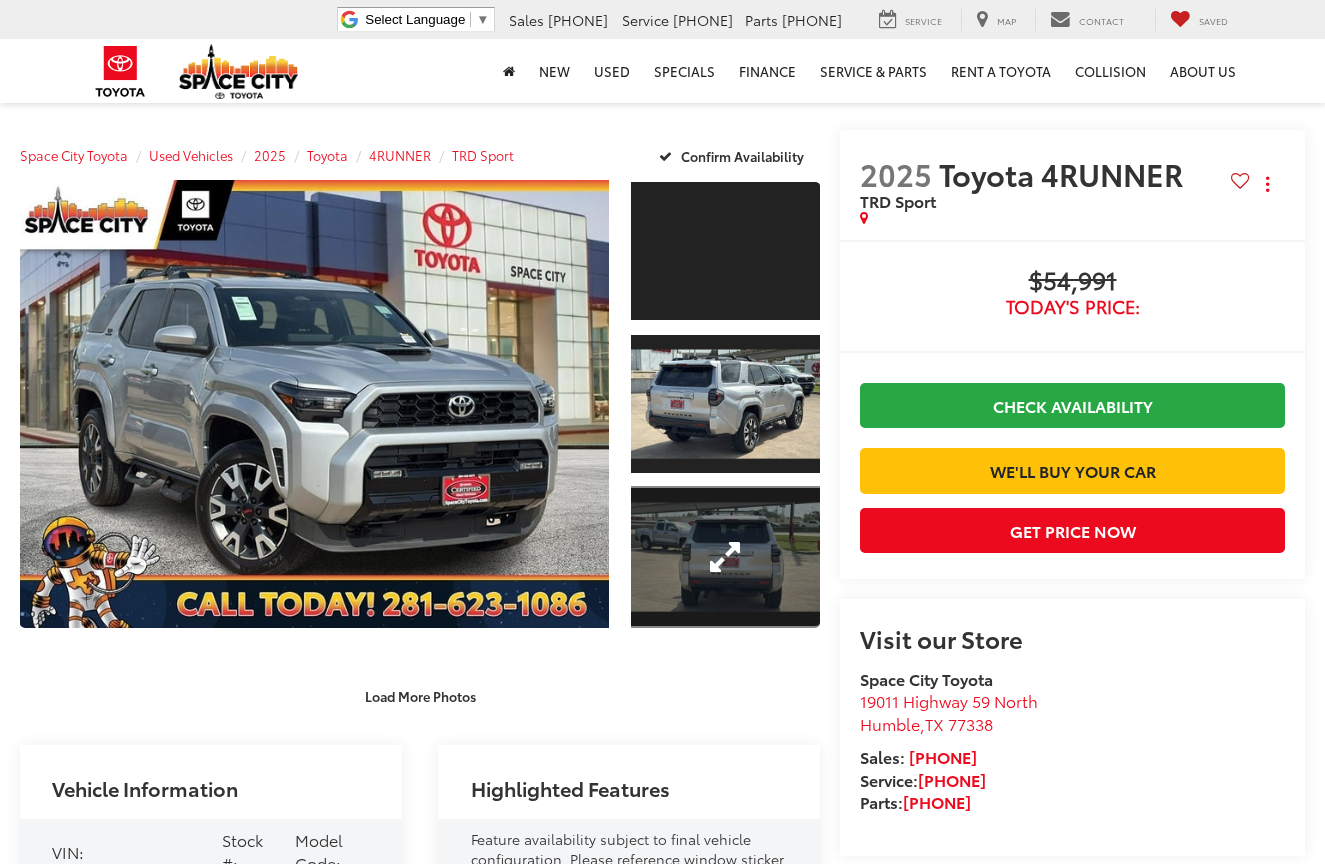 click at bounding box center (725, 557) 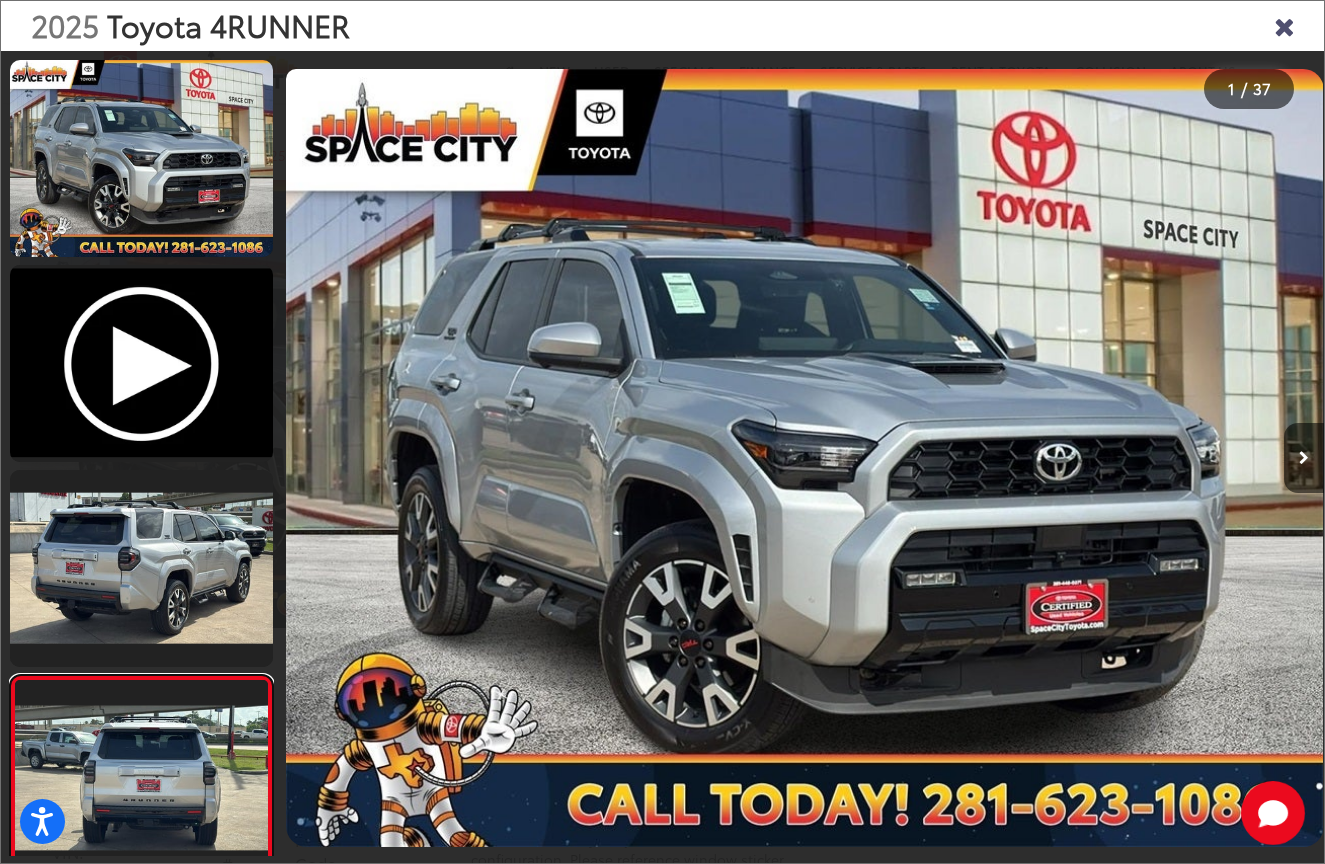 scroll, scrollTop: 0, scrollLeft: 0, axis: both 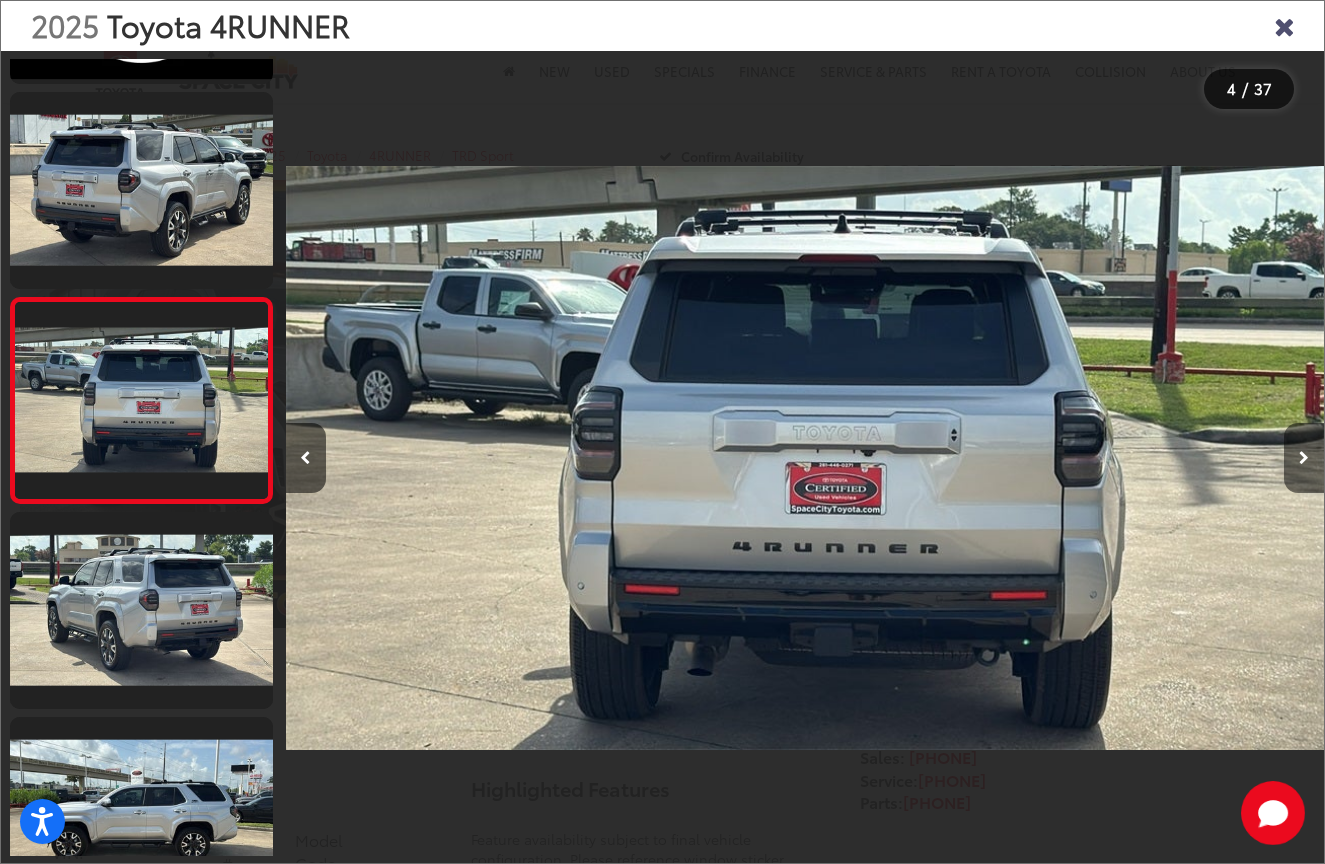 click at bounding box center [1304, 458] 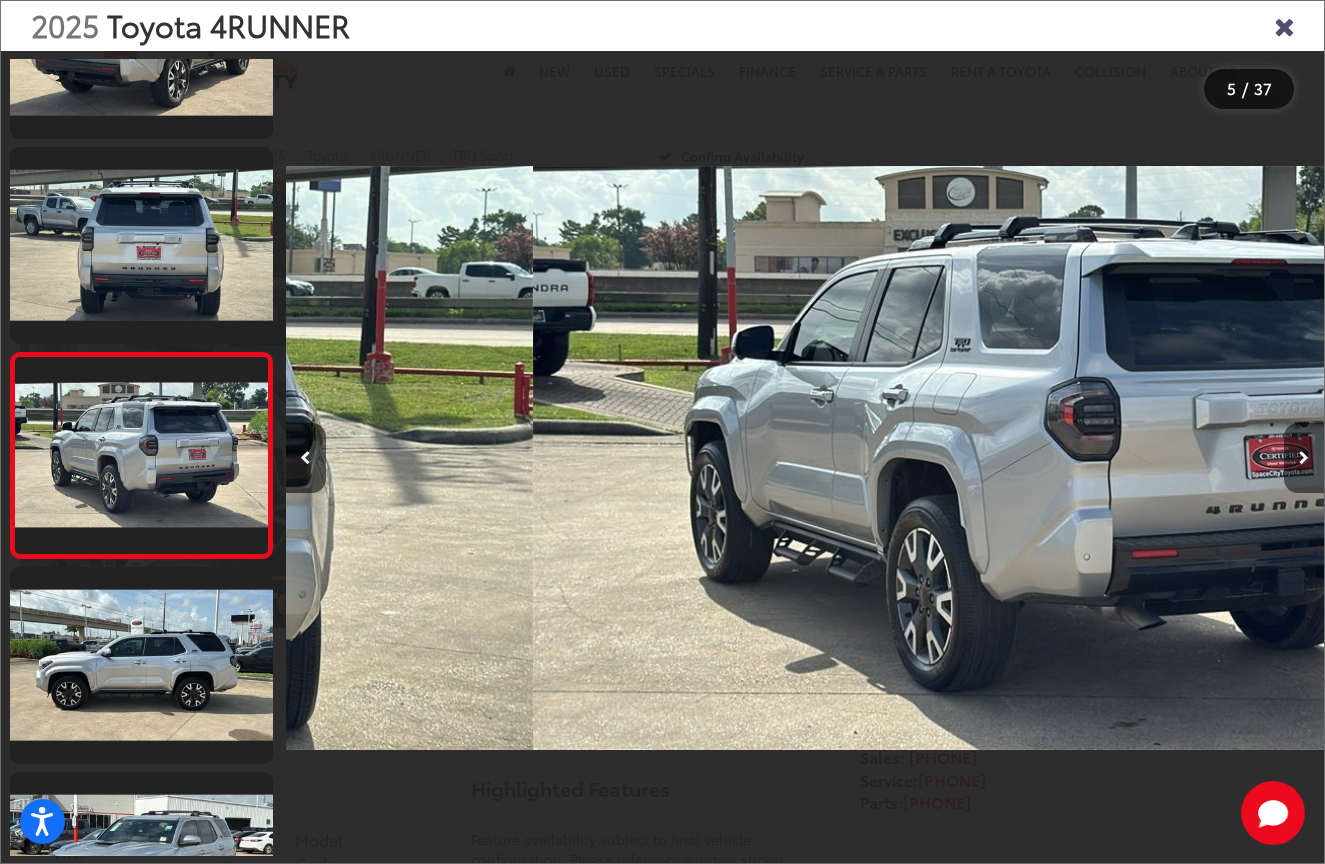 scroll, scrollTop: 583, scrollLeft: 0, axis: vertical 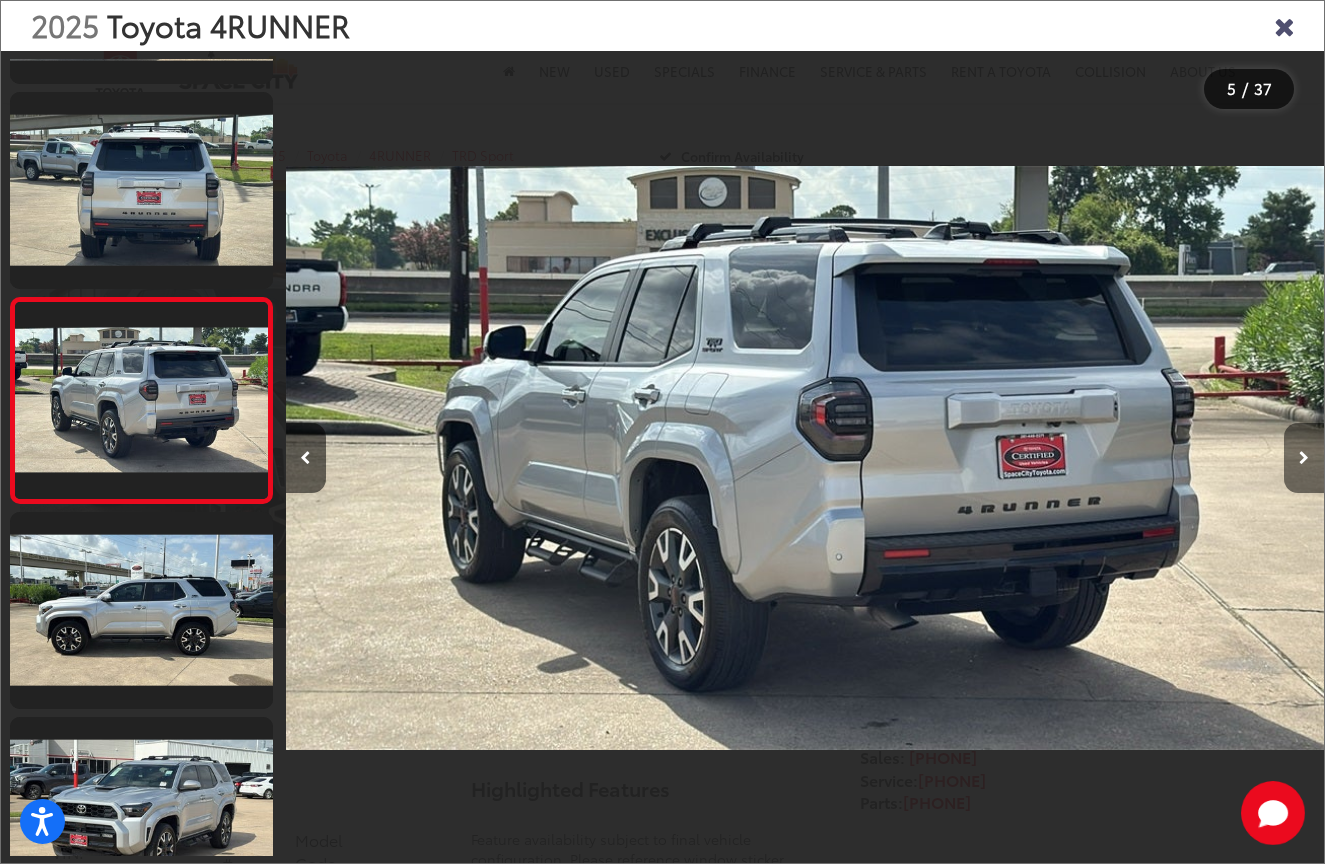 click at bounding box center [1304, 458] 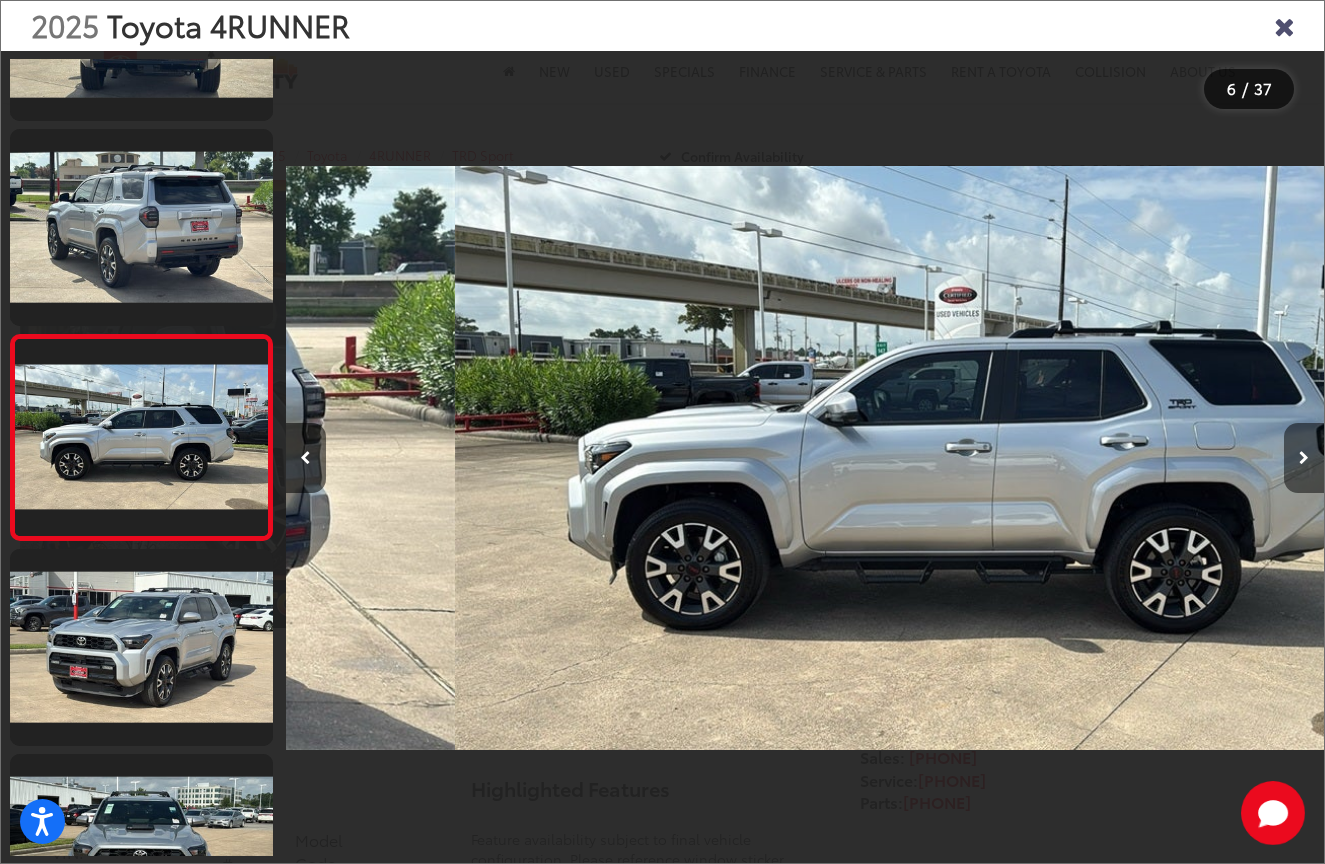 scroll, scrollTop: 785, scrollLeft: 0, axis: vertical 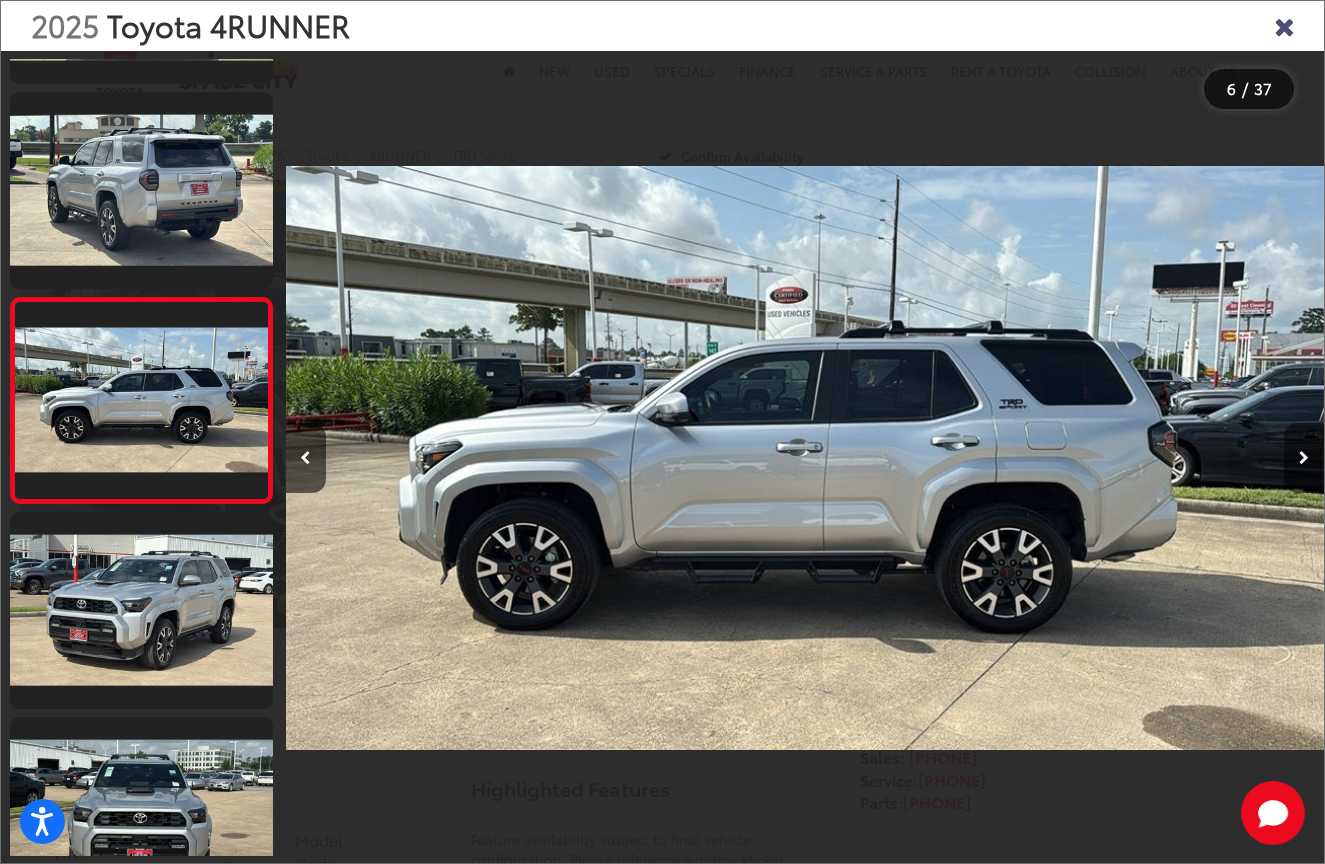 click at bounding box center [1304, 458] 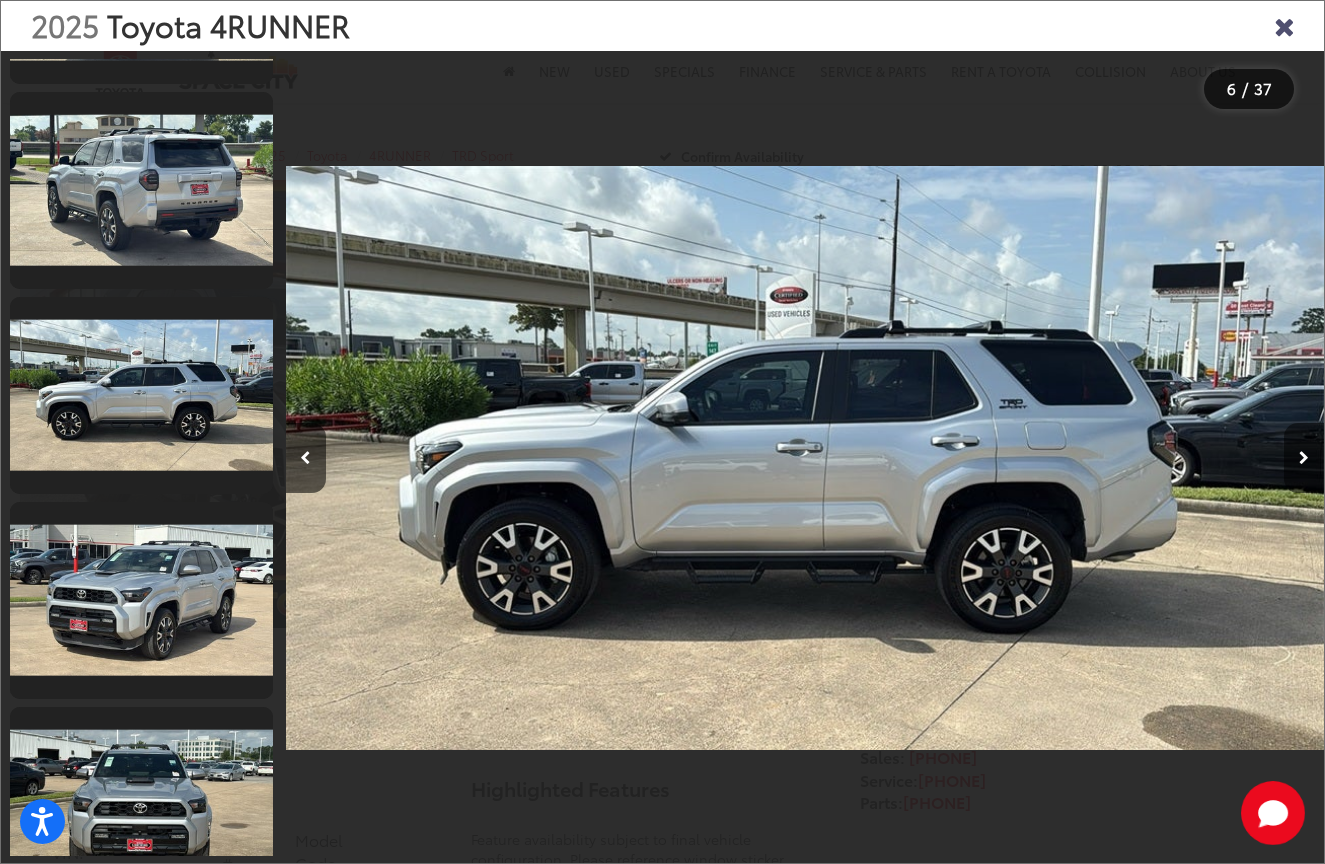 scroll, scrollTop: 0, scrollLeft: 6230, axis: horizontal 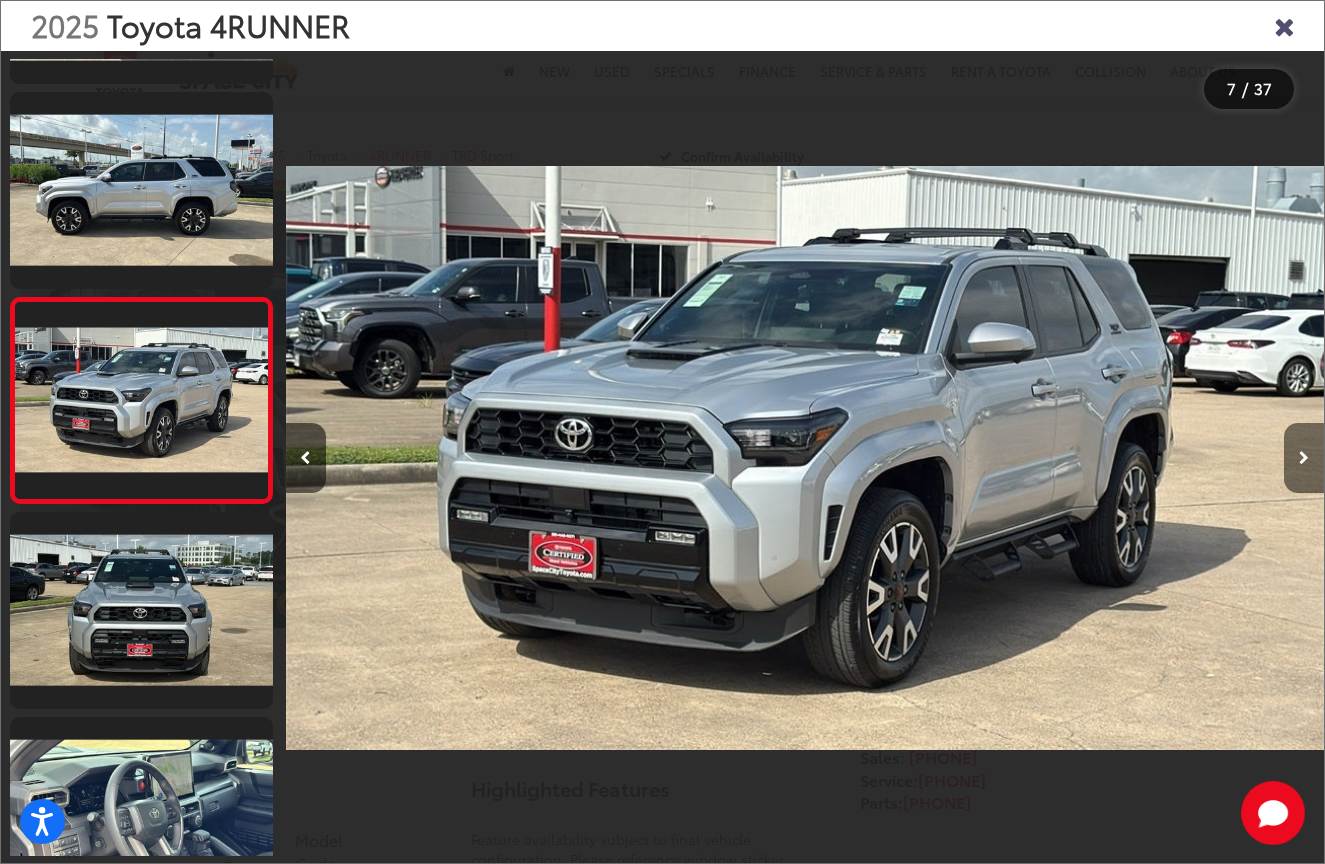 click at bounding box center [1304, 458] 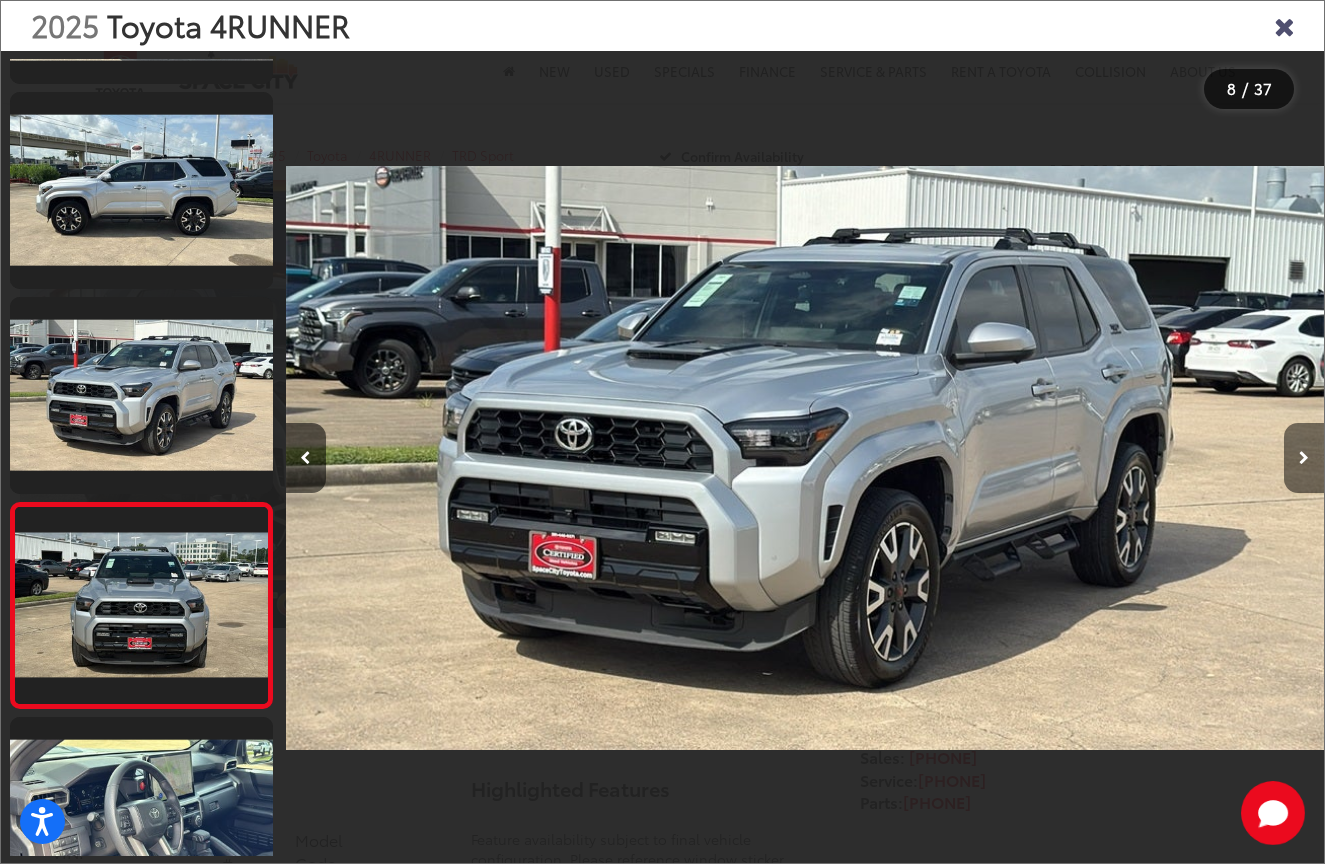 scroll, scrollTop: 1198, scrollLeft: 0, axis: vertical 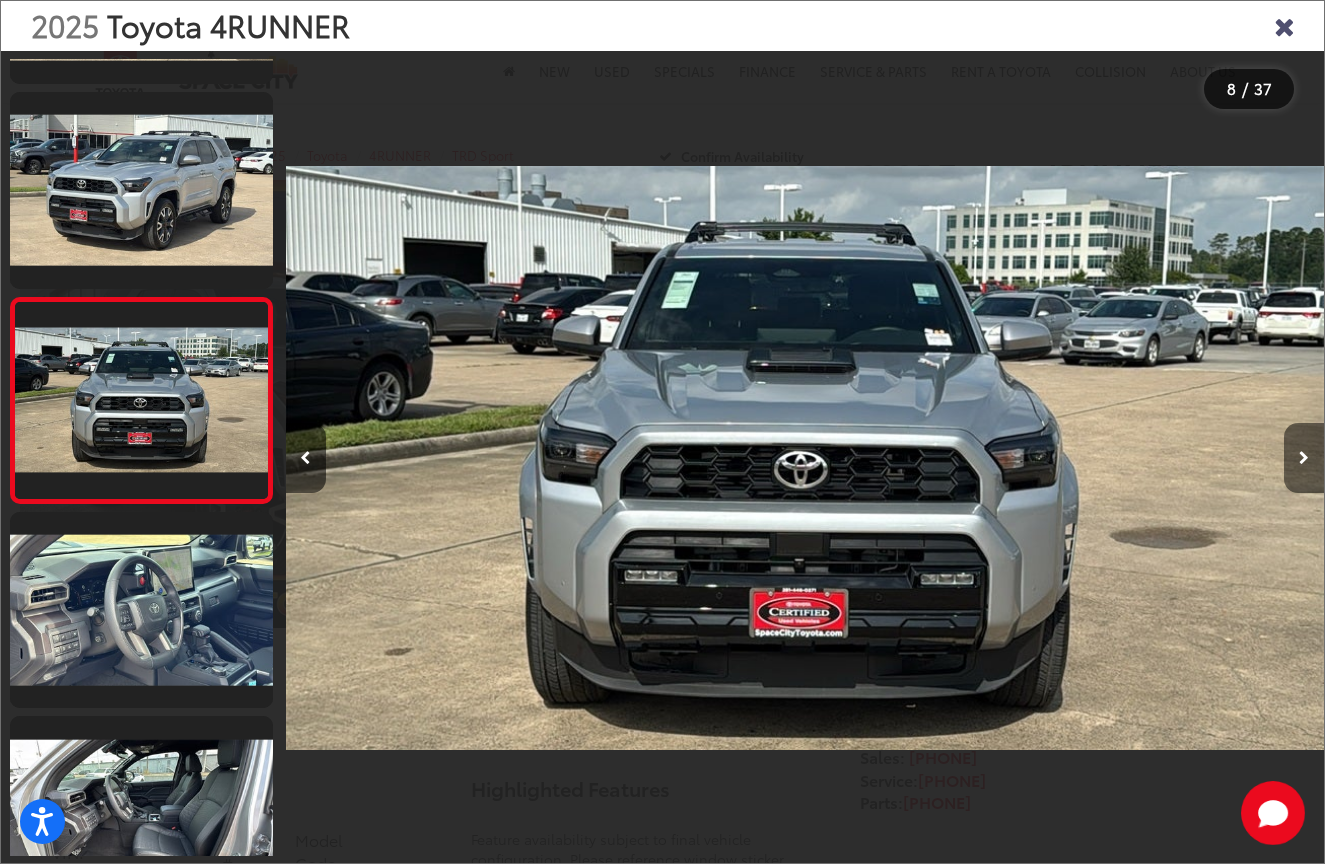click at bounding box center (1304, 458) 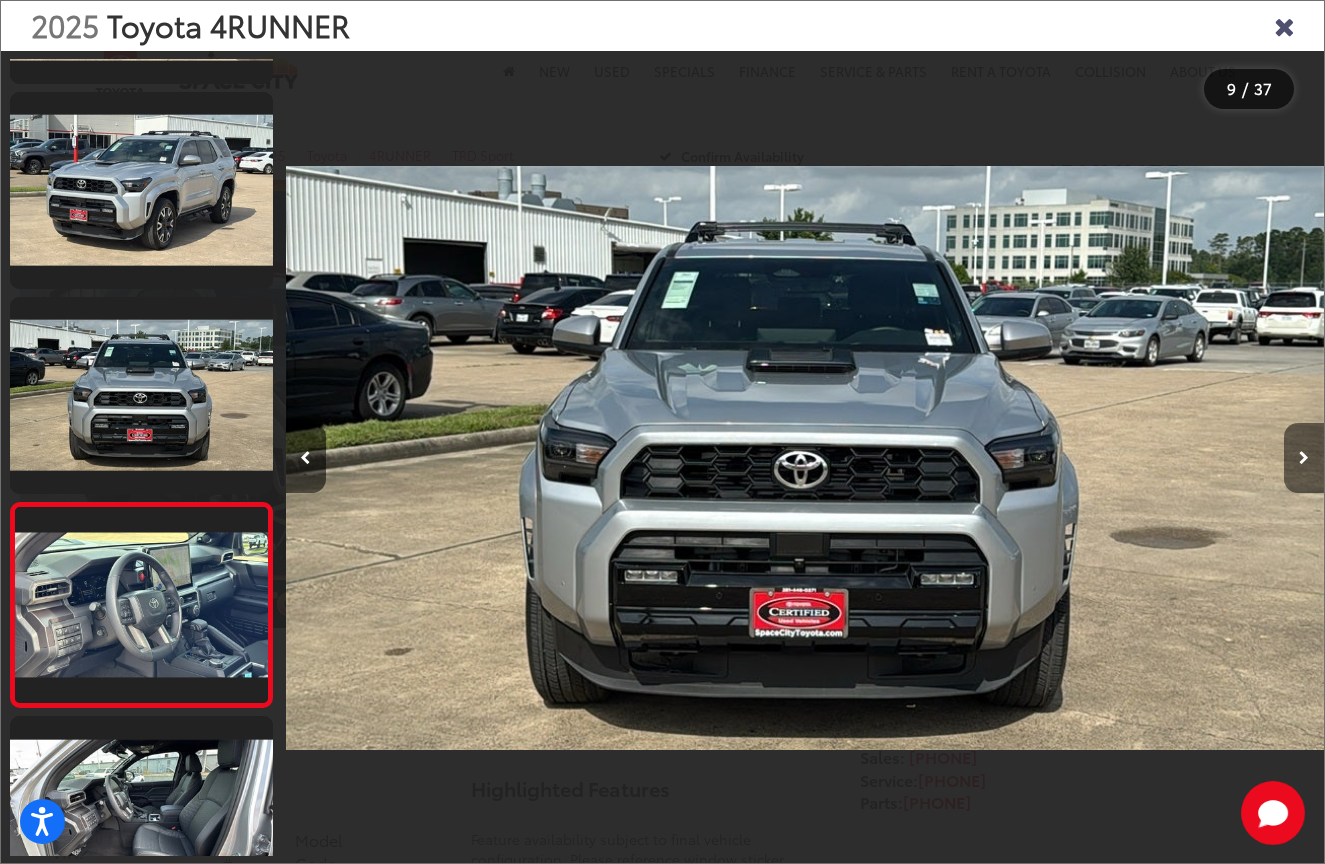 scroll, scrollTop: 0, scrollLeft: 8307, axis: horizontal 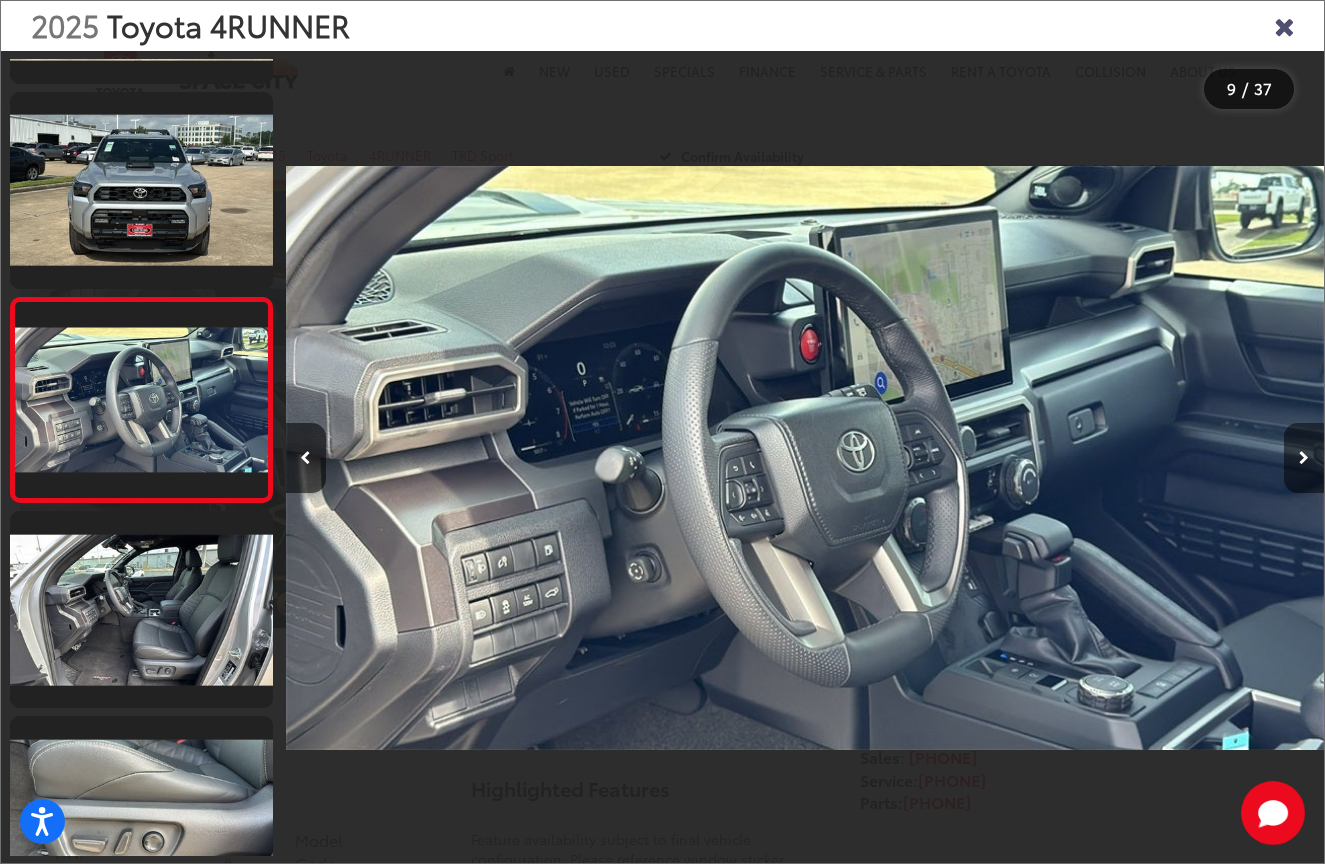 click at bounding box center [1304, 458] 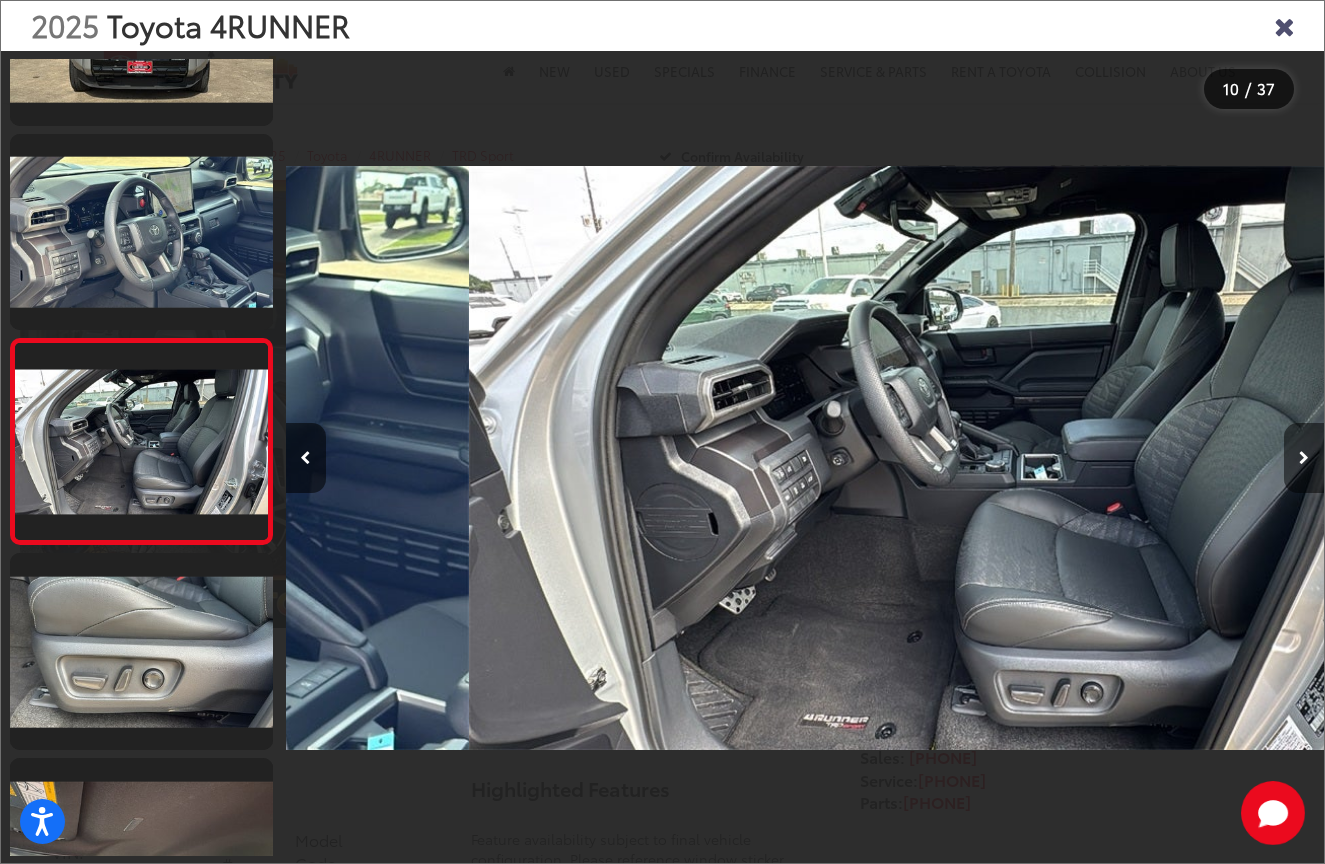 scroll, scrollTop: 1607, scrollLeft: 0, axis: vertical 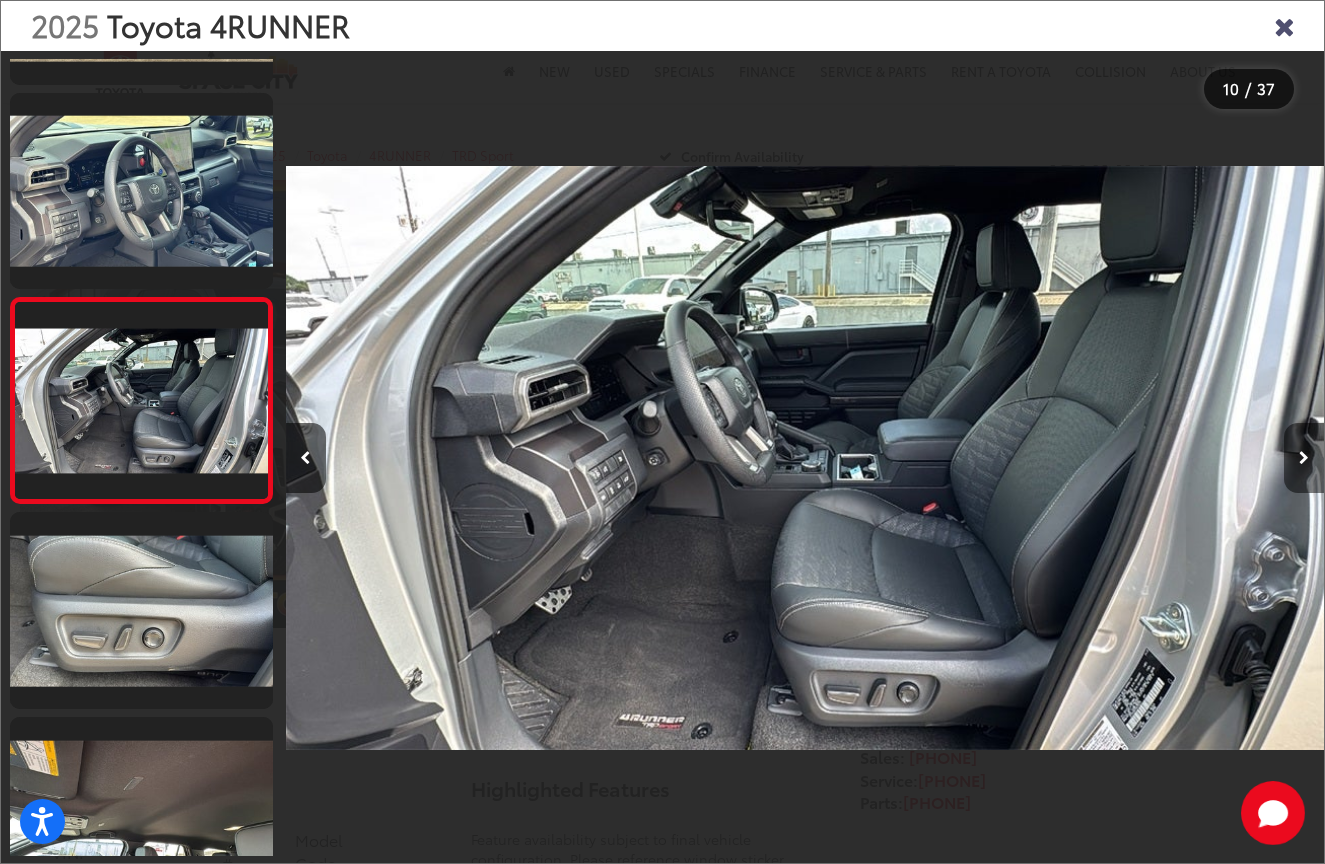 click at bounding box center (1304, 458) 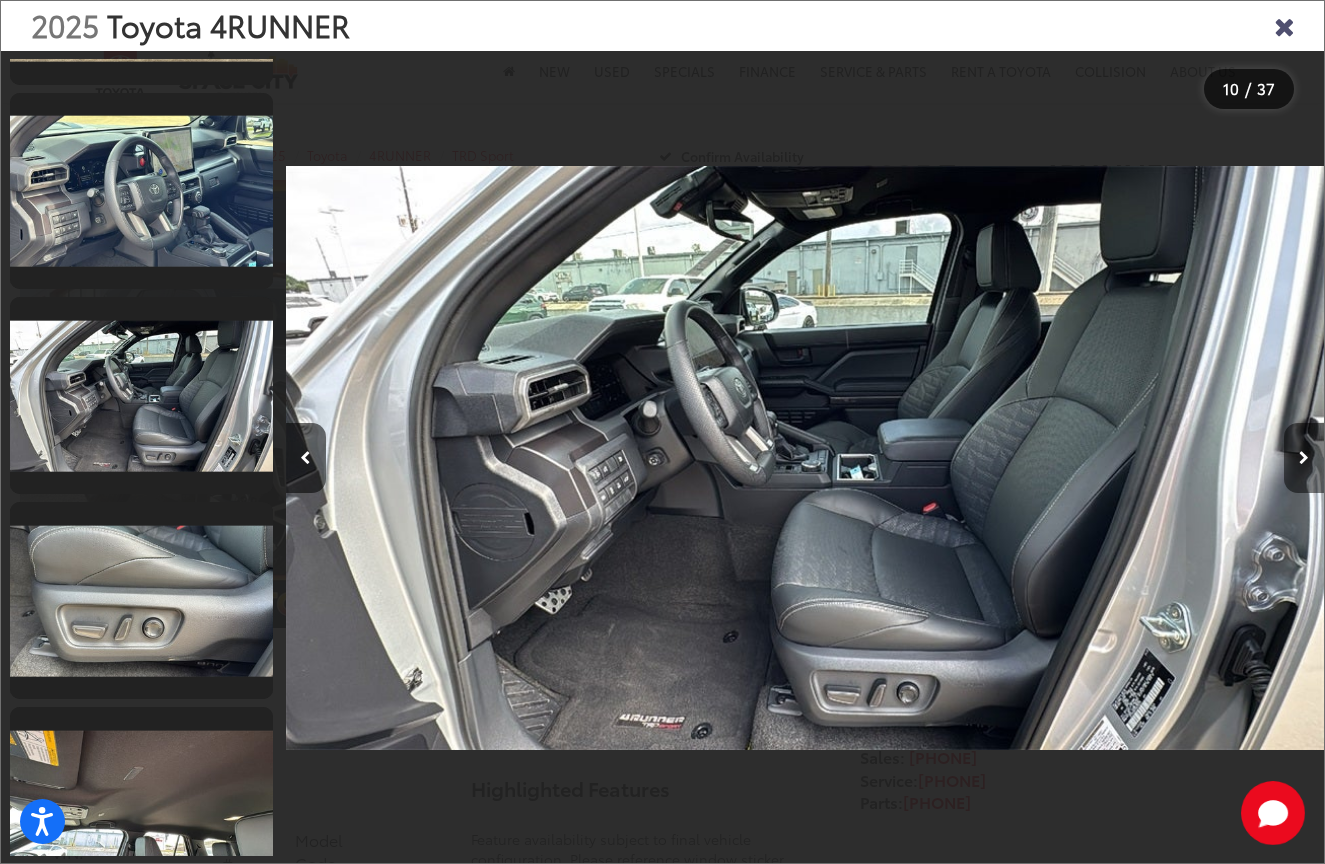 scroll, scrollTop: 1812, scrollLeft: 0, axis: vertical 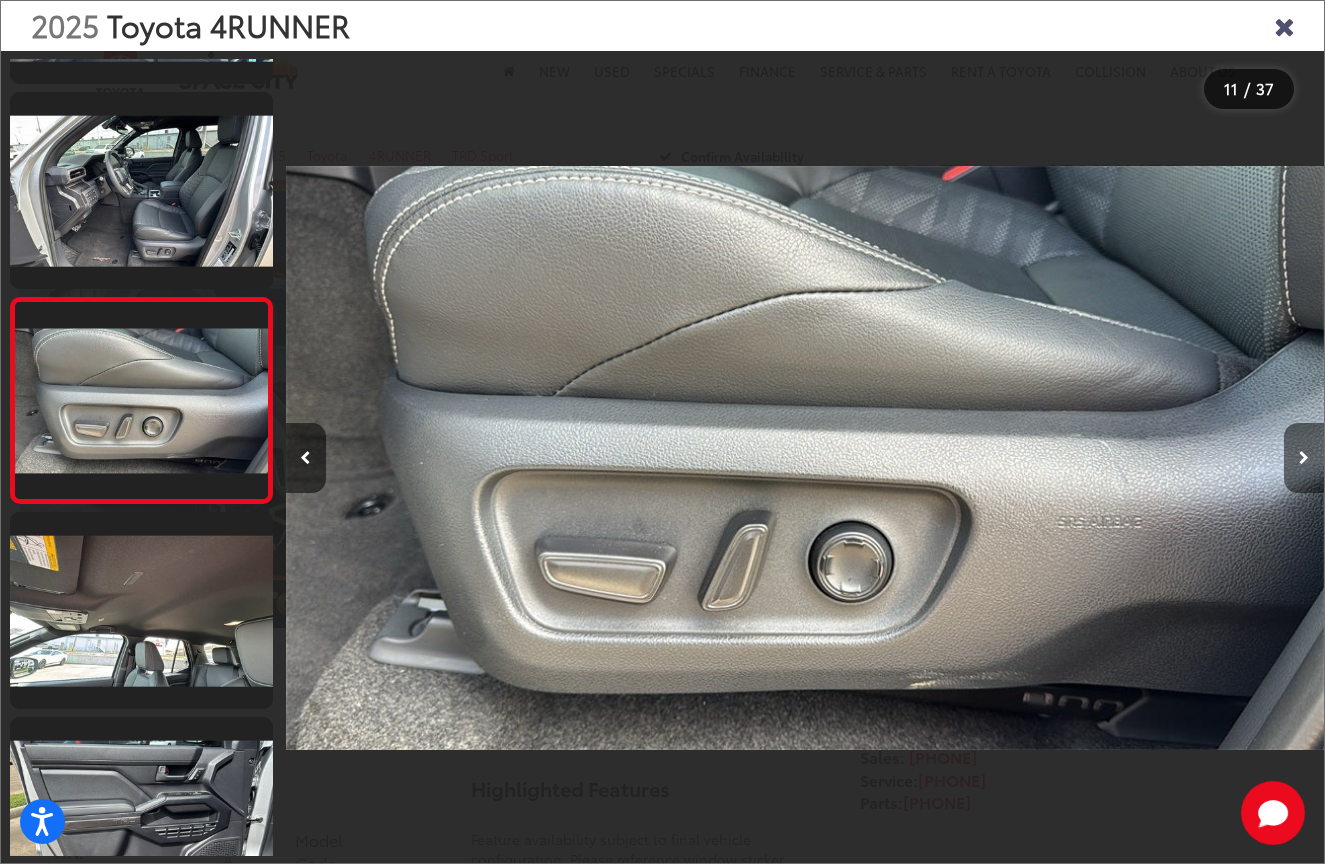 click at bounding box center [1304, 458] 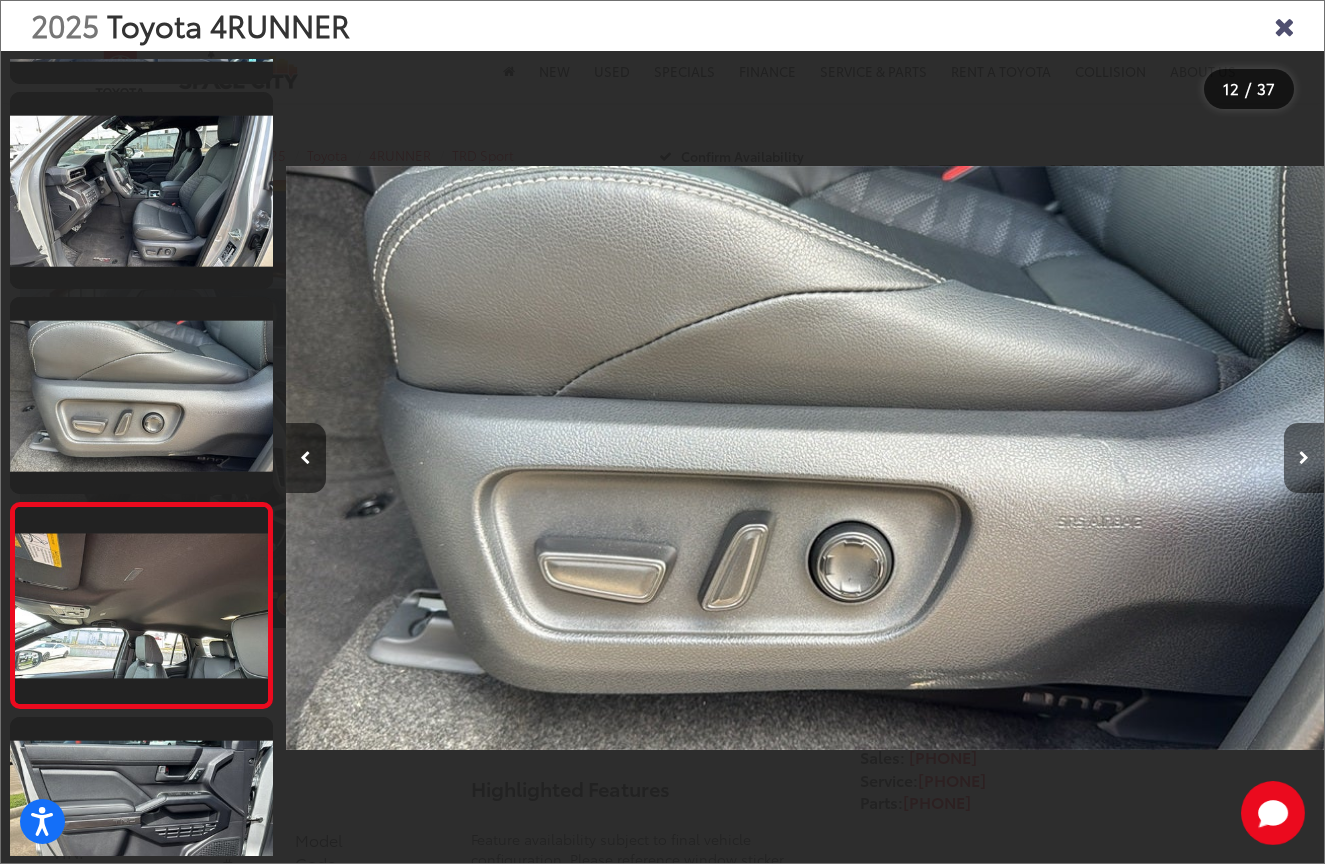 scroll, scrollTop: 0, scrollLeft: 11422, axis: horizontal 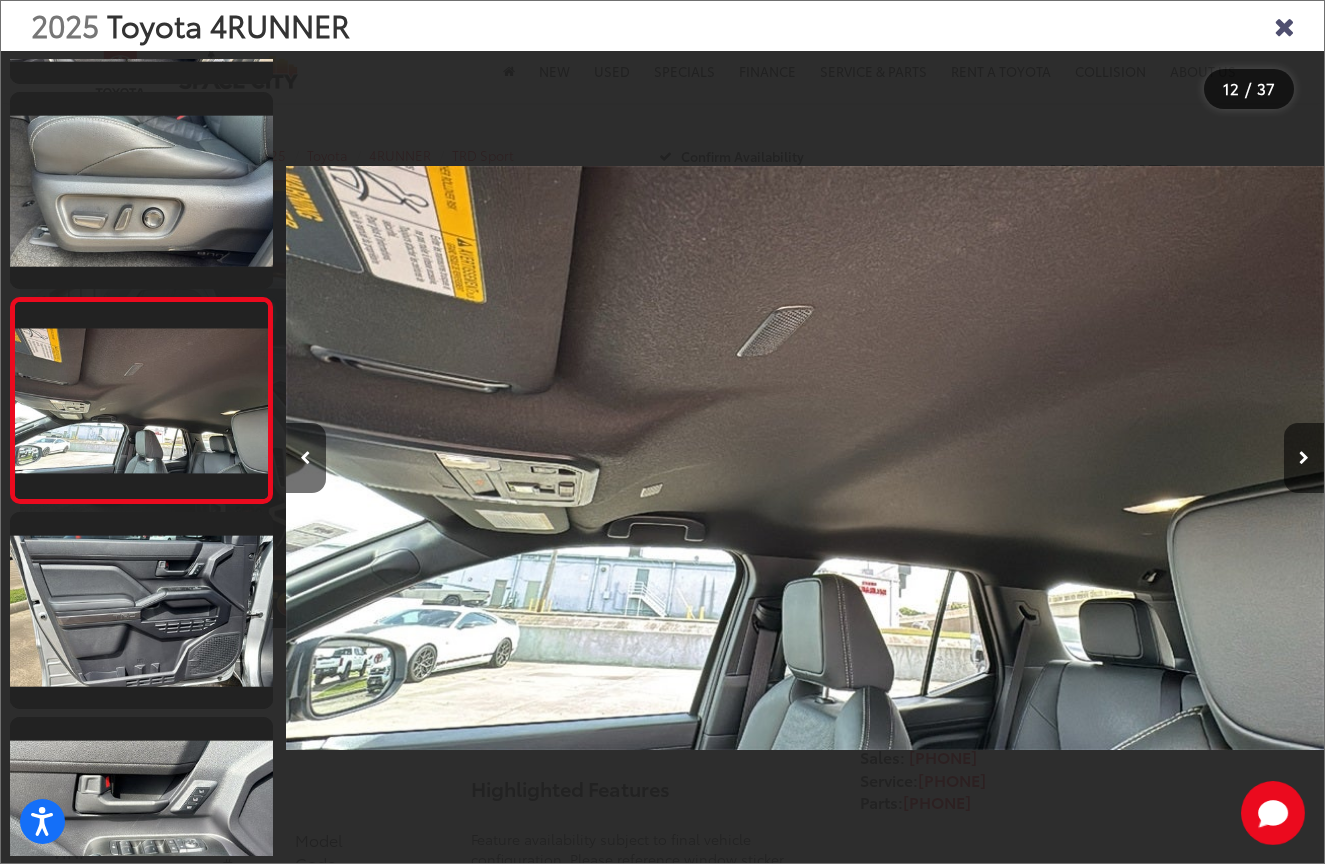 click at bounding box center (1284, 25) 